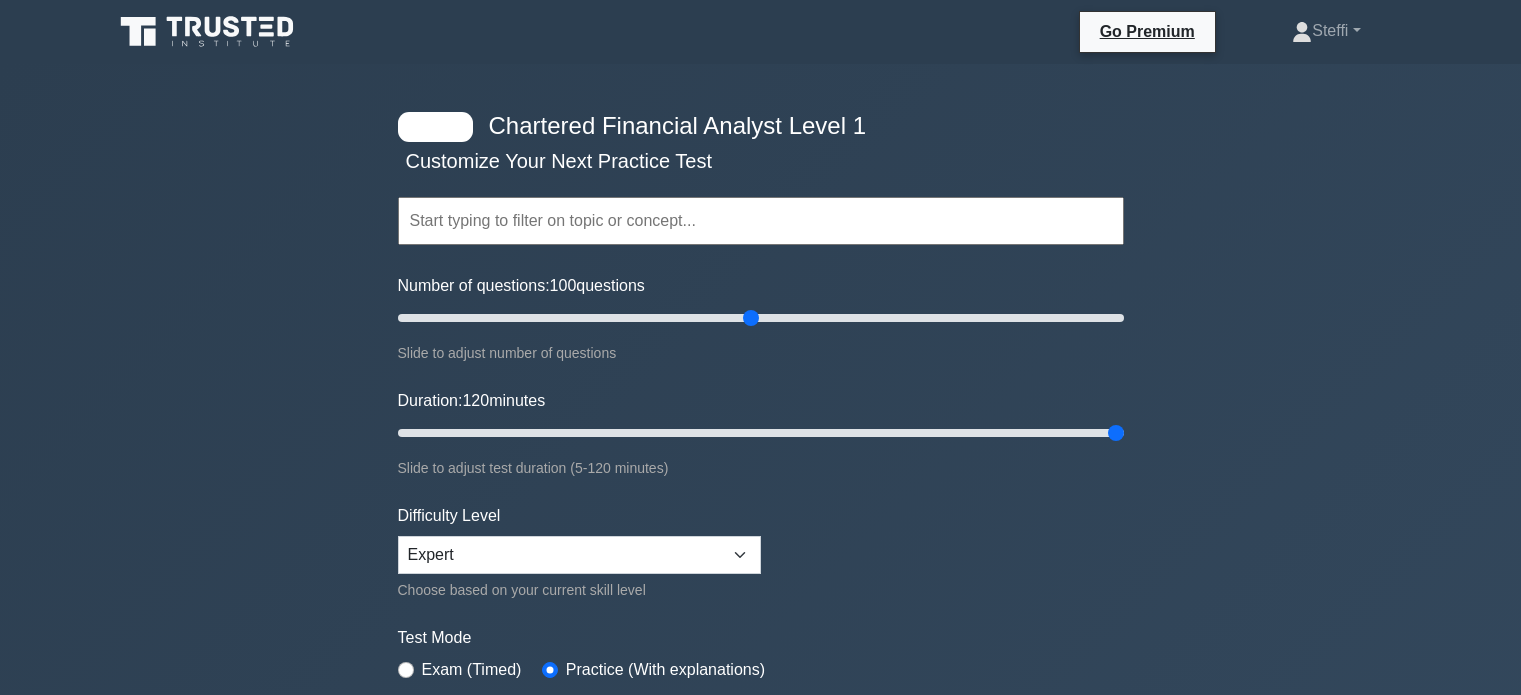 select on "expert" 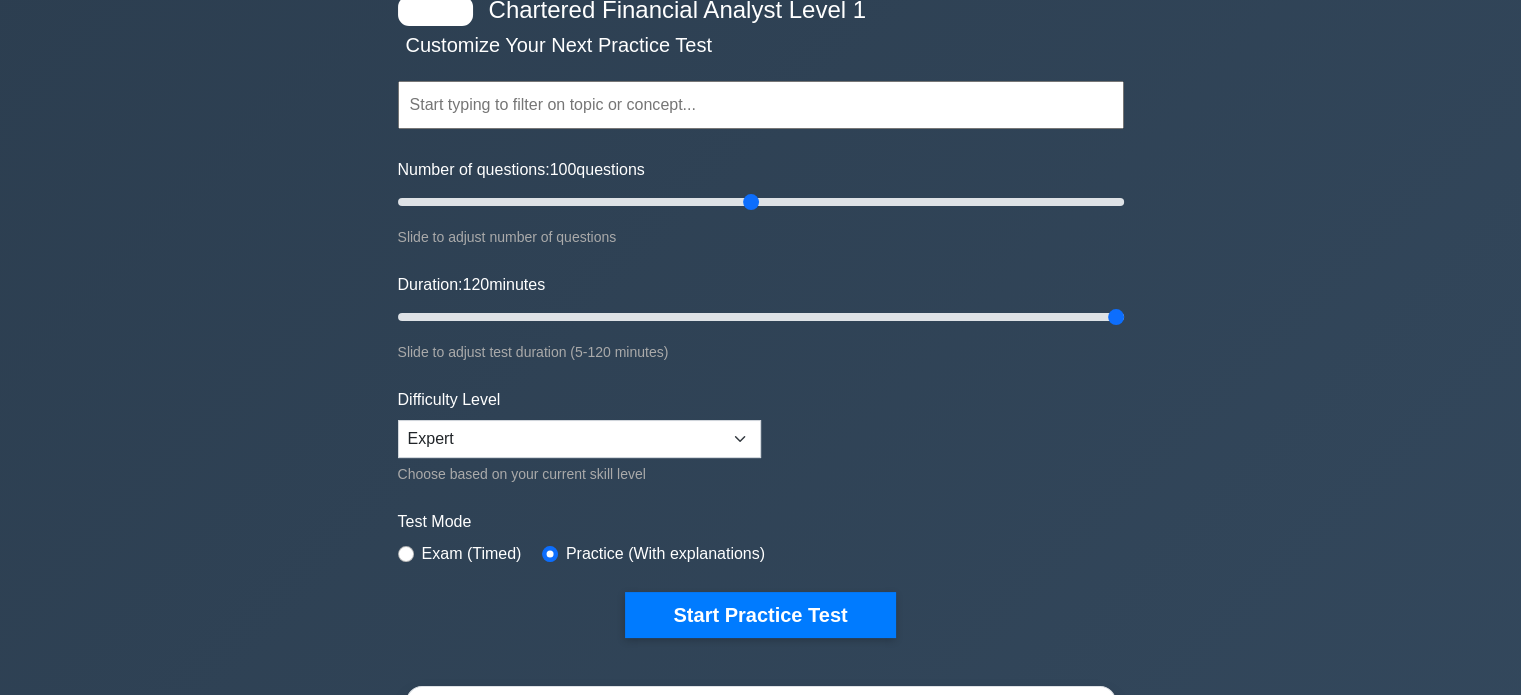 scroll, scrollTop: 0, scrollLeft: 0, axis: both 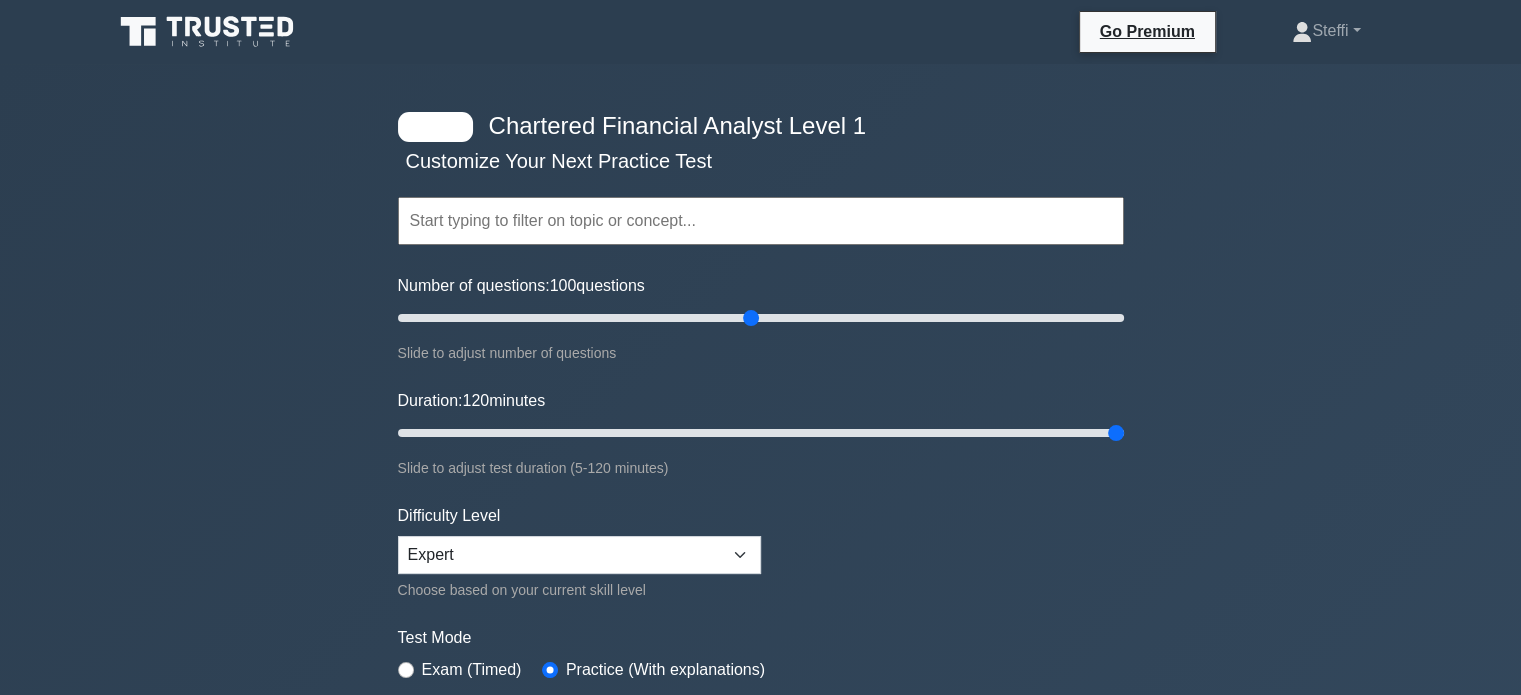 click at bounding box center (761, 221) 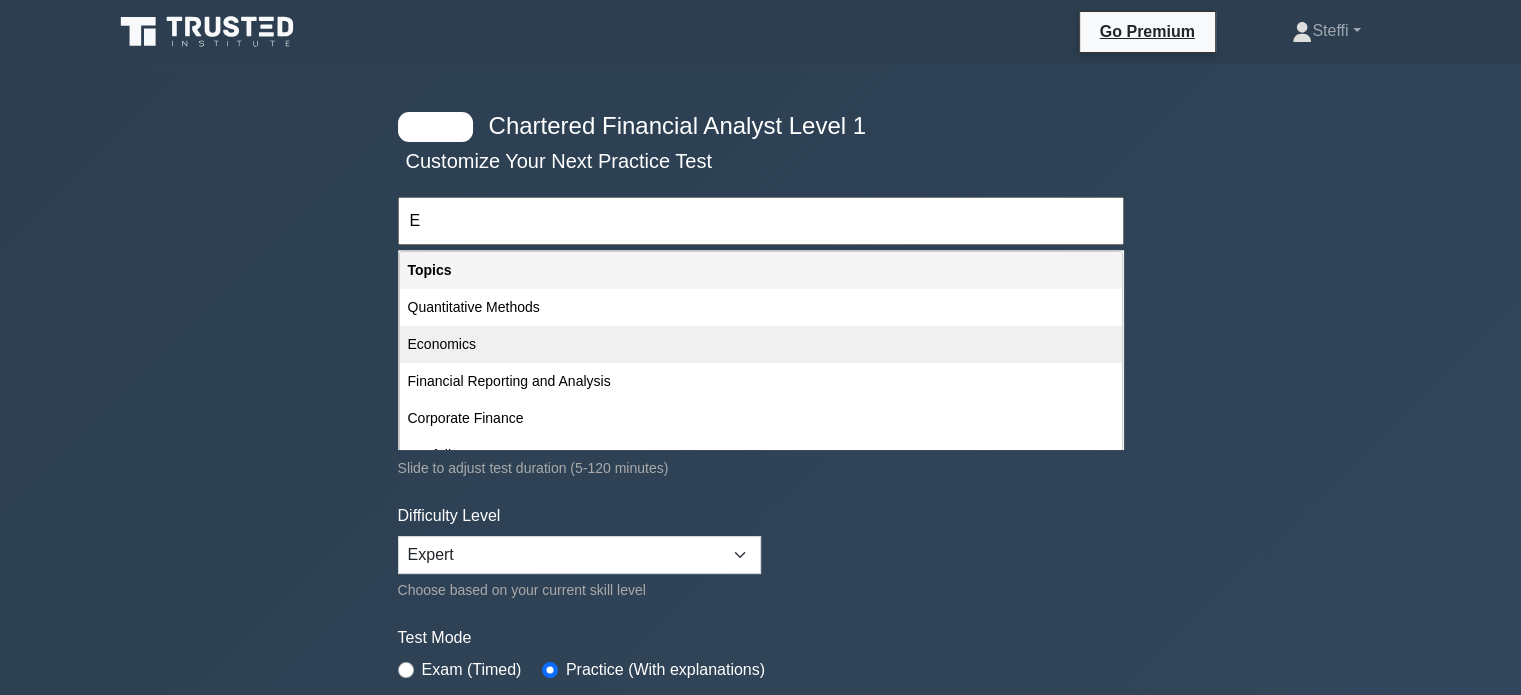 click on "Economics" at bounding box center [761, 344] 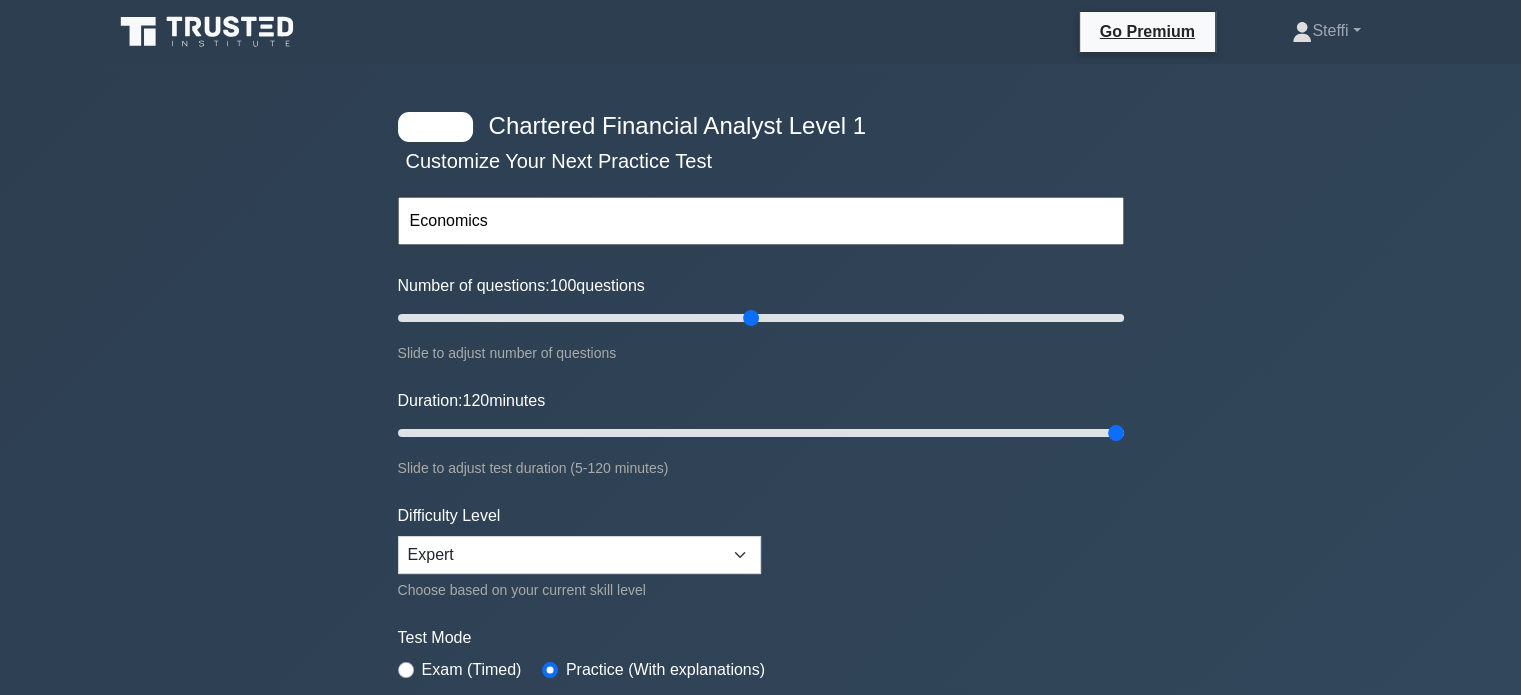 click on "Economics" at bounding box center [761, 221] 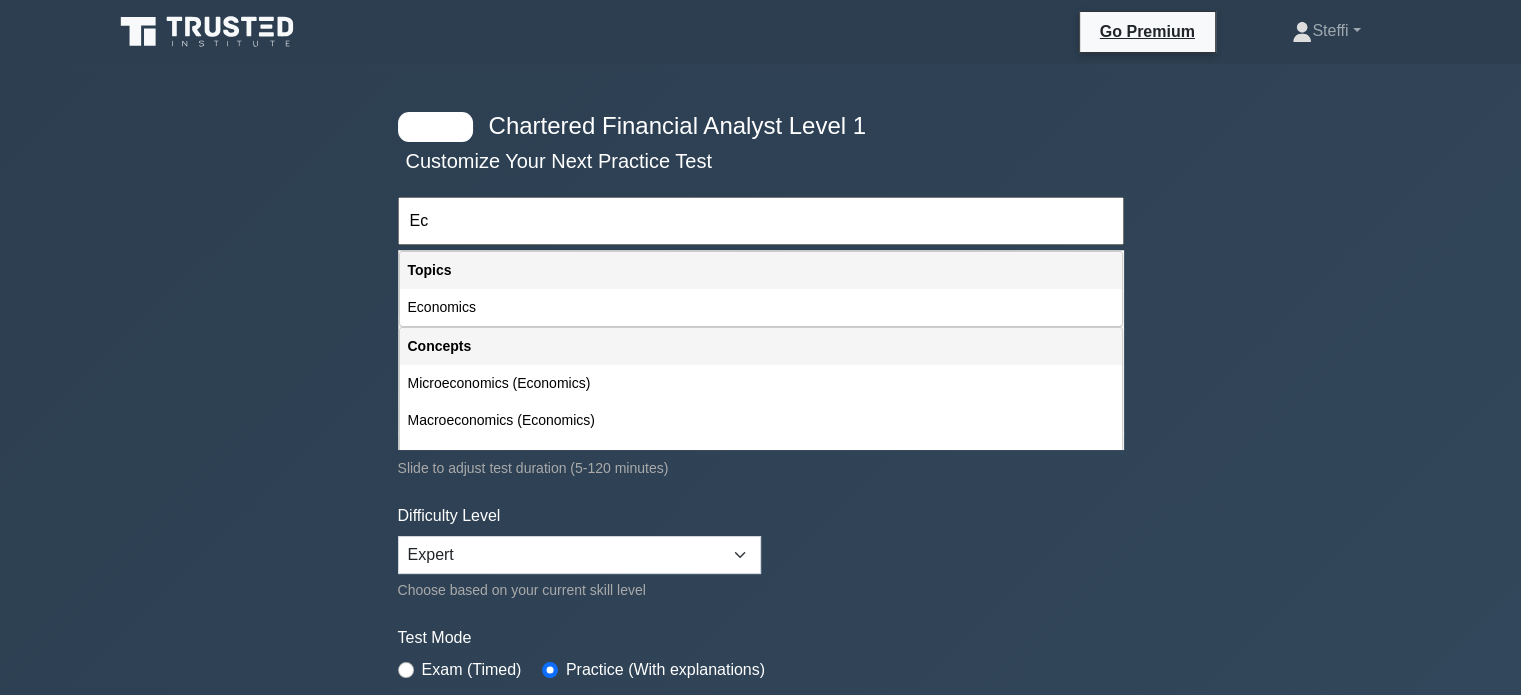type on "E" 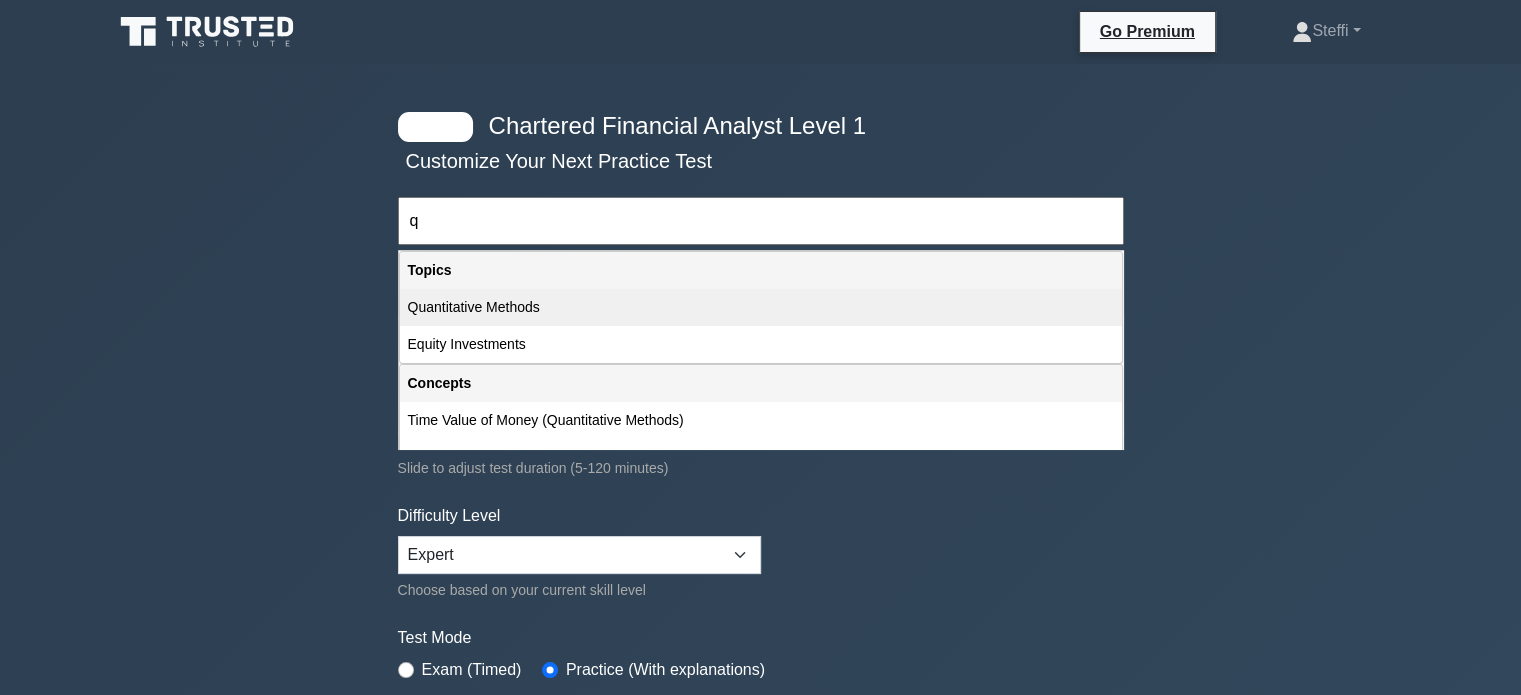 click on "Quantitative Methods" at bounding box center [761, 307] 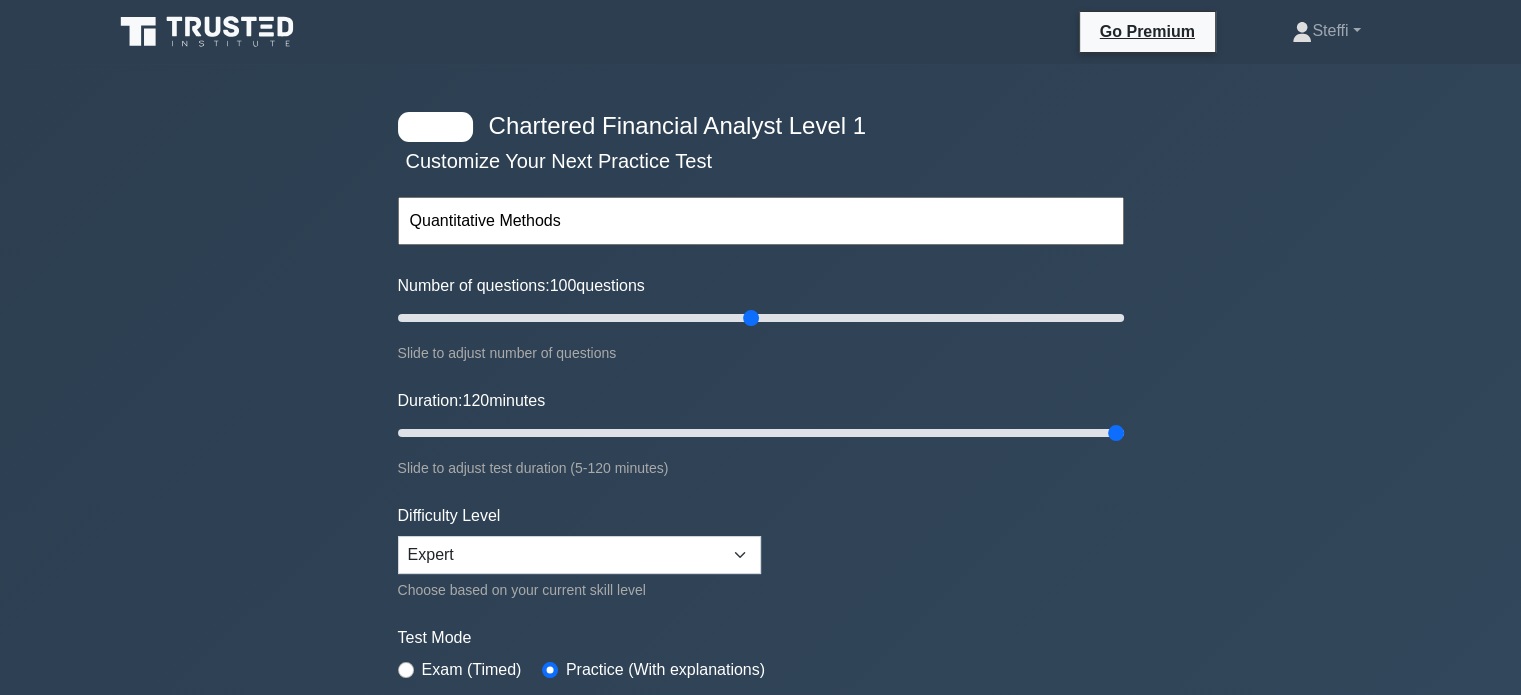 click on "Difficulty Level
Beginner
Intermediate
Expert
Choose based on your current skill level" at bounding box center [579, 553] 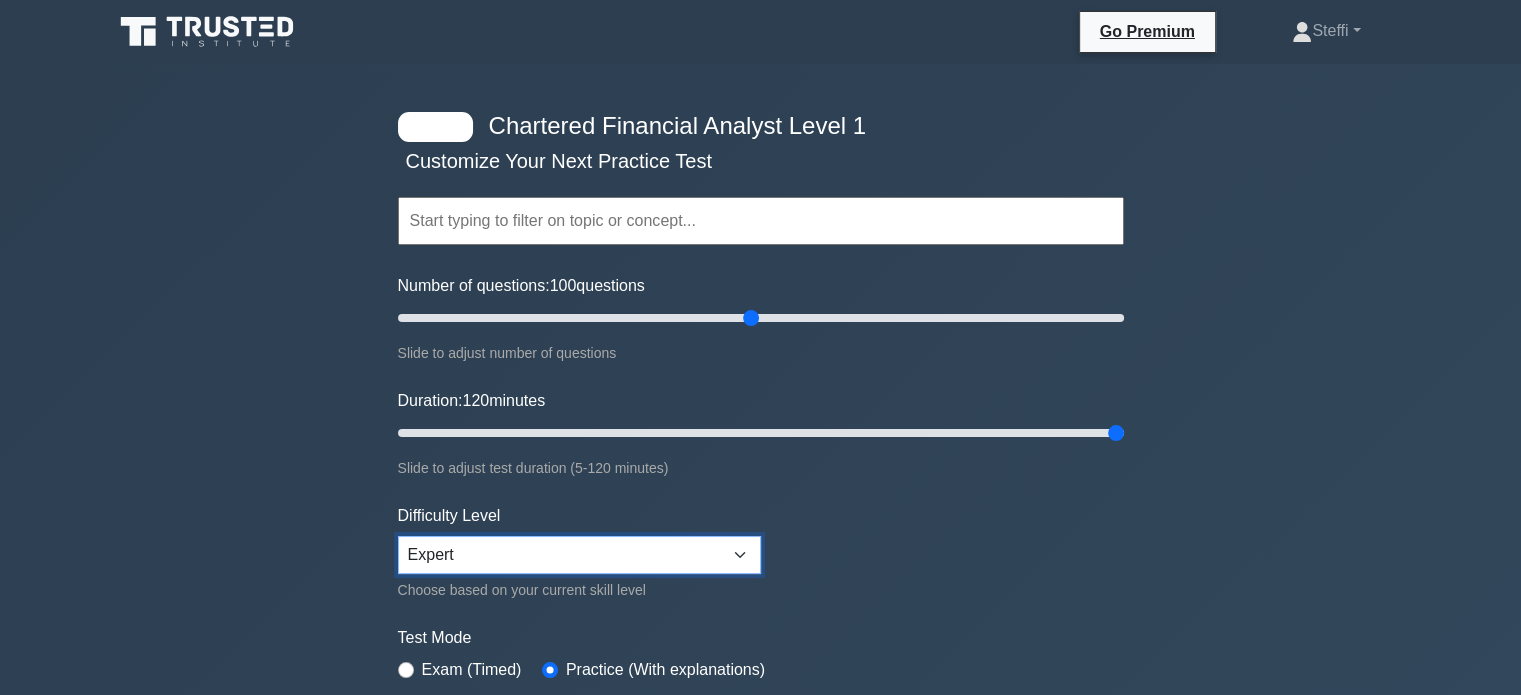 click on "Beginner
Intermediate
Expert" at bounding box center (579, 555) 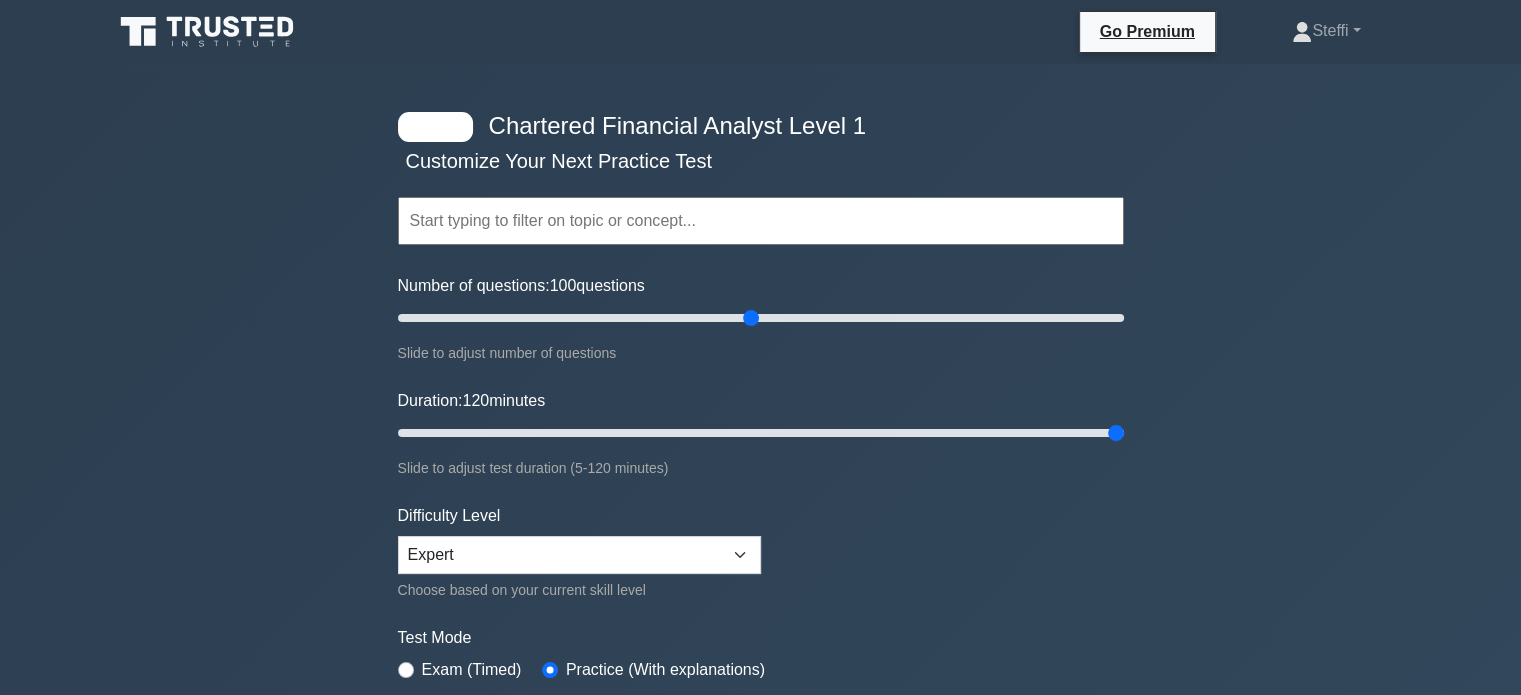 click on "Topics
Quantitative Methods
Economics
Financial Reporting and Analysis
Corporate Finance
Portfolio Management
Equity Investments
Fixed Income
Derivatives
Alternative Investments
Concepts" at bounding box center [761, 445] 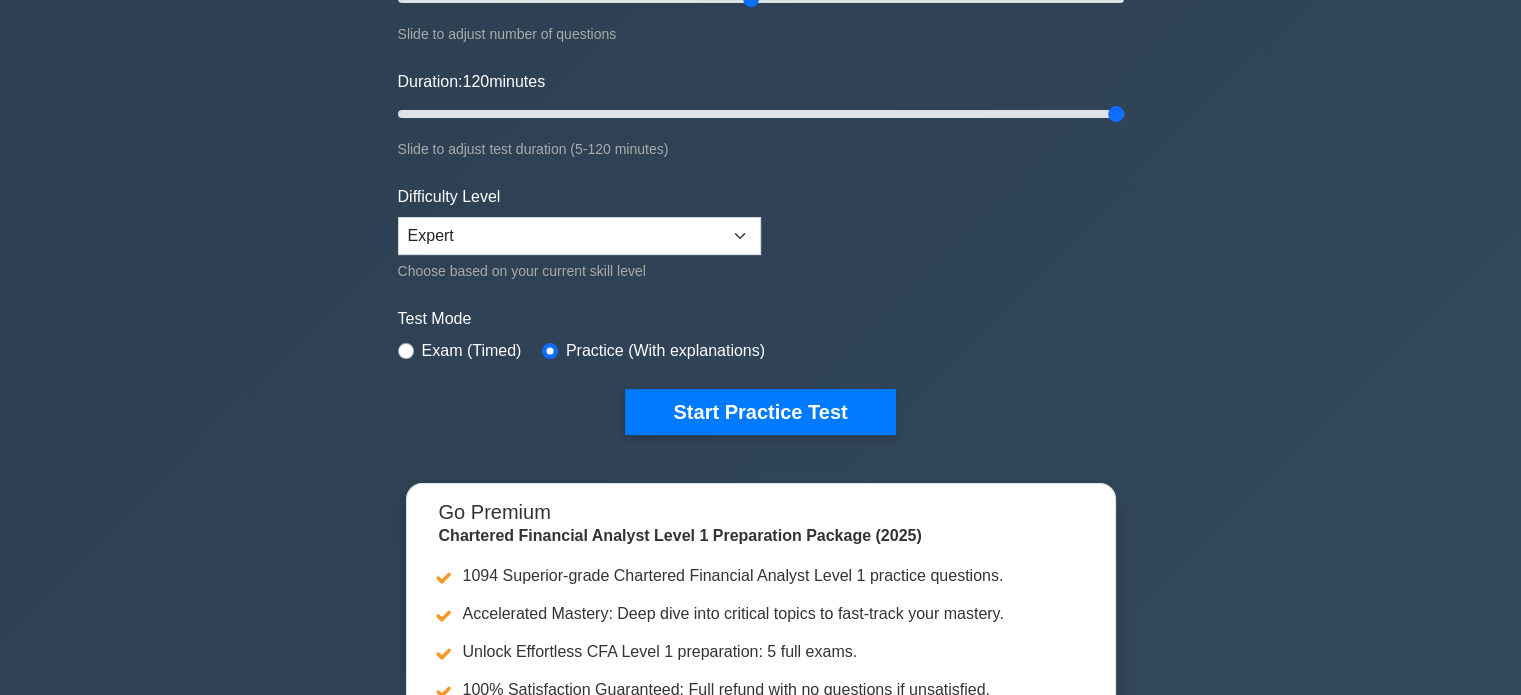 scroll, scrollTop: 318, scrollLeft: 0, axis: vertical 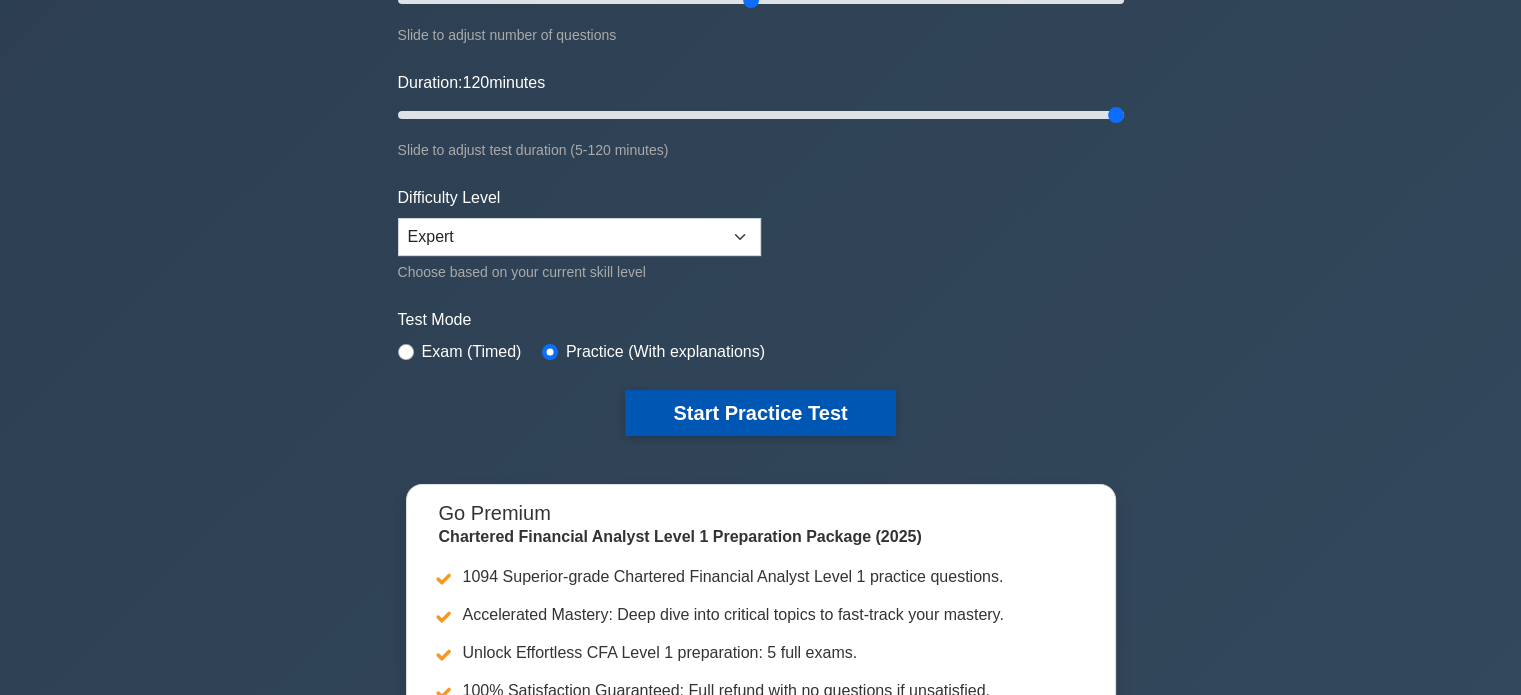 click on "Start Practice Test" at bounding box center [760, 413] 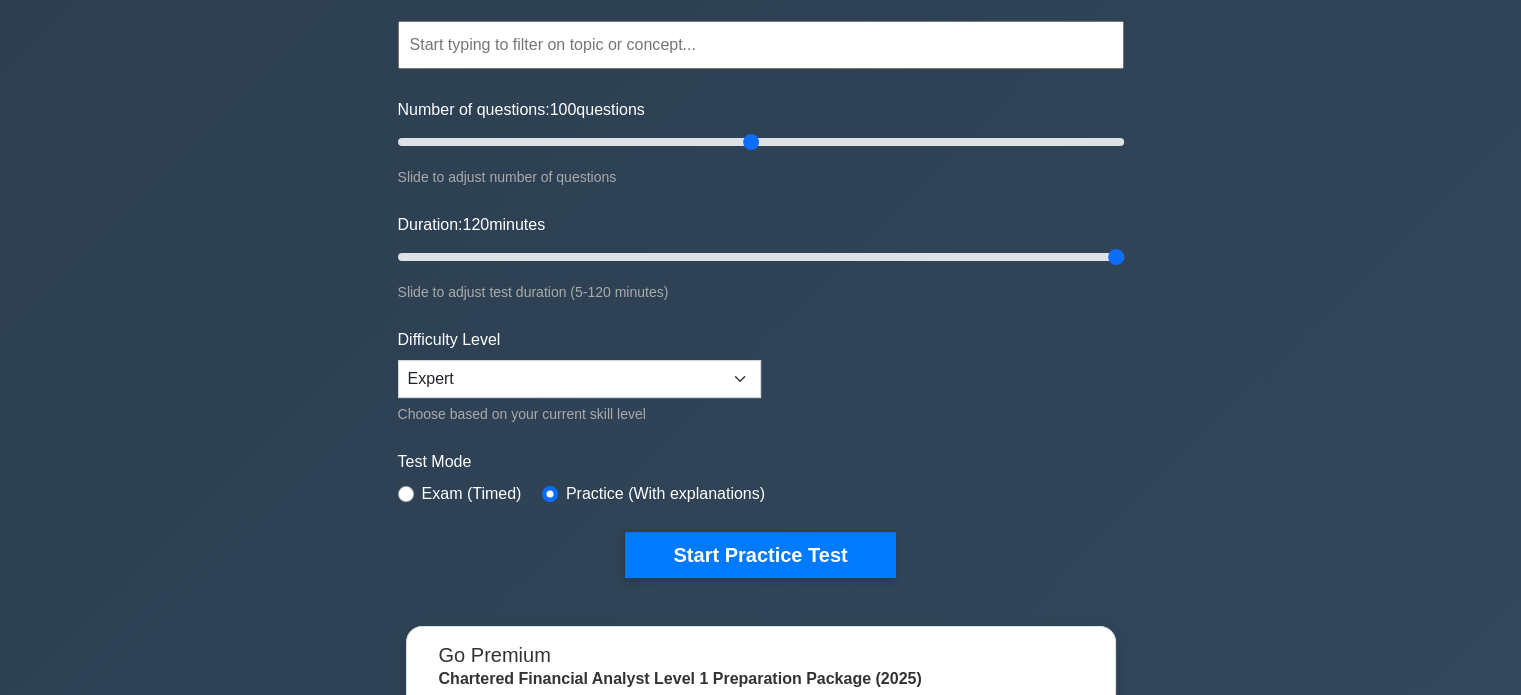 scroll, scrollTop: 152, scrollLeft: 0, axis: vertical 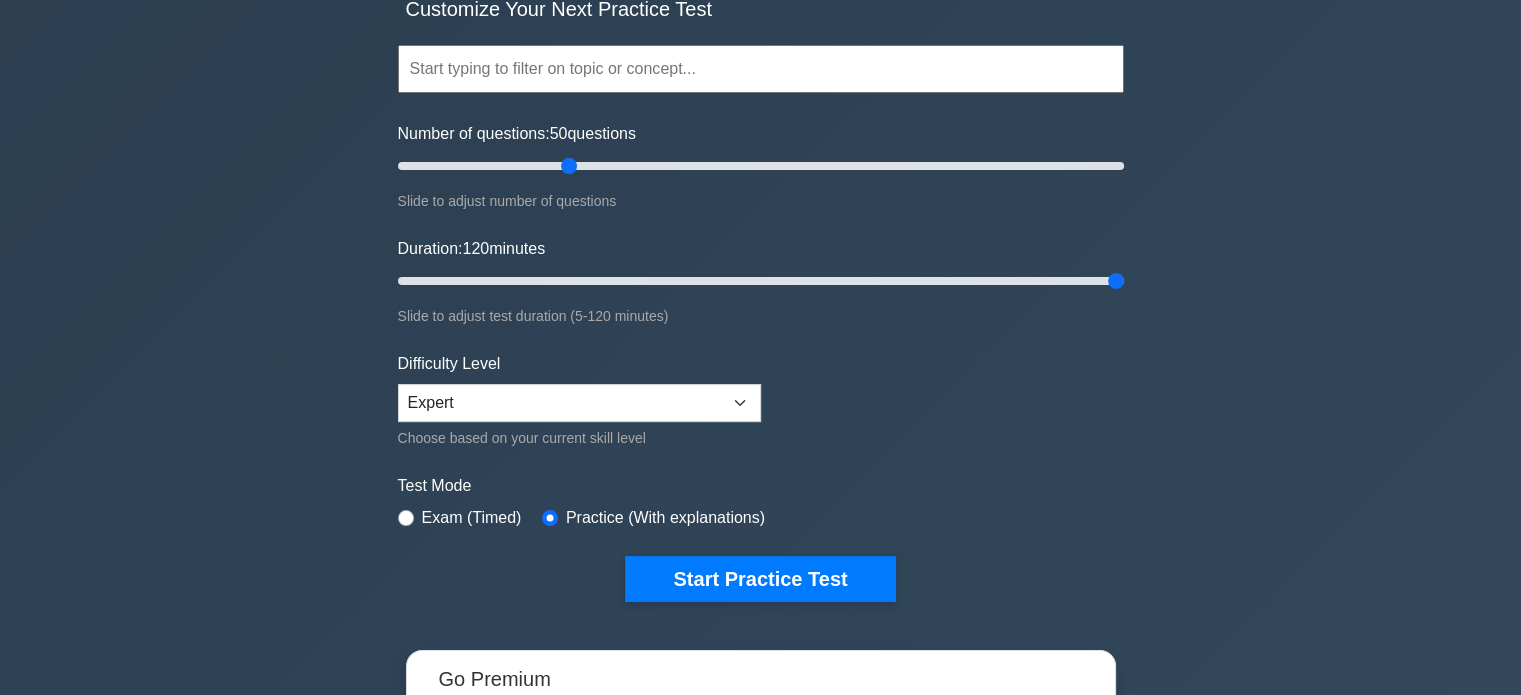 drag, startPoint x: 752, startPoint y: 163, endPoint x: 563, endPoint y: 179, distance: 189.67604 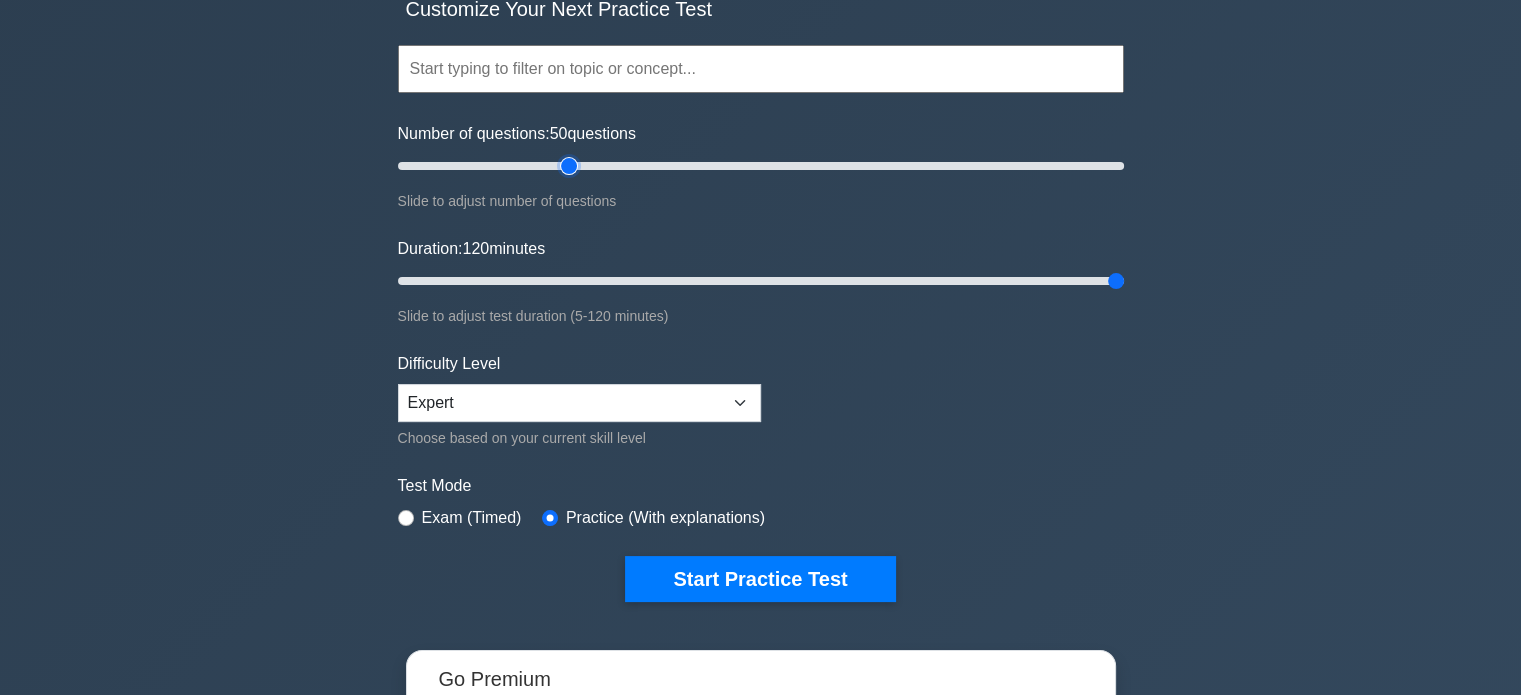 type on "50" 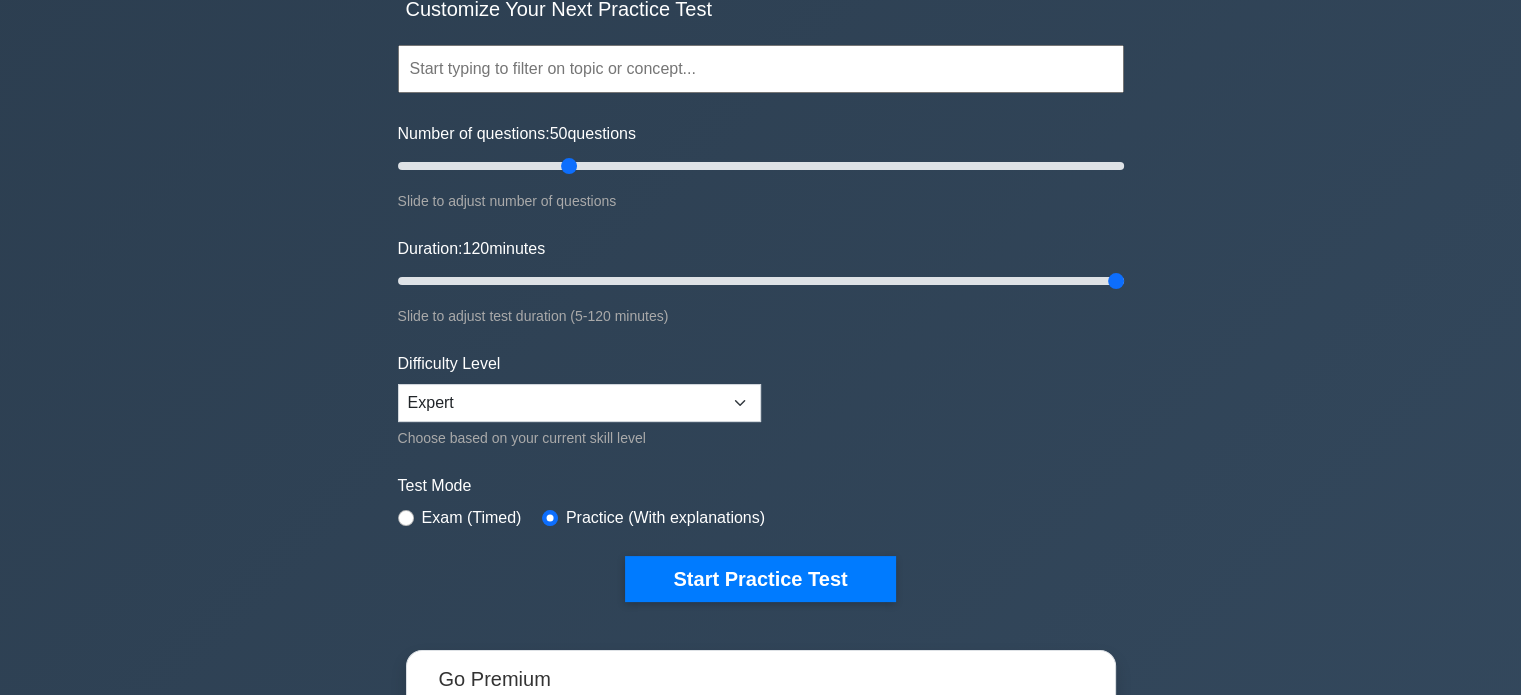 click at bounding box center [761, 69] 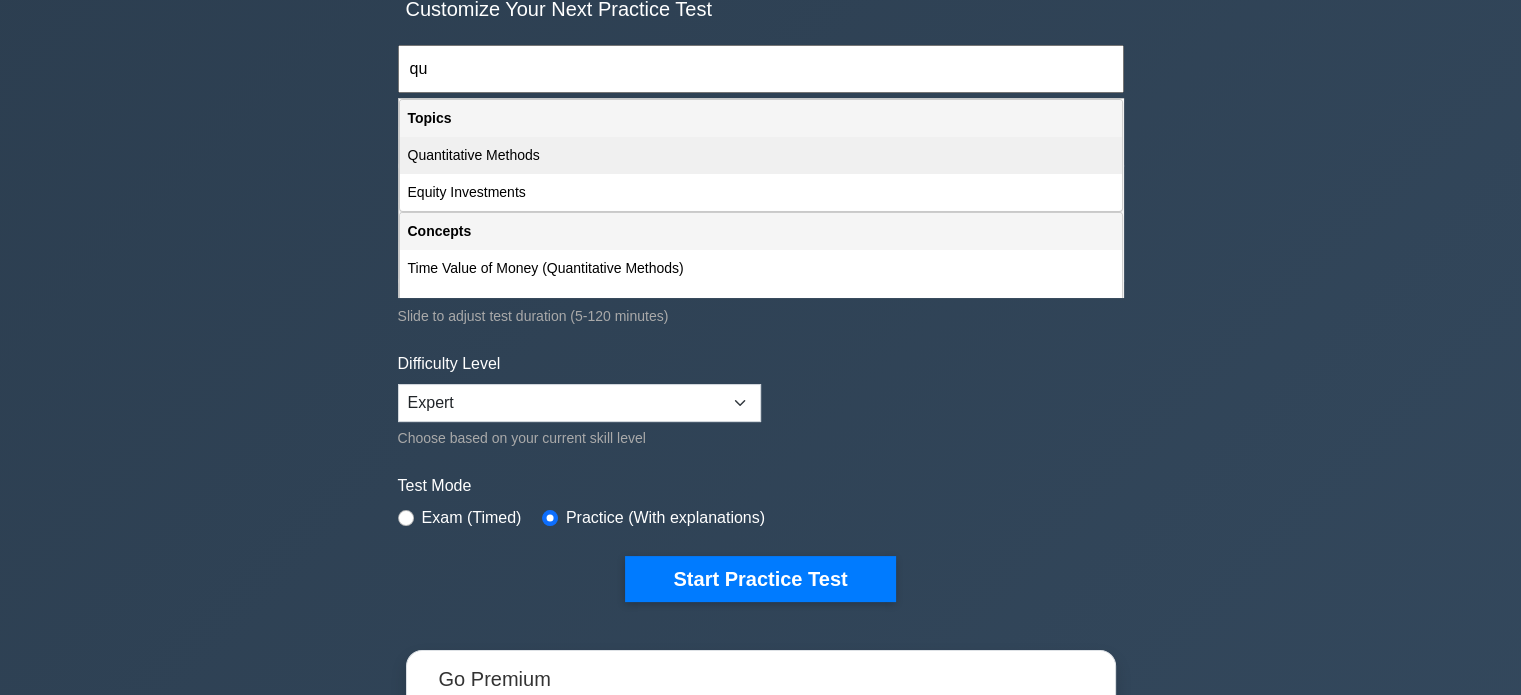 click on "Quantitative Methods" at bounding box center [761, 155] 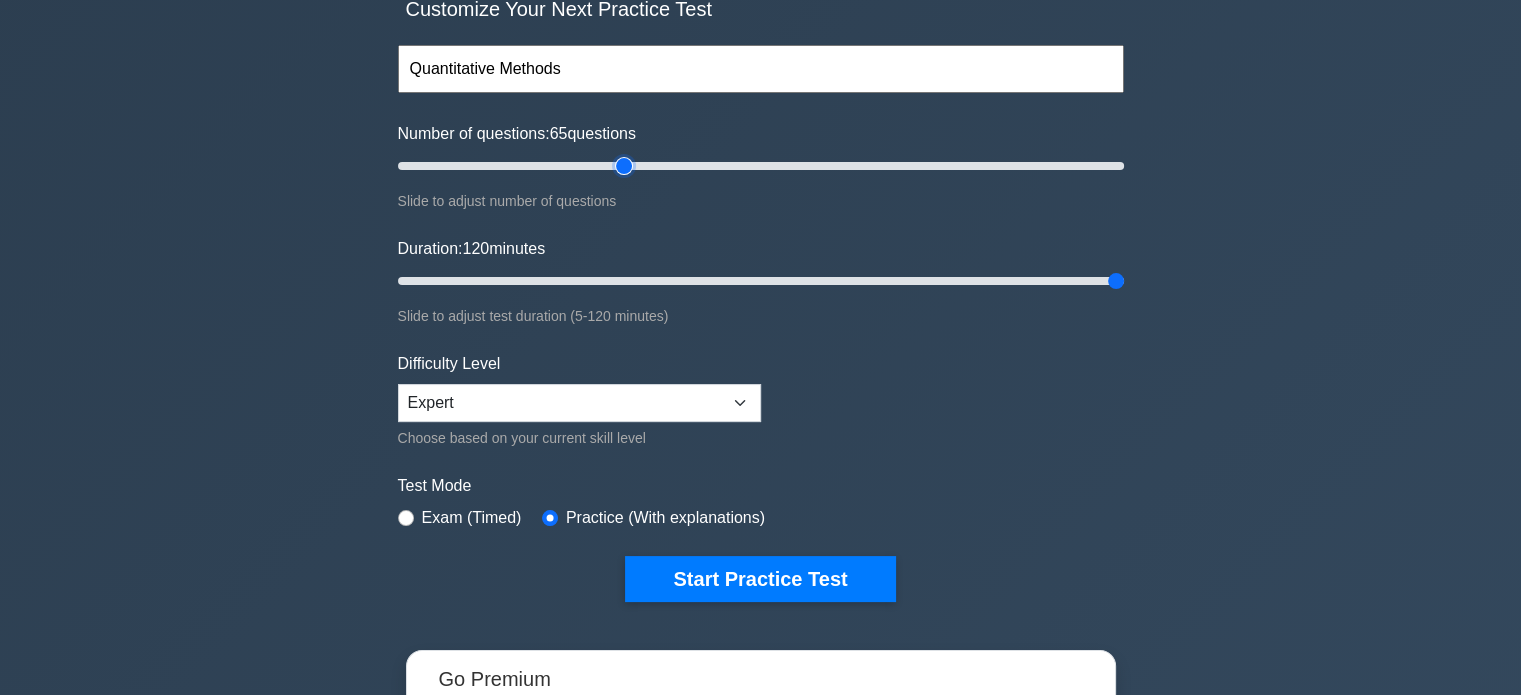 type on "65" 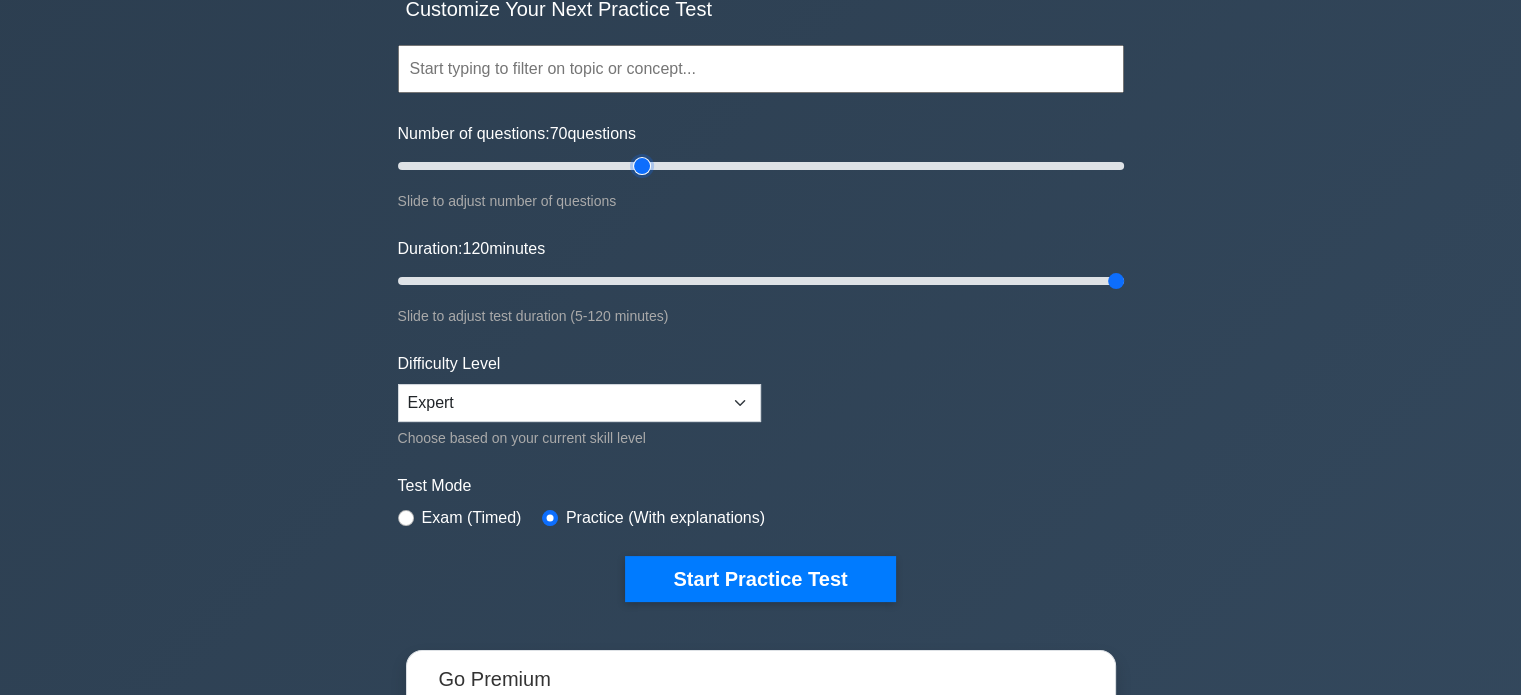 type on "70" 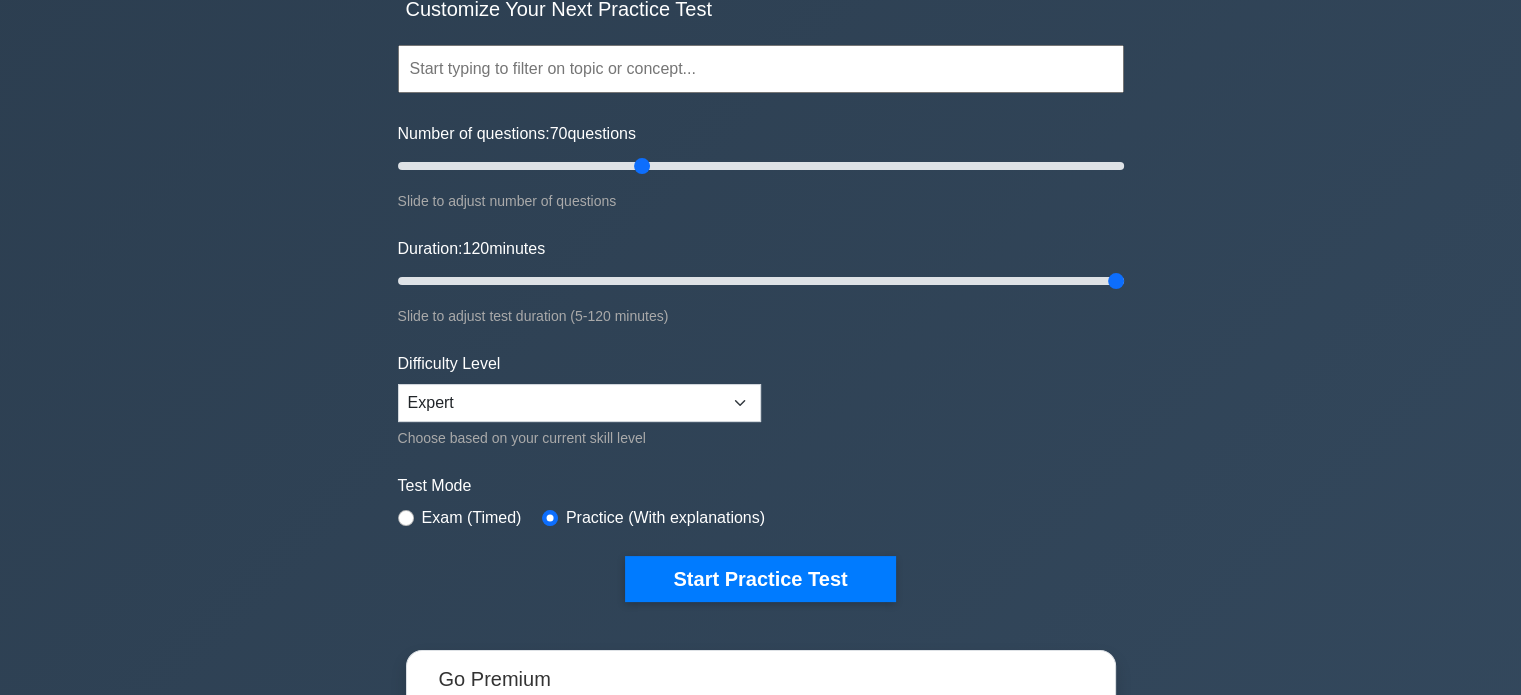 scroll, scrollTop: 16, scrollLeft: 0, axis: vertical 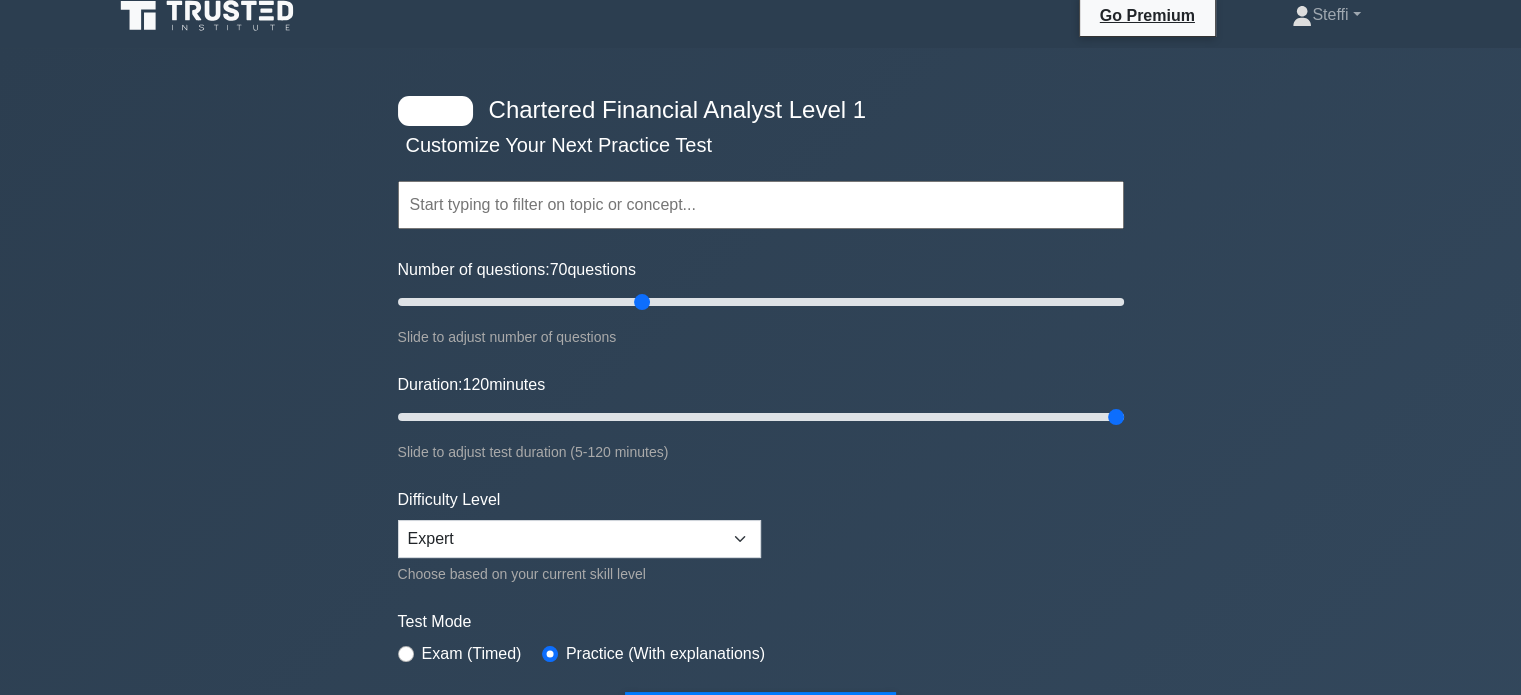 click at bounding box center (761, 205) 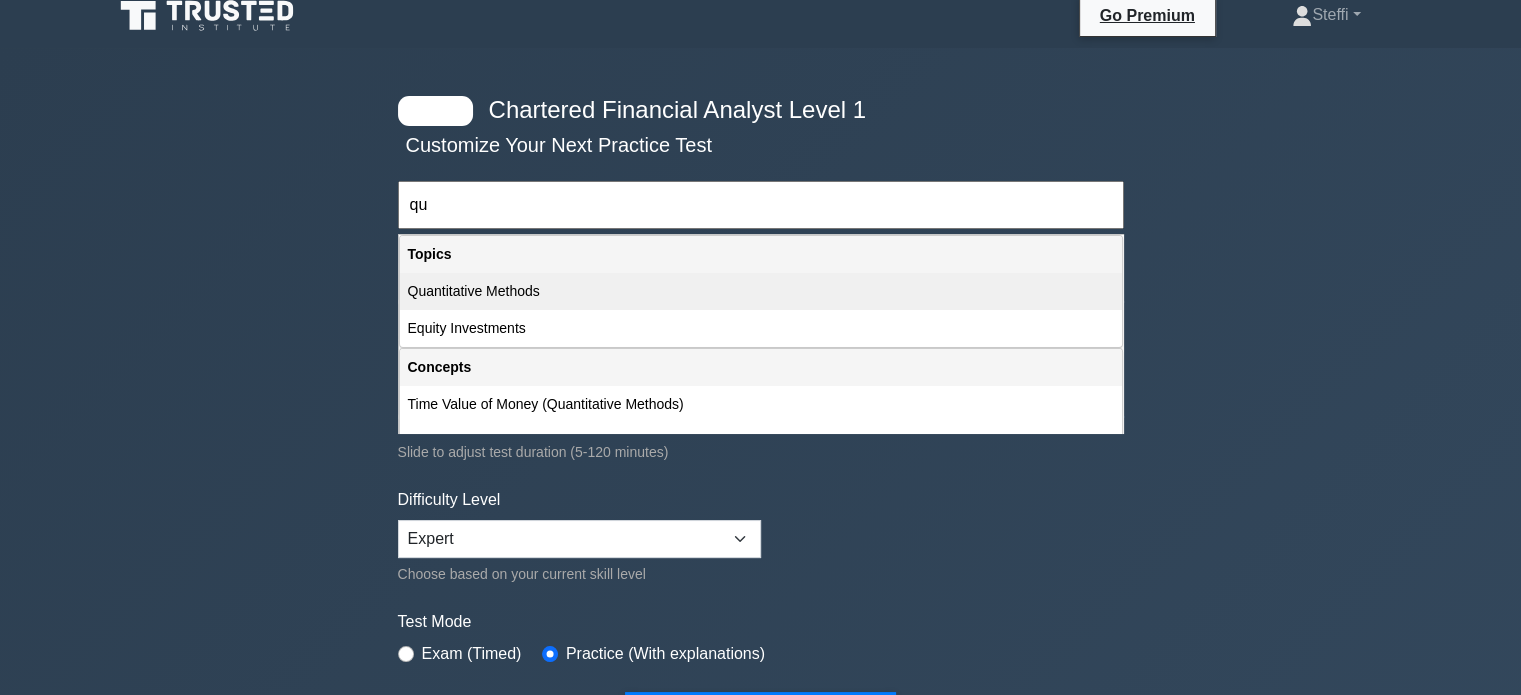 click on "Quantitative Methods" at bounding box center [761, 291] 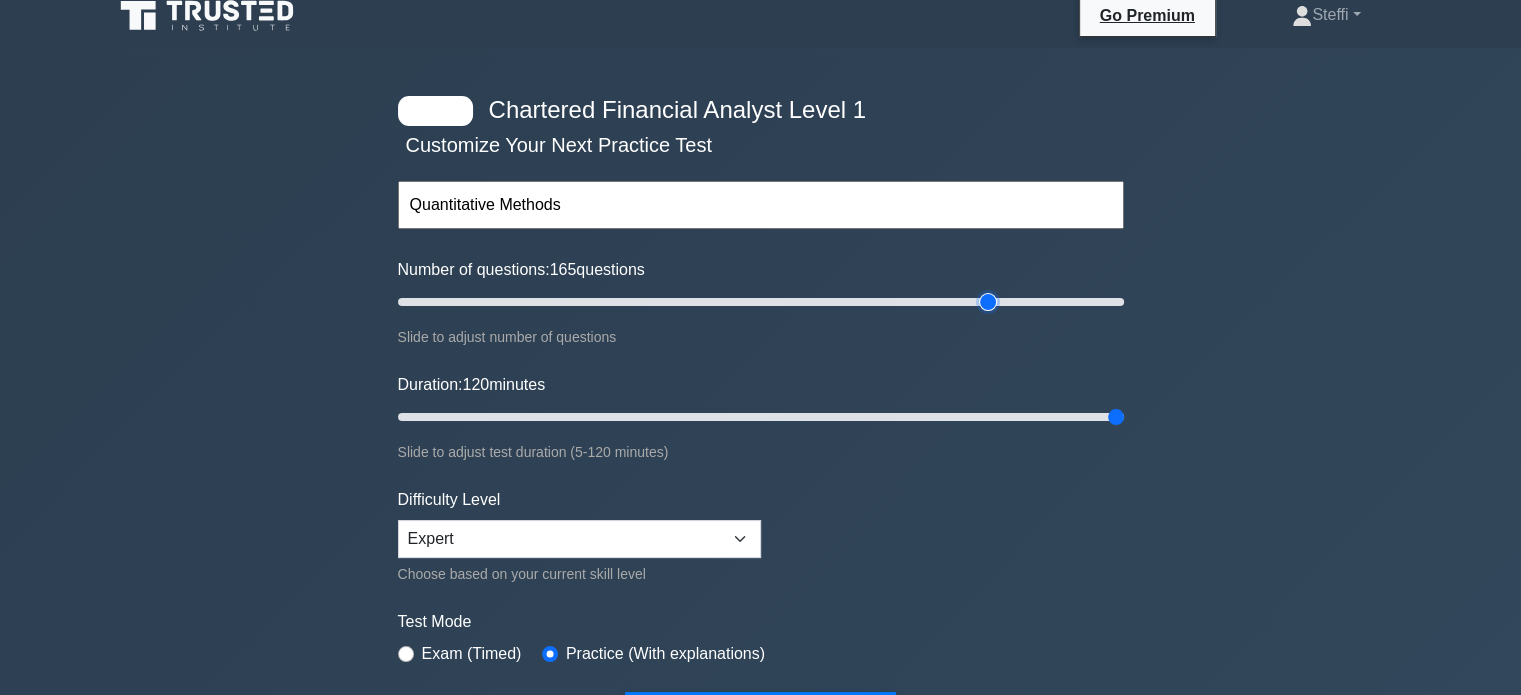 type on "165" 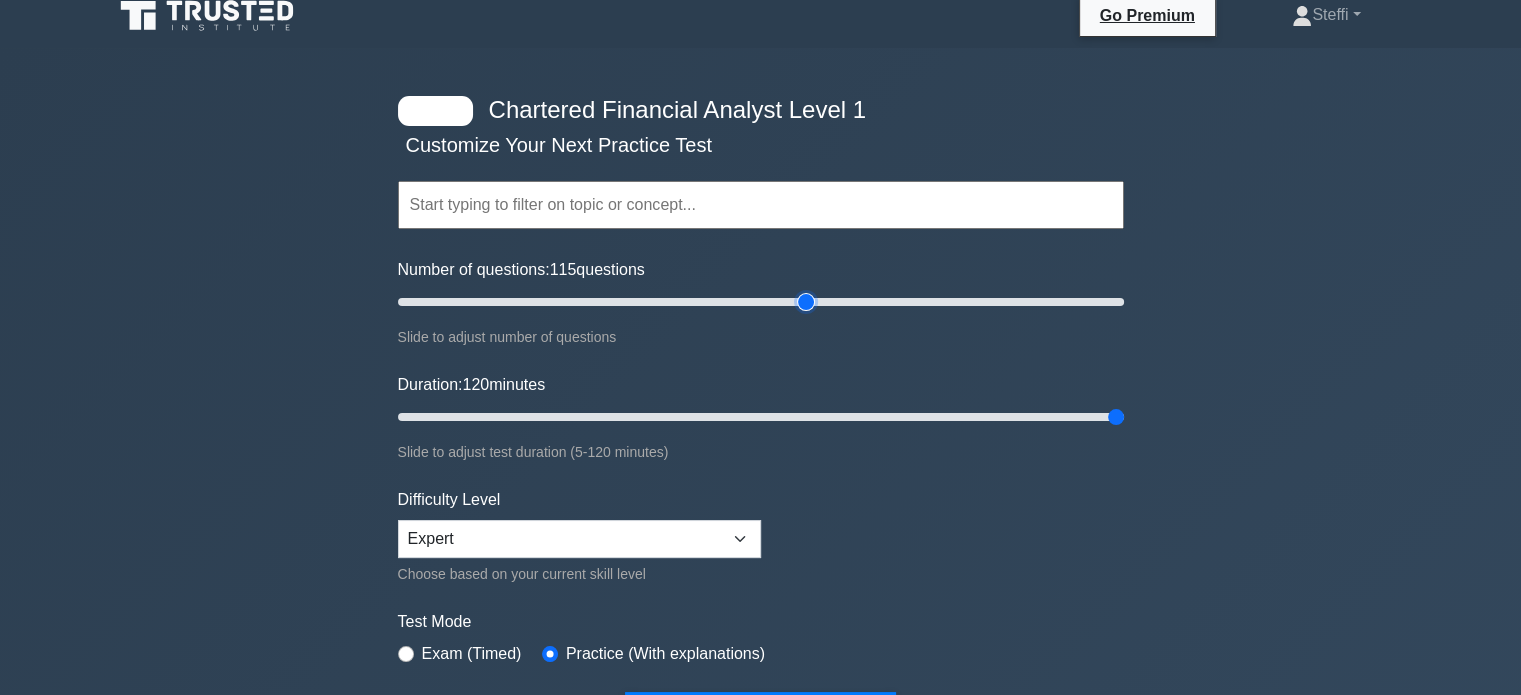 drag, startPoint x: 983, startPoint y: 300, endPoint x: 802, endPoint y: 299, distance: 181.00276 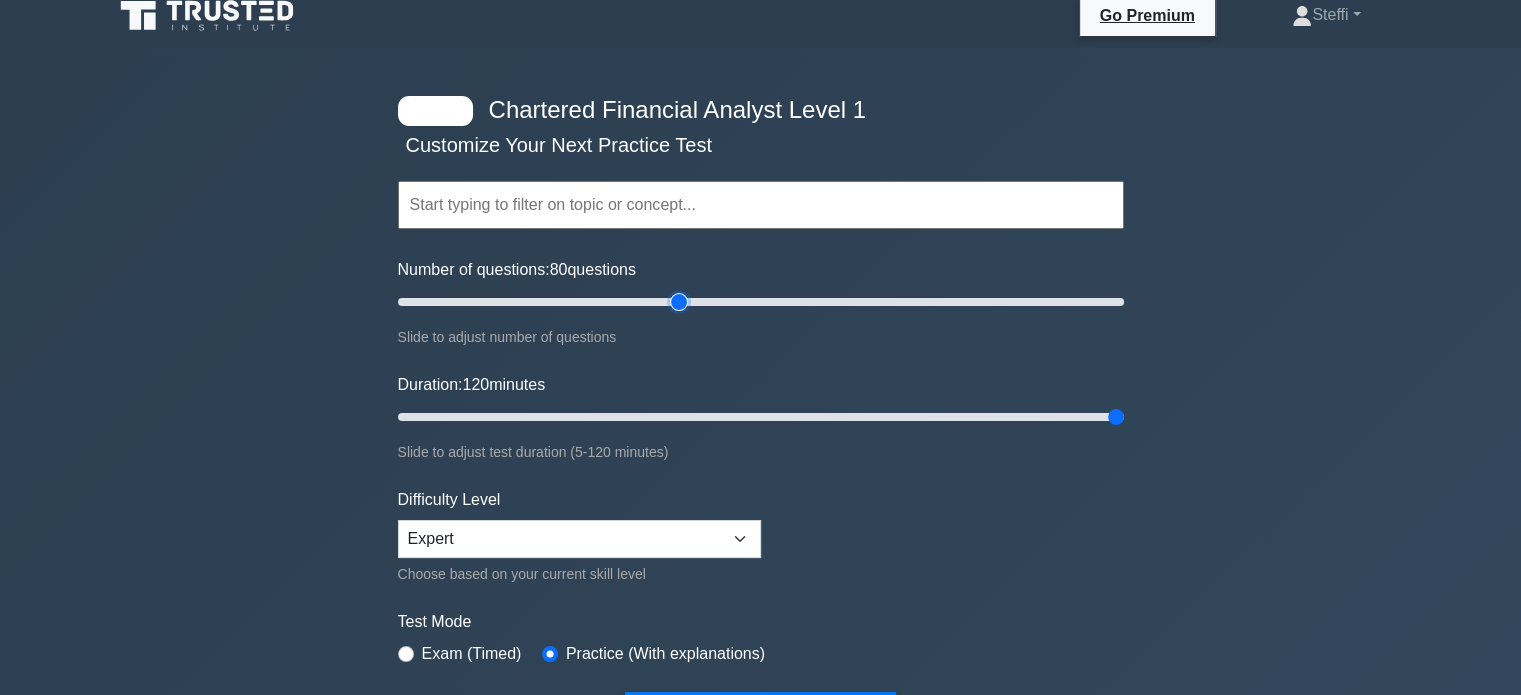 drag, startPoint x: 802, startPoint y: 299, endPoint x: 682, endPoint y: 298, distance: 120.004166 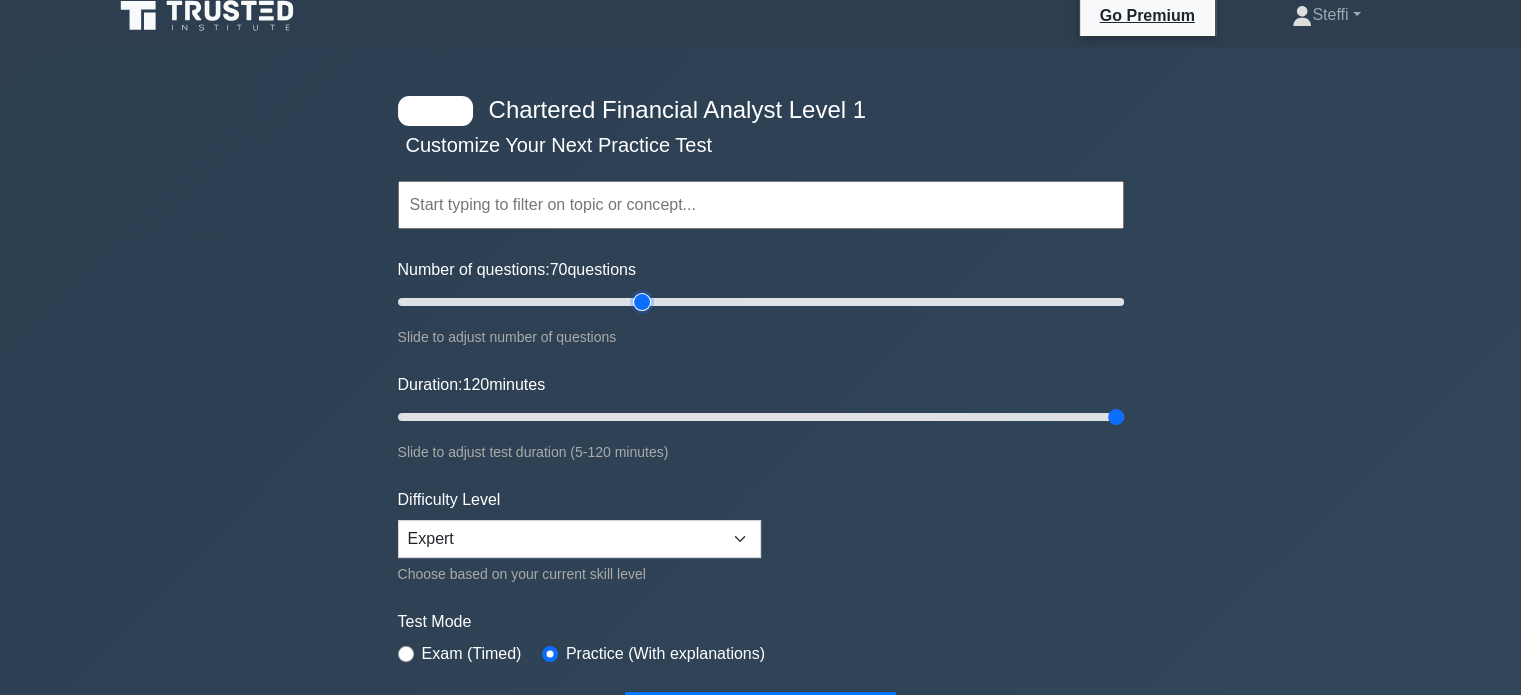 drag, startPoint x: 682, startPoint y: 298, endPoint x: 646, endPoint y: 297, distance: 36.013885 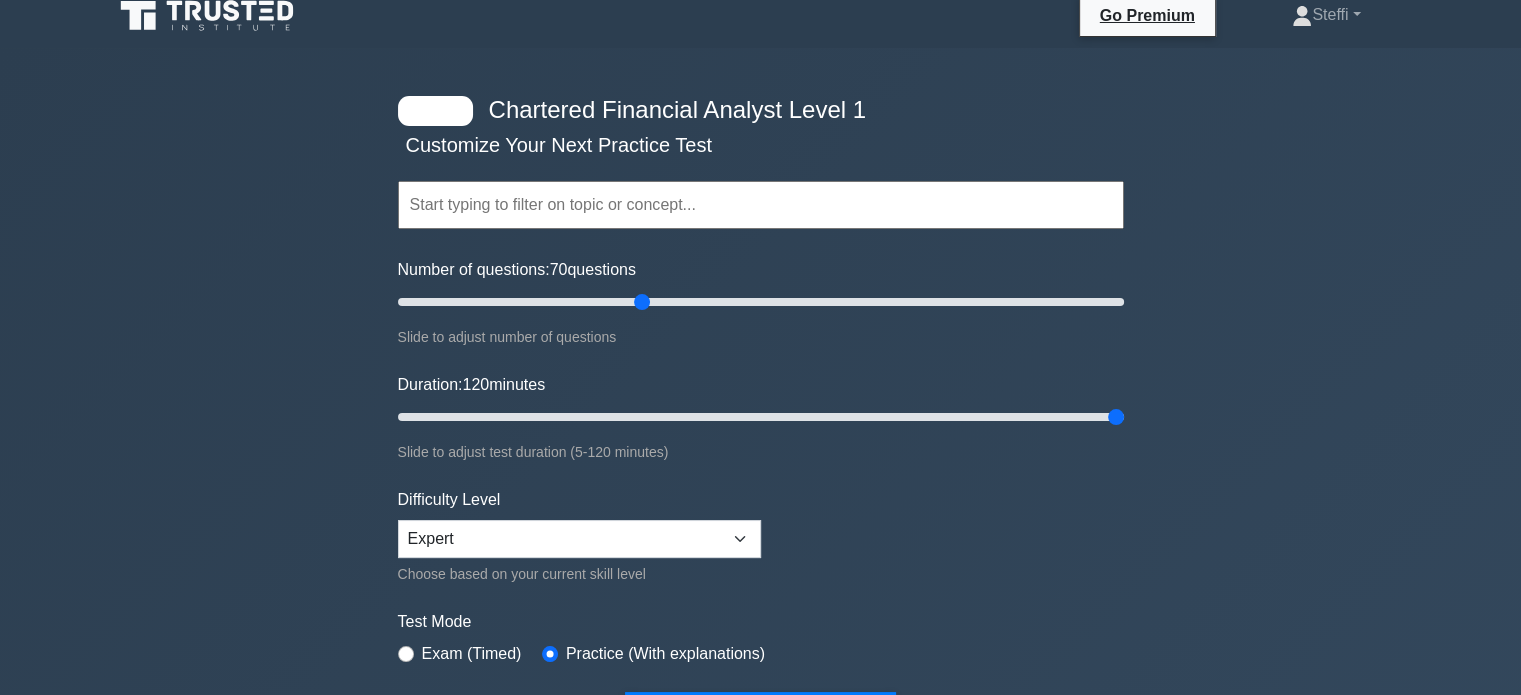 click on "Duration:  120  minutes
Slide to adjust test duration (5-120 minutes)" at bounding box center (761, 418) 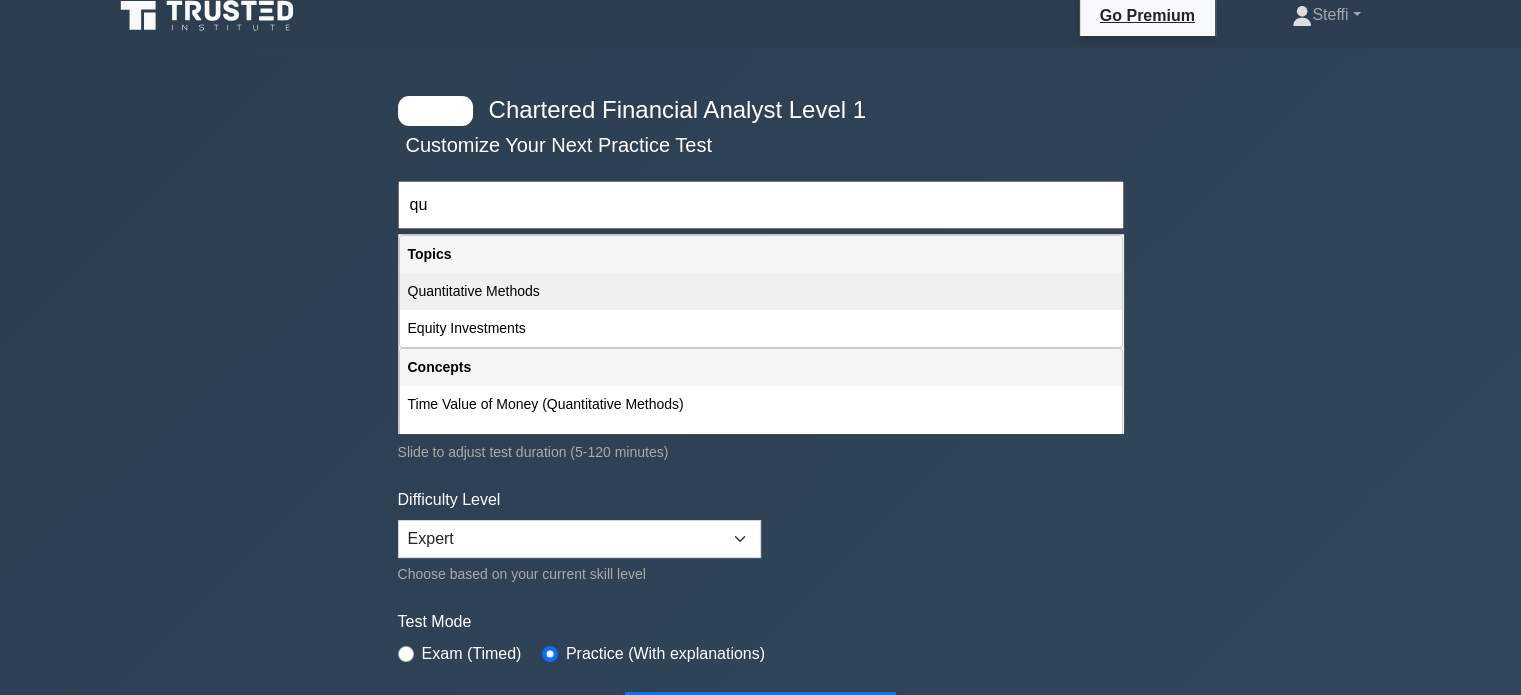 click on "Quantitative Methods" at bounding box center (761, 291) 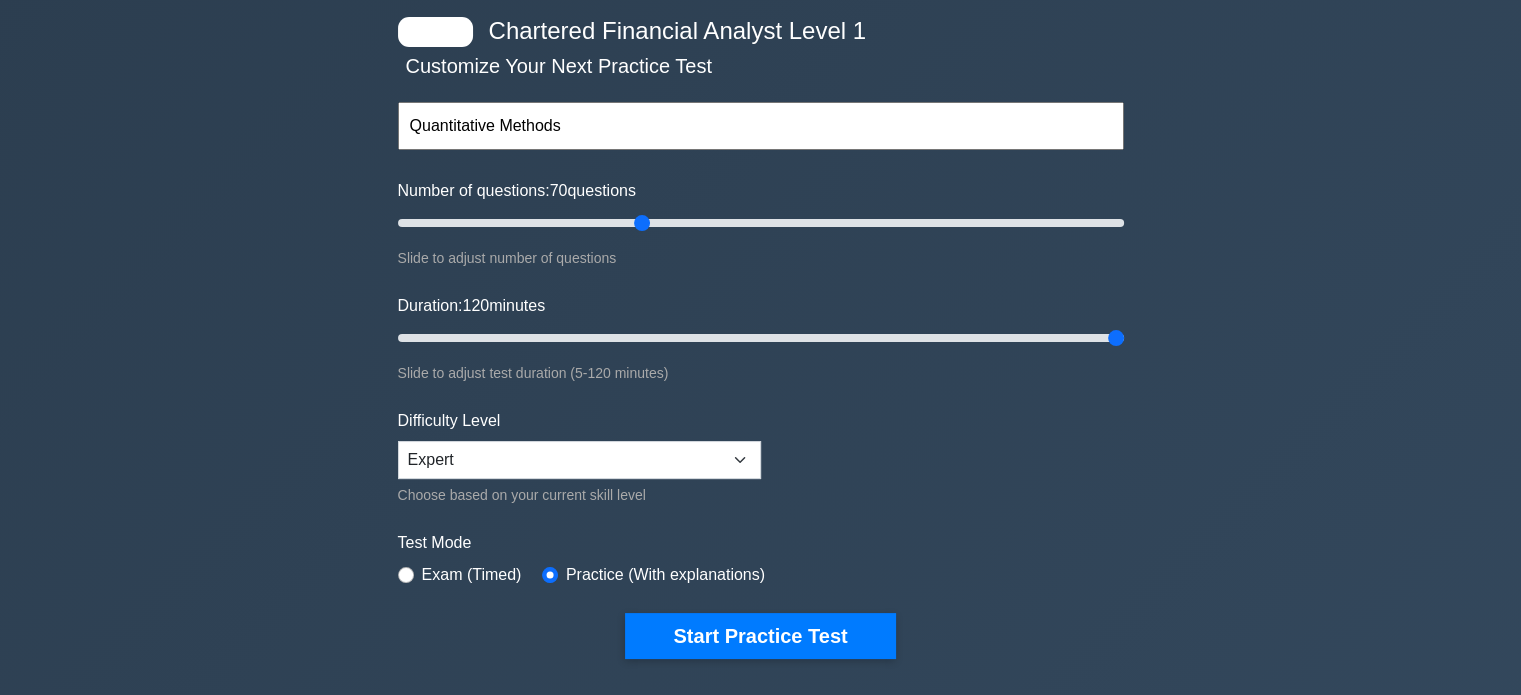 scroll, scrollTop: 96, scrollLeft: 0, axis: vertical 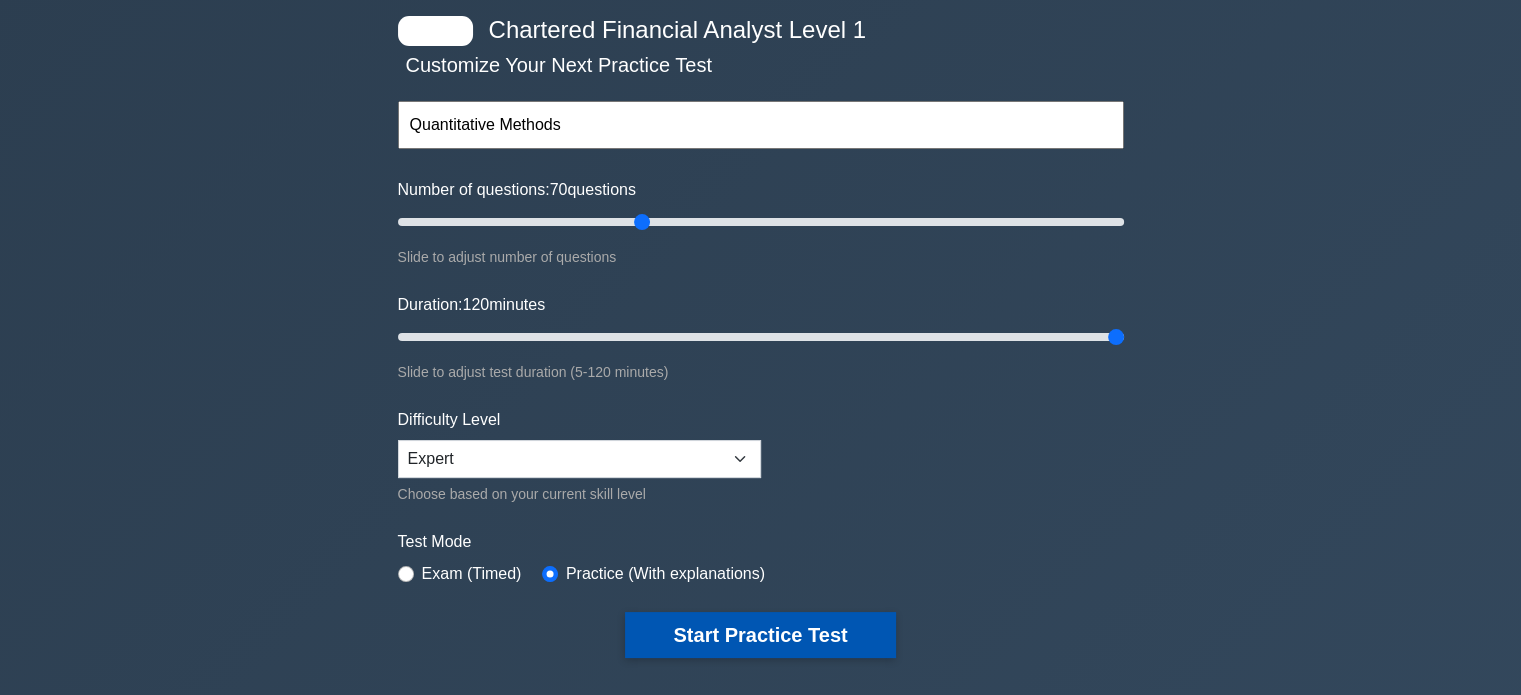 click on "Start Practice Test" at bounding box center (760, 635) 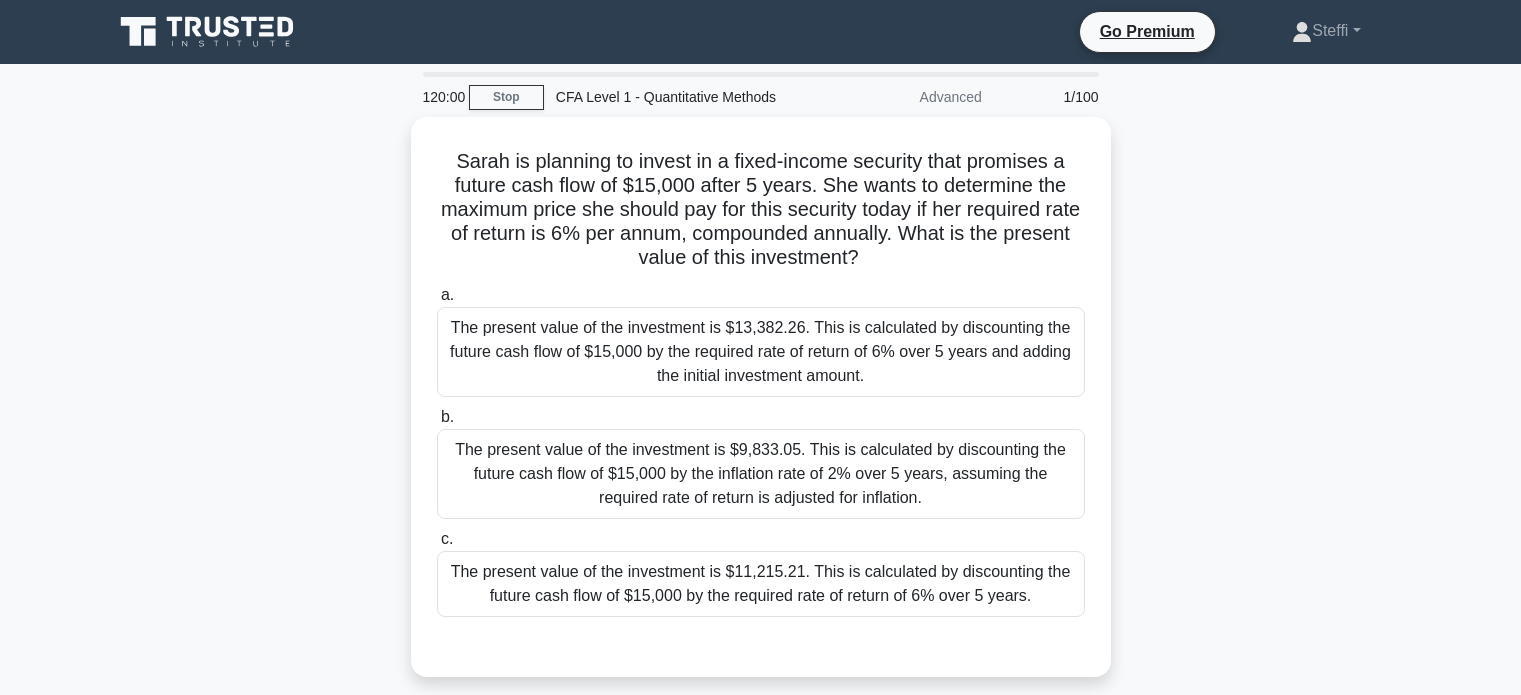 scroll, scrollTop: 0, scrollLeft: 0, axis: both 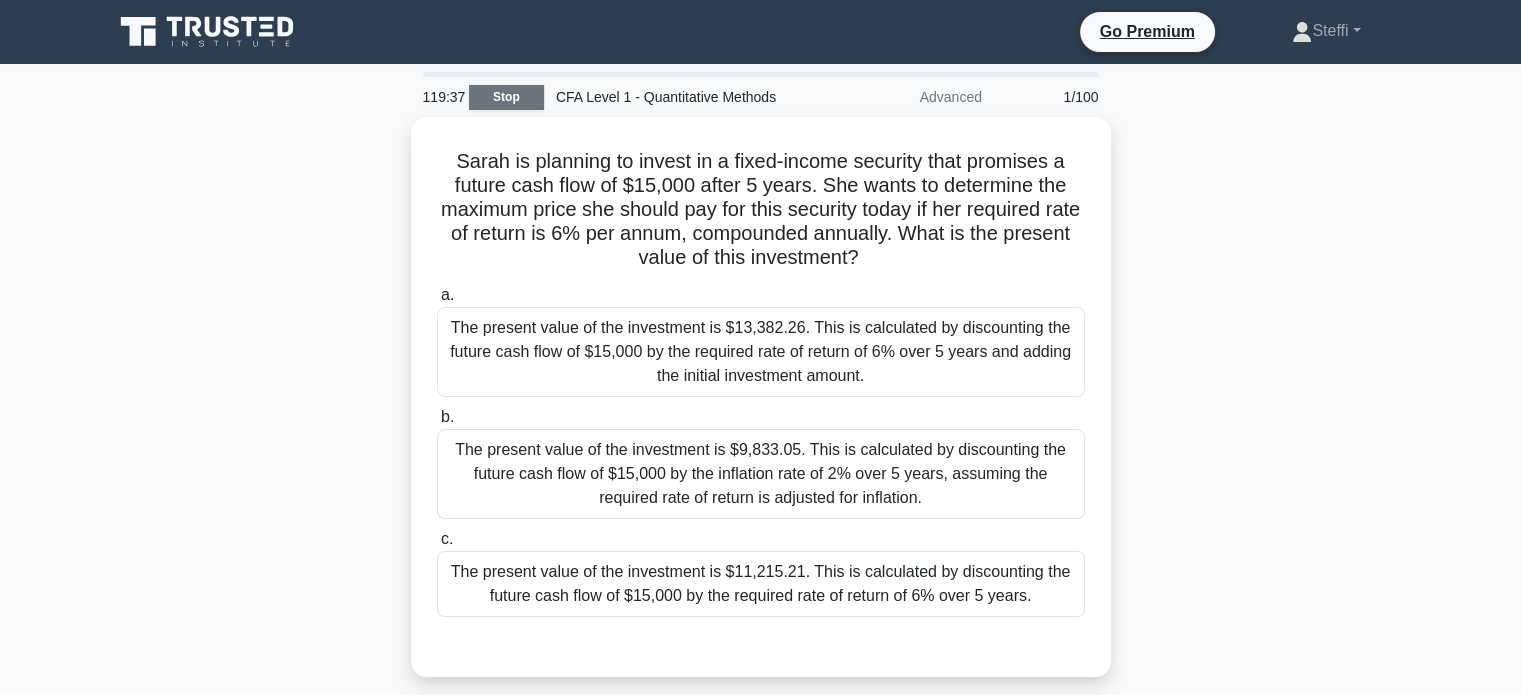 click on "Stop" at bounding box center [506, 97] 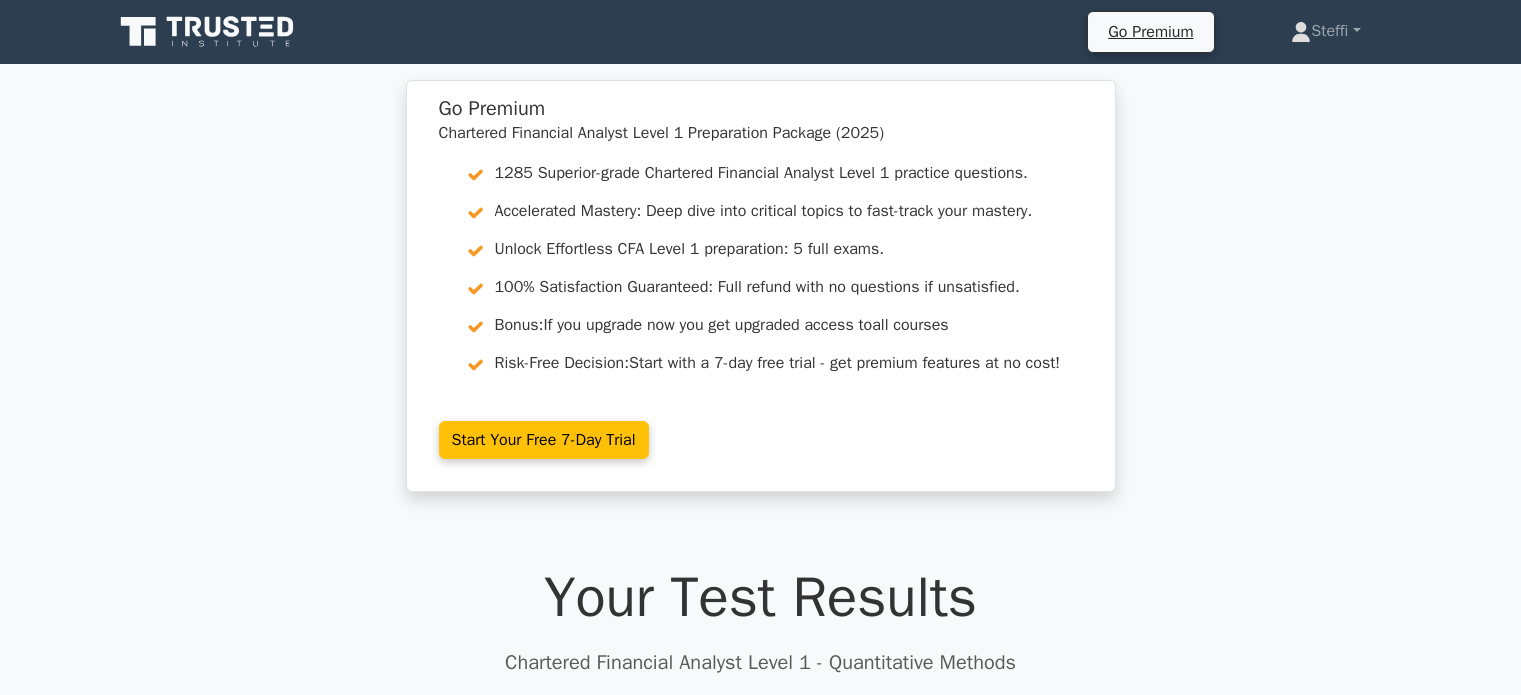 scroll, scrollTop: 0, scrollLeft: 0, axis: both 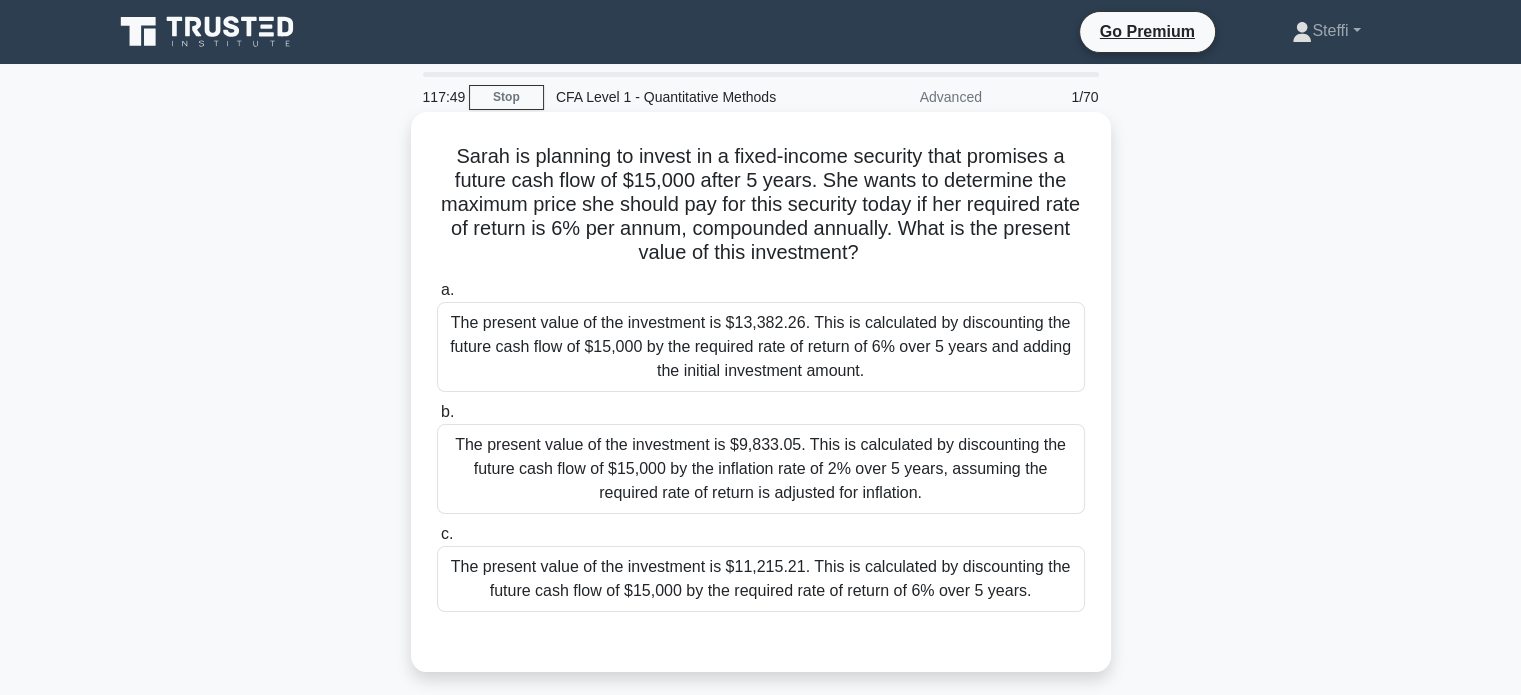 click on "The present value of the investment is $13,382.26. This is calculated by discounting the future cash flow of $15,000 by the required rate of return of 6% over 5 years and adding the initial investment amount." at bounding box center [761, 347] 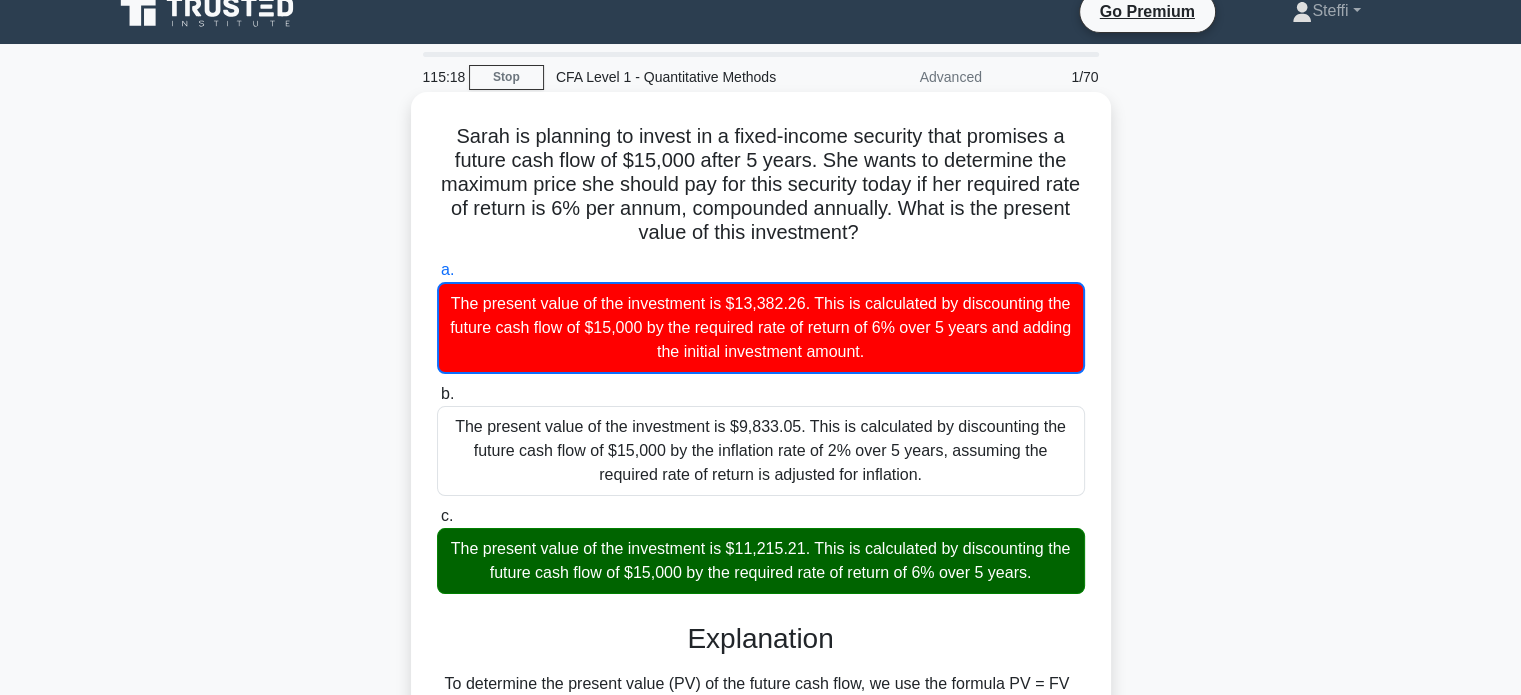 scroll, scrollTop: 19, scrollLeft: 0, axis: vertical 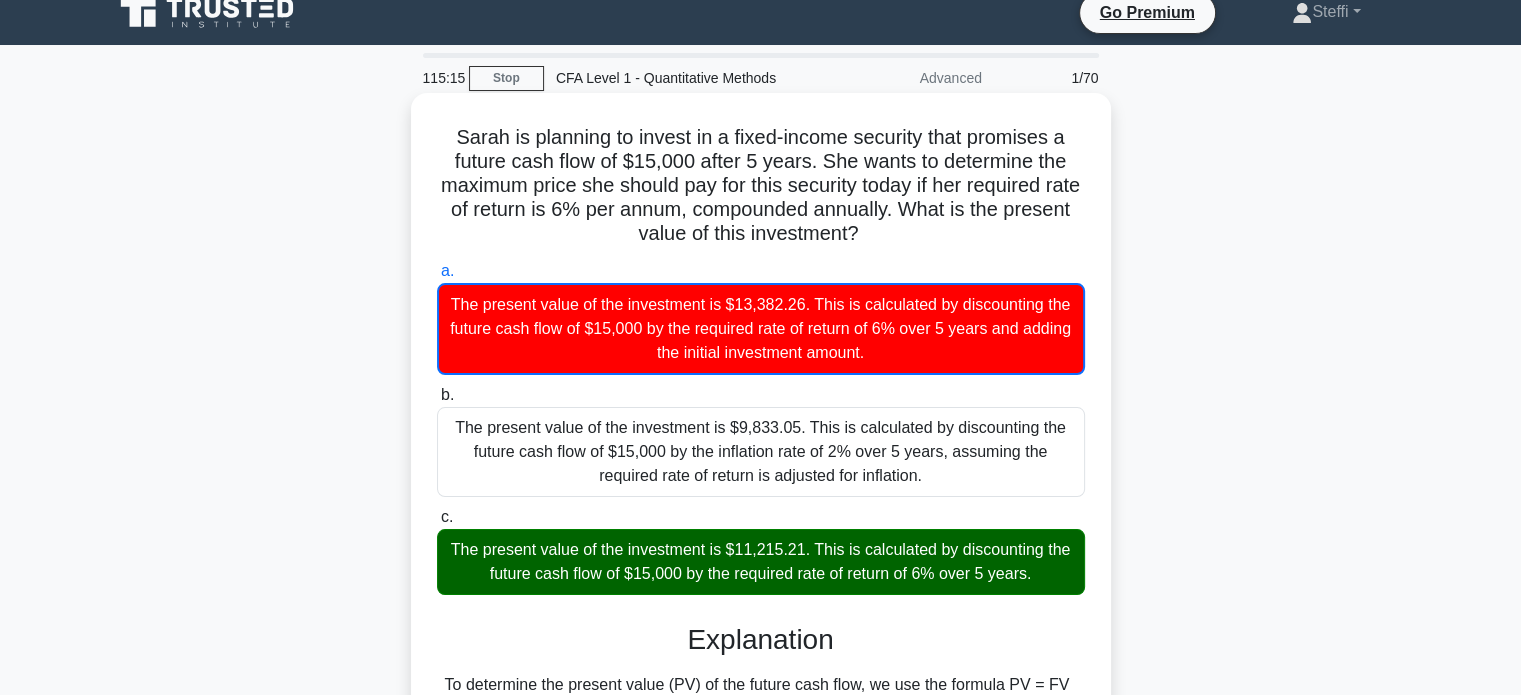 drag, startPoint x: 452, startPoint y: 143, endPoint x: 903, endPoint y: 226, distance: 458.57388 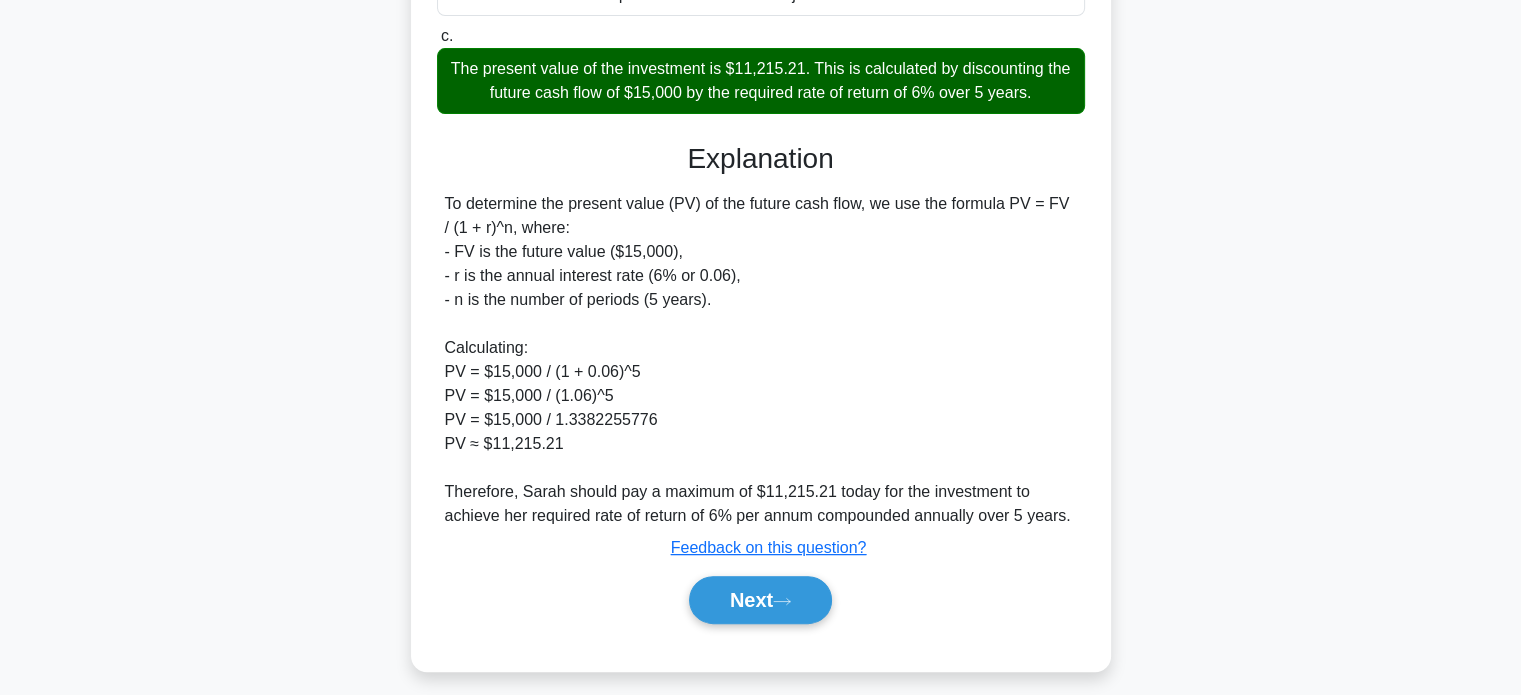 scroll, scrollTop: 508, scrollLeft: 0, axis: vertical 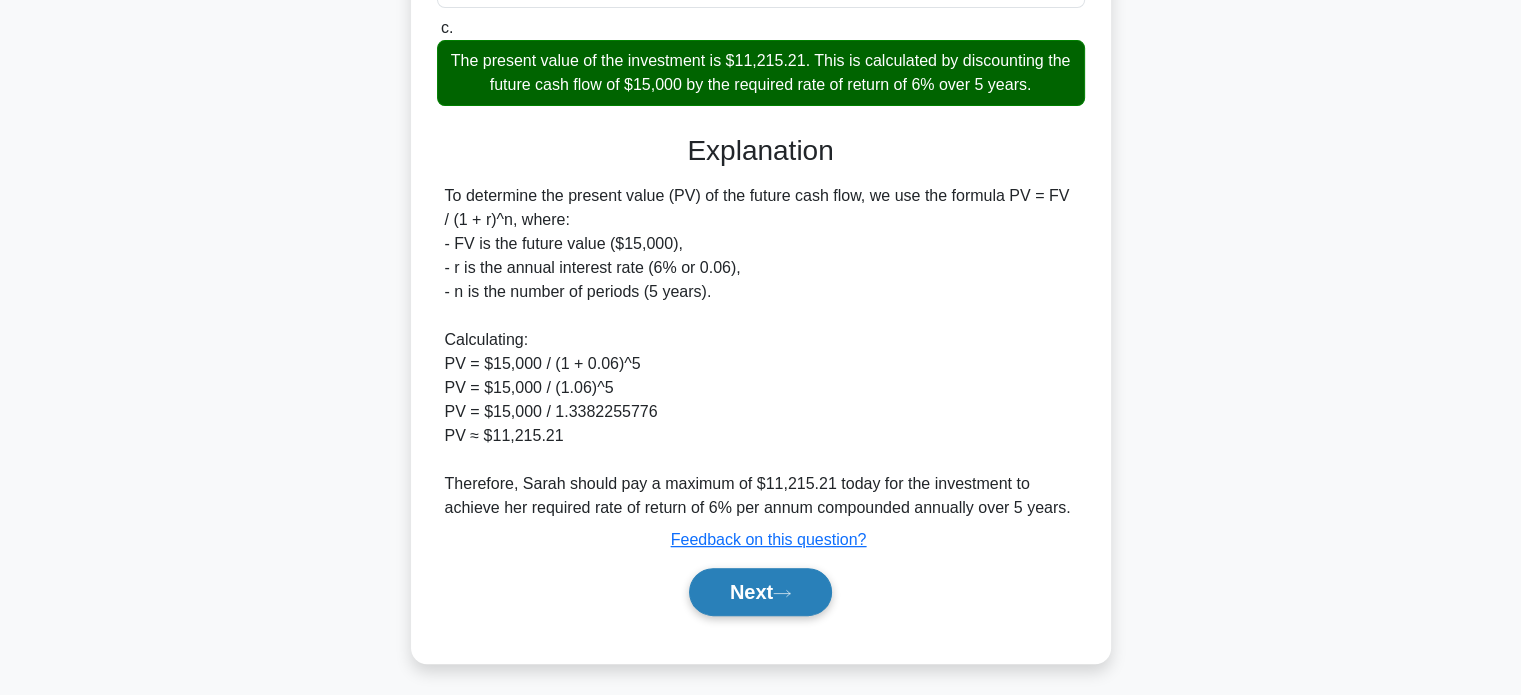 click on "Next" at bounding box center (760, 592) 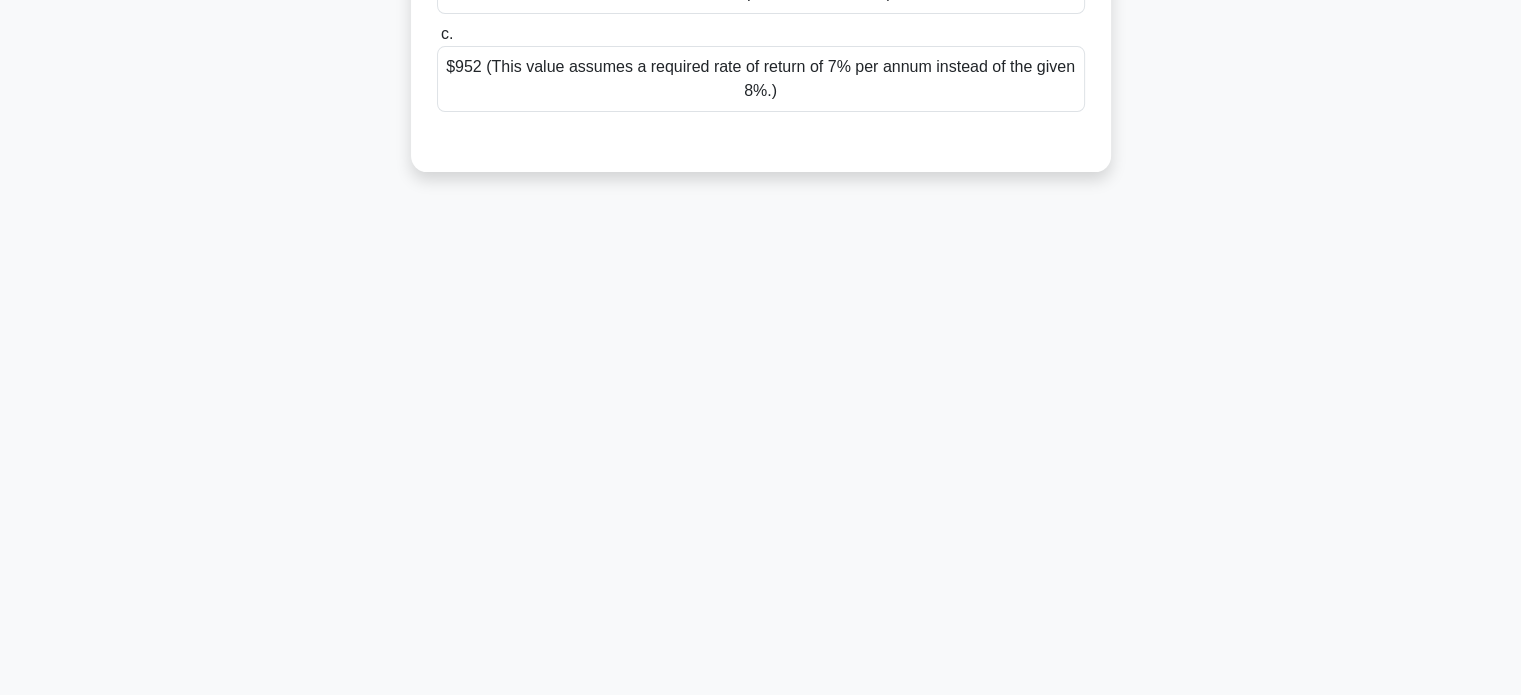 scroll, scrollTop: 0, scrollLeft: 0, axis: both 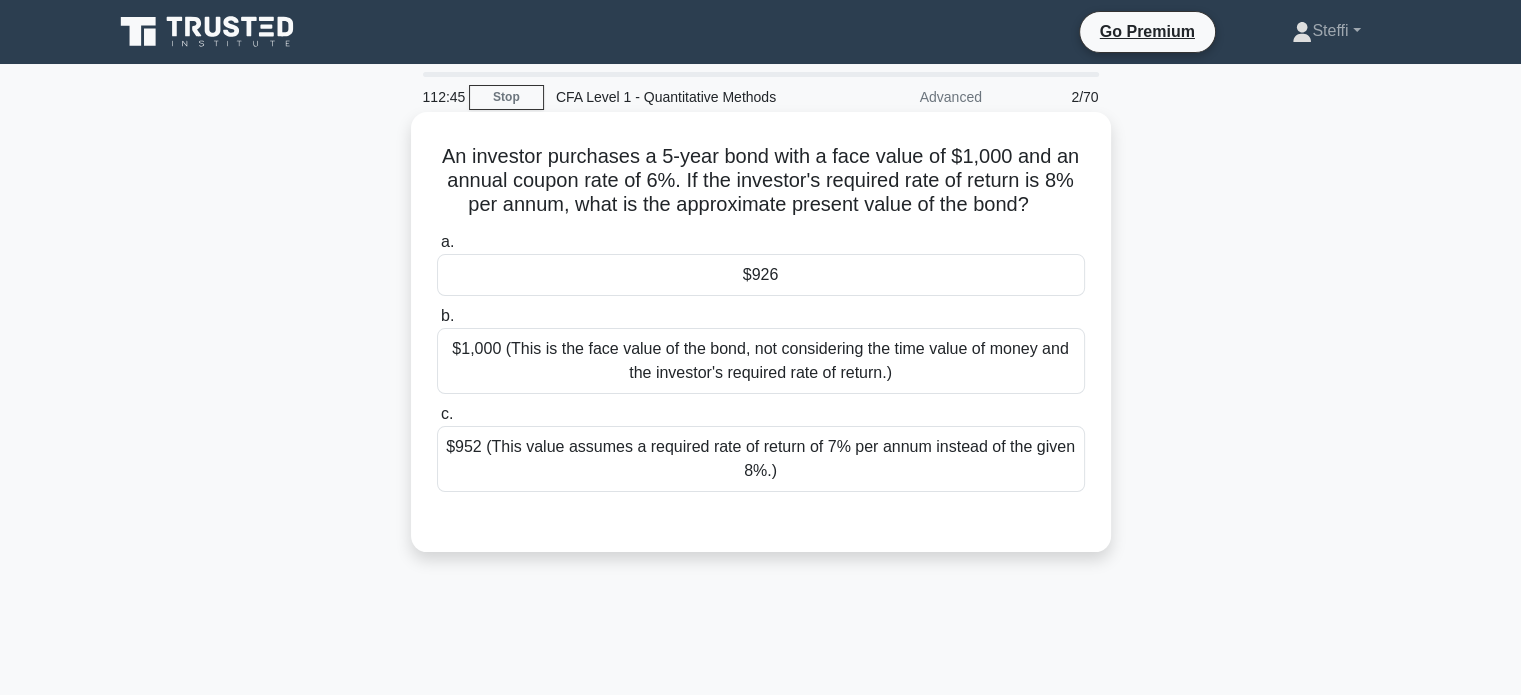click on "$926" at bounding box center (761, 275) 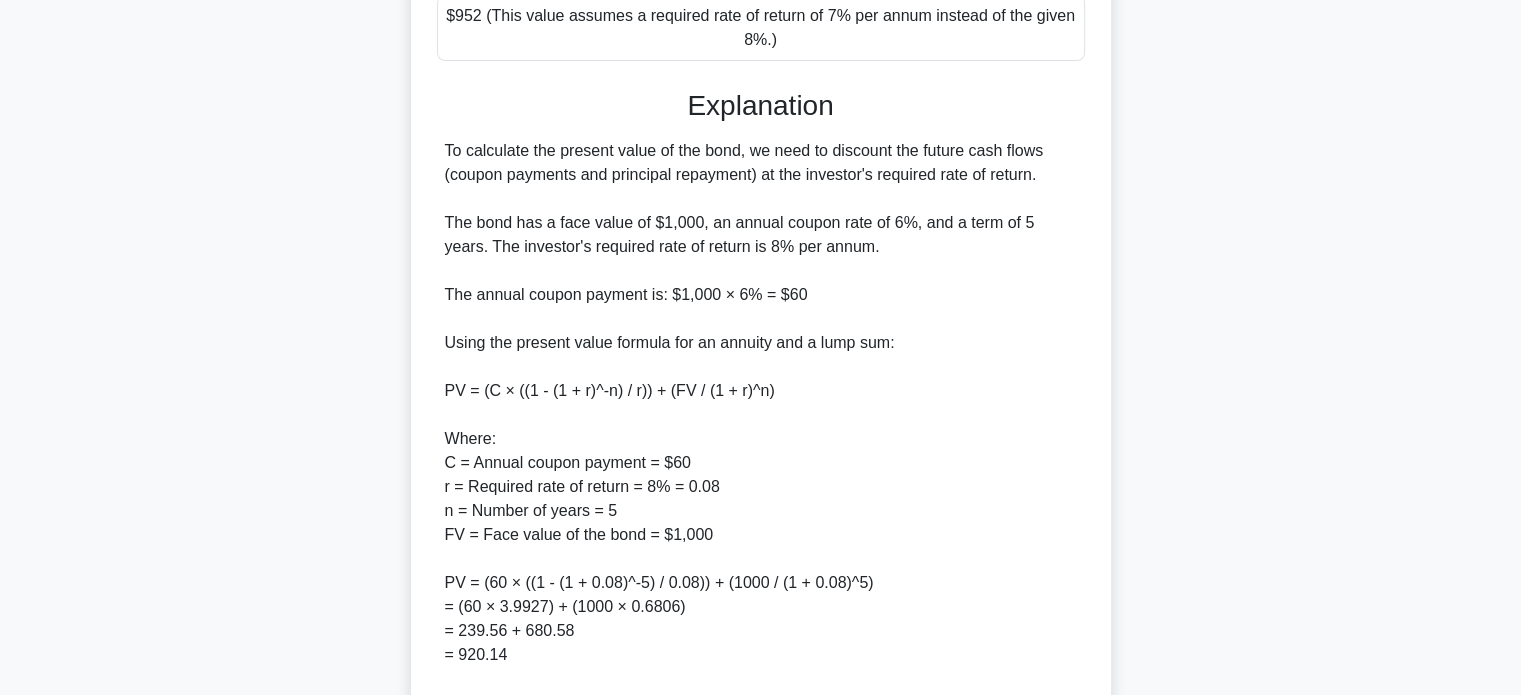 scroll, scrollTop: 727, scrollLeft: 0, axis: vertical 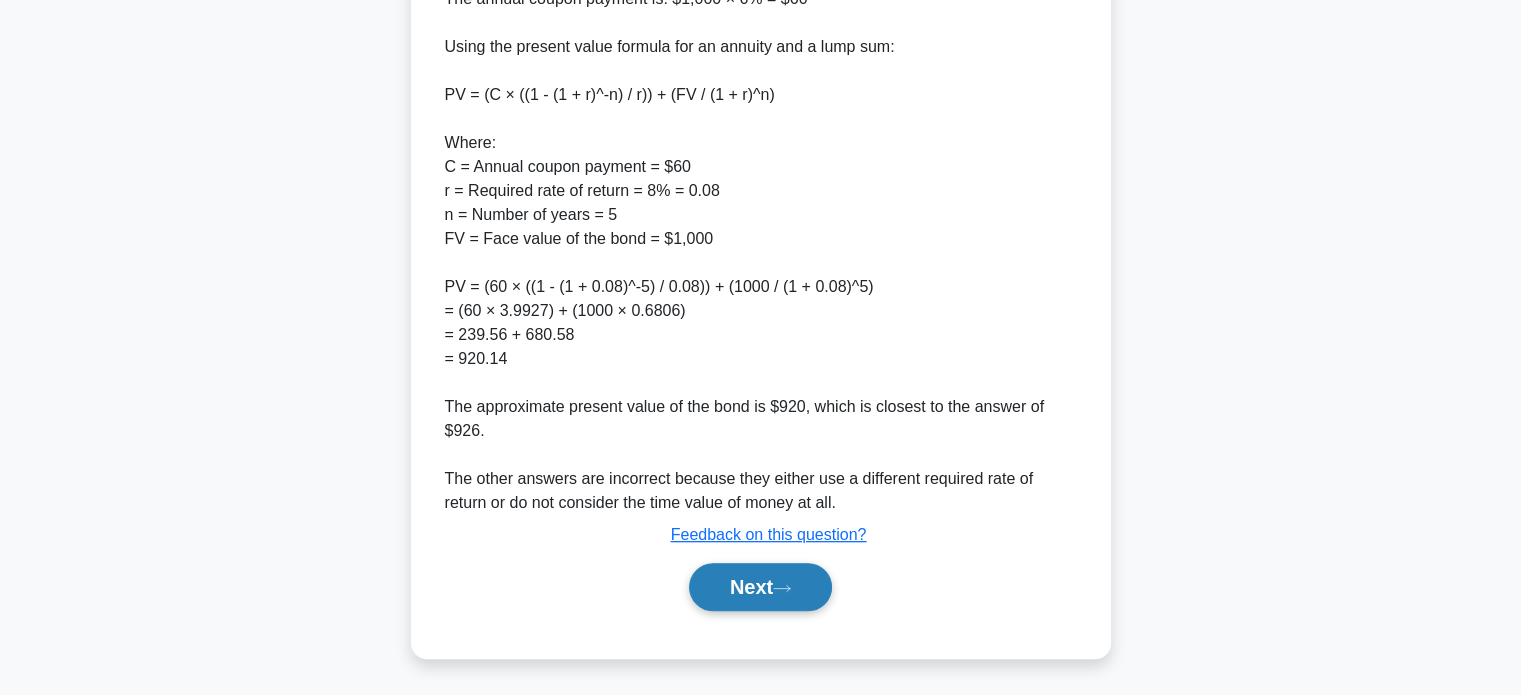 click on "Next" at bounding box center (760, 587) 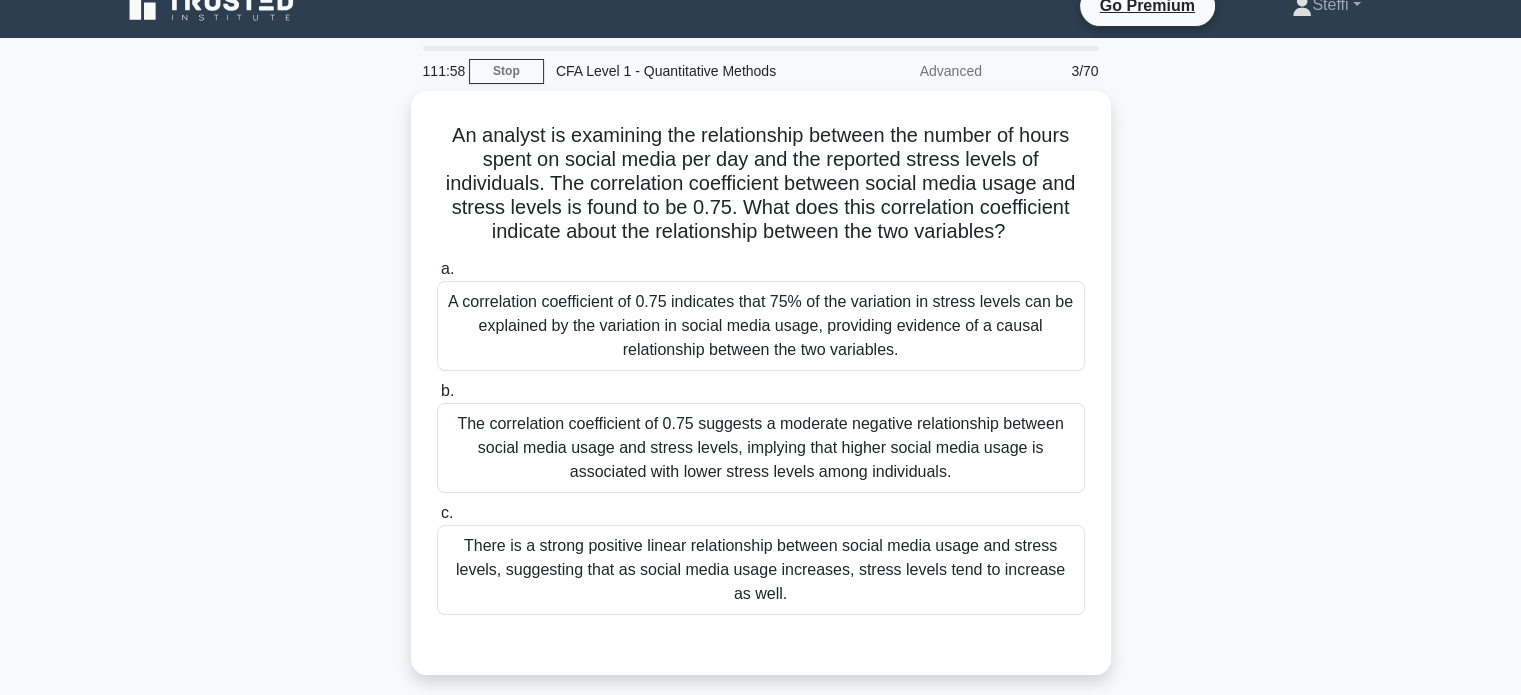scroll, scrollTop: 0, scrollLeft: 0, axis: both 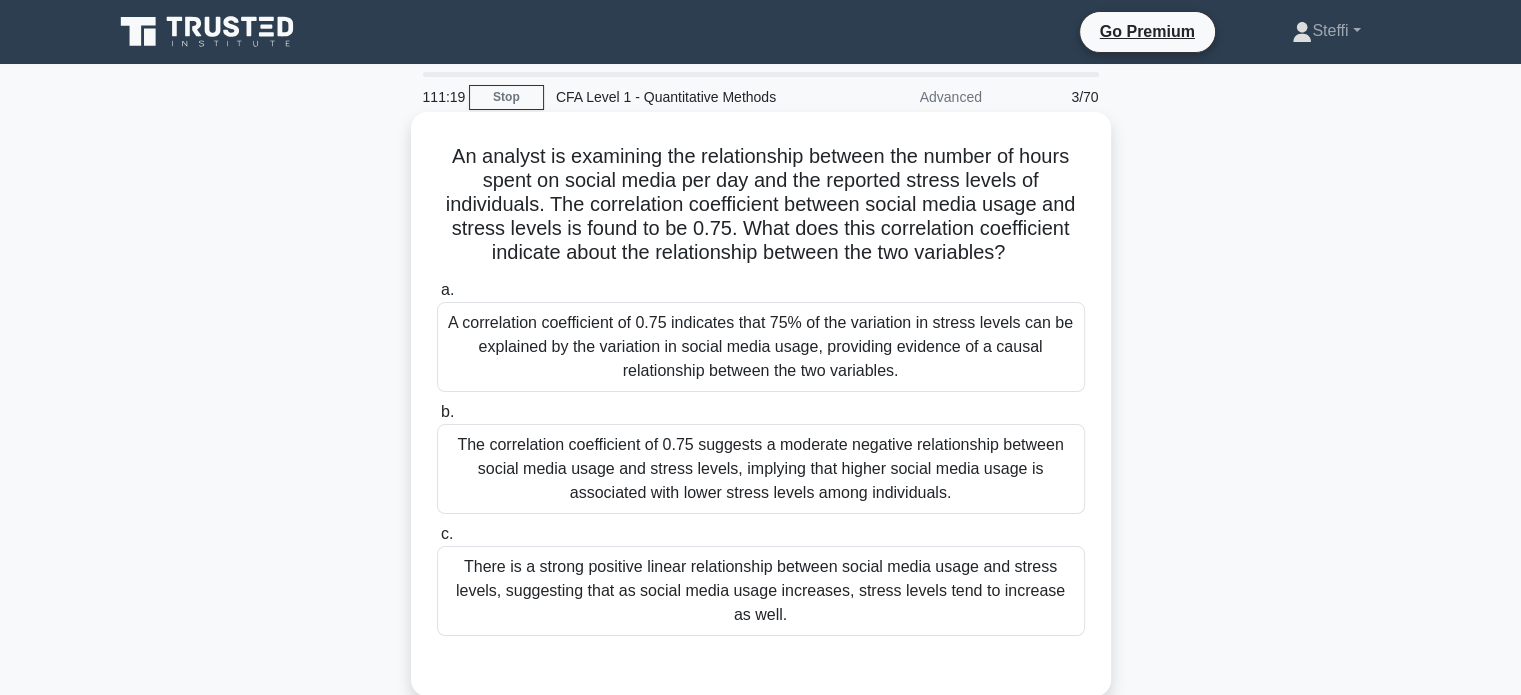 click on "A correlation coefficient of 0.75 indicates that 75% of the variation in stress levels can be explained by the variation in social media usage, providing evidence of a causal relationship between the two variables." at bounding box center [761, 347] 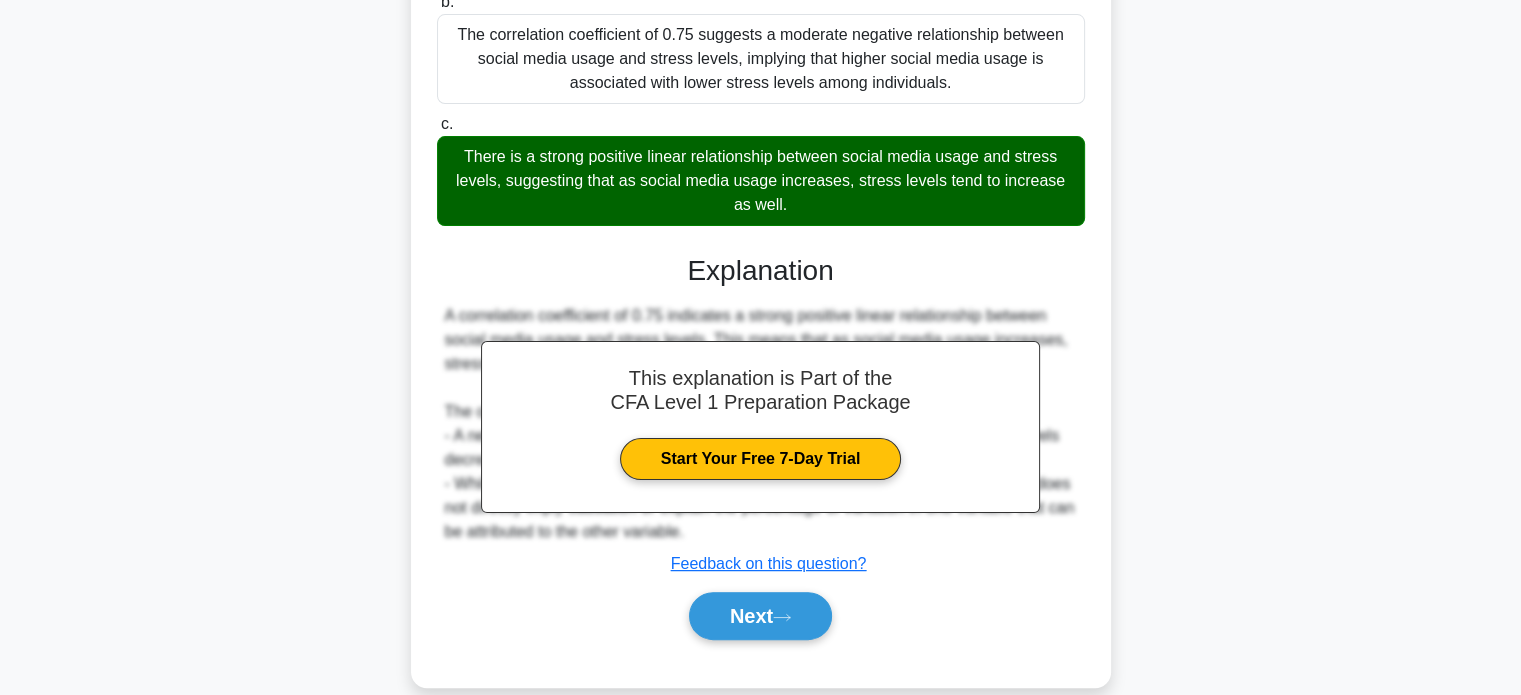 scroll, scrollTop: 440, scrollLeft: 0, axis: vertical 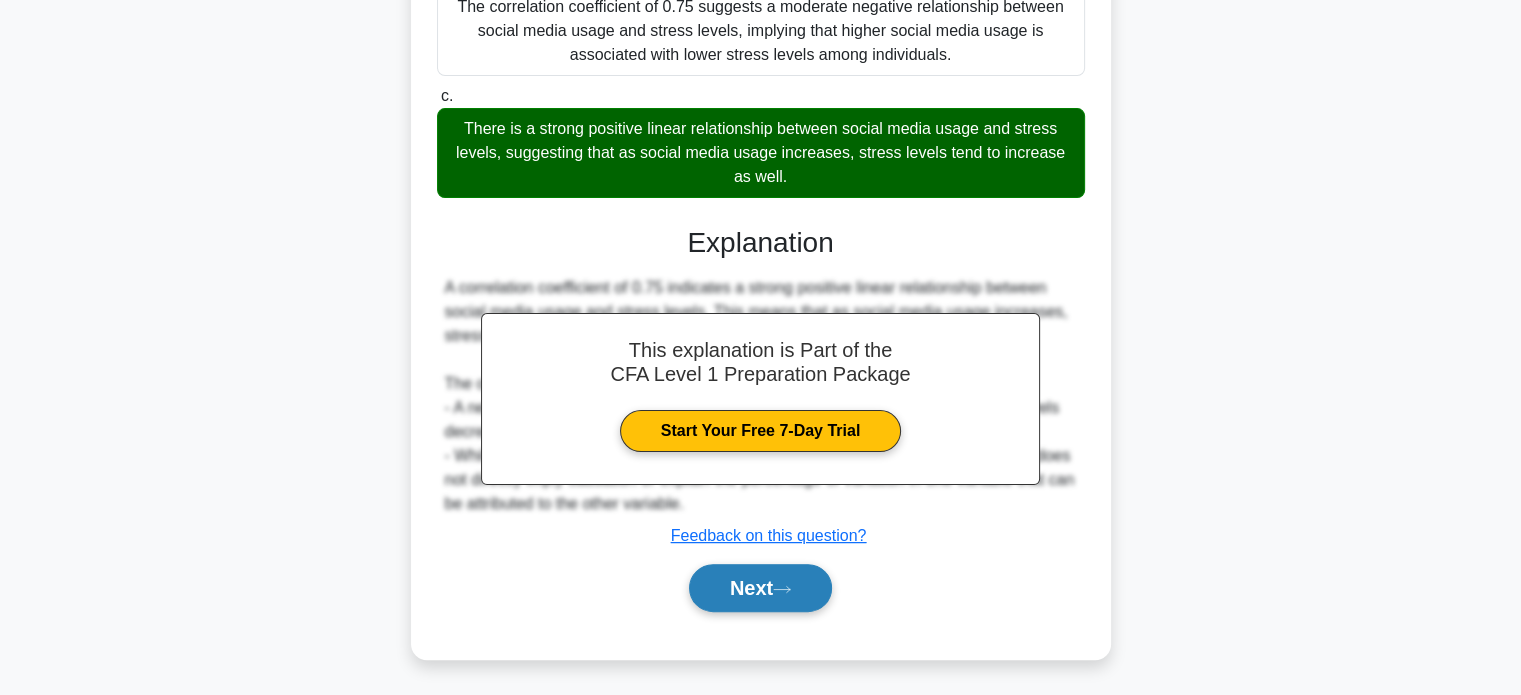 click on "Next" at bounding box center (760, 588) 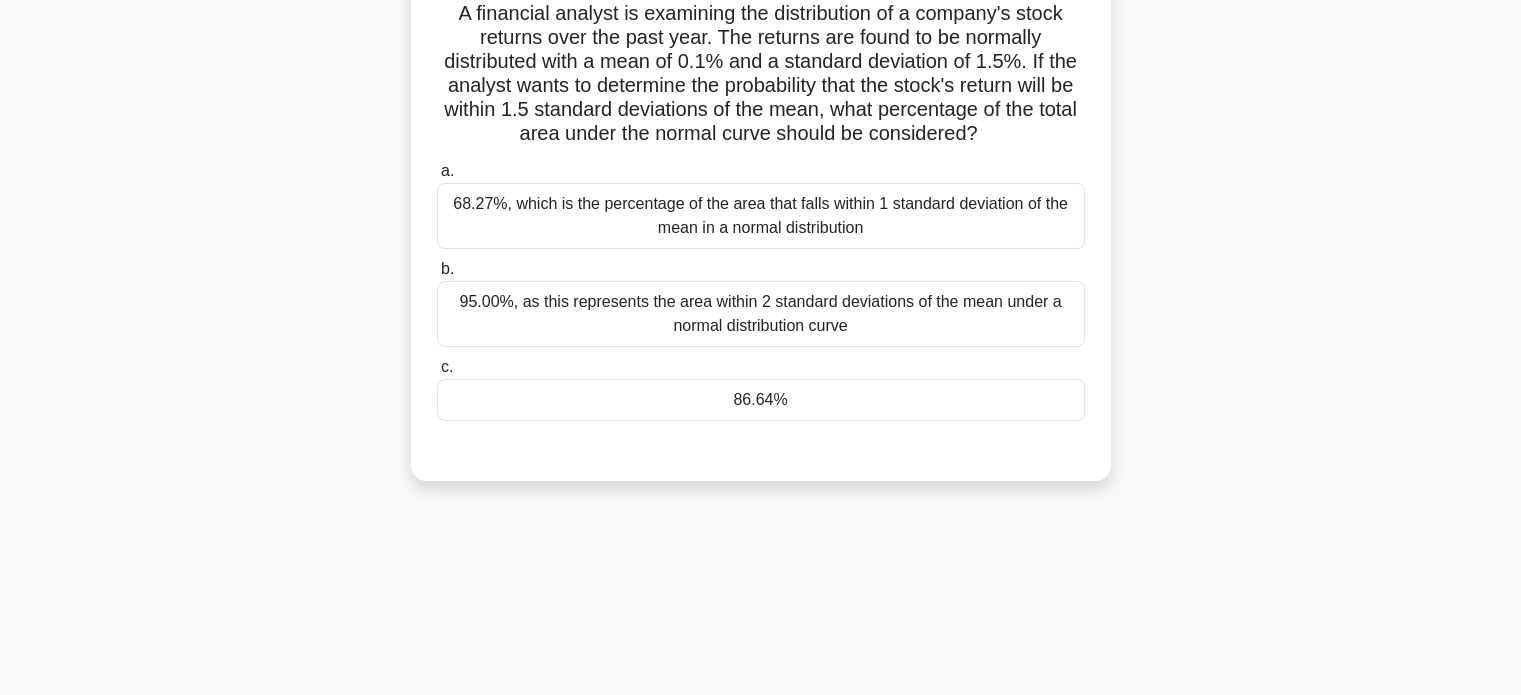 scroll, scrollTop: 0, scrollLeft: 0, axis: both 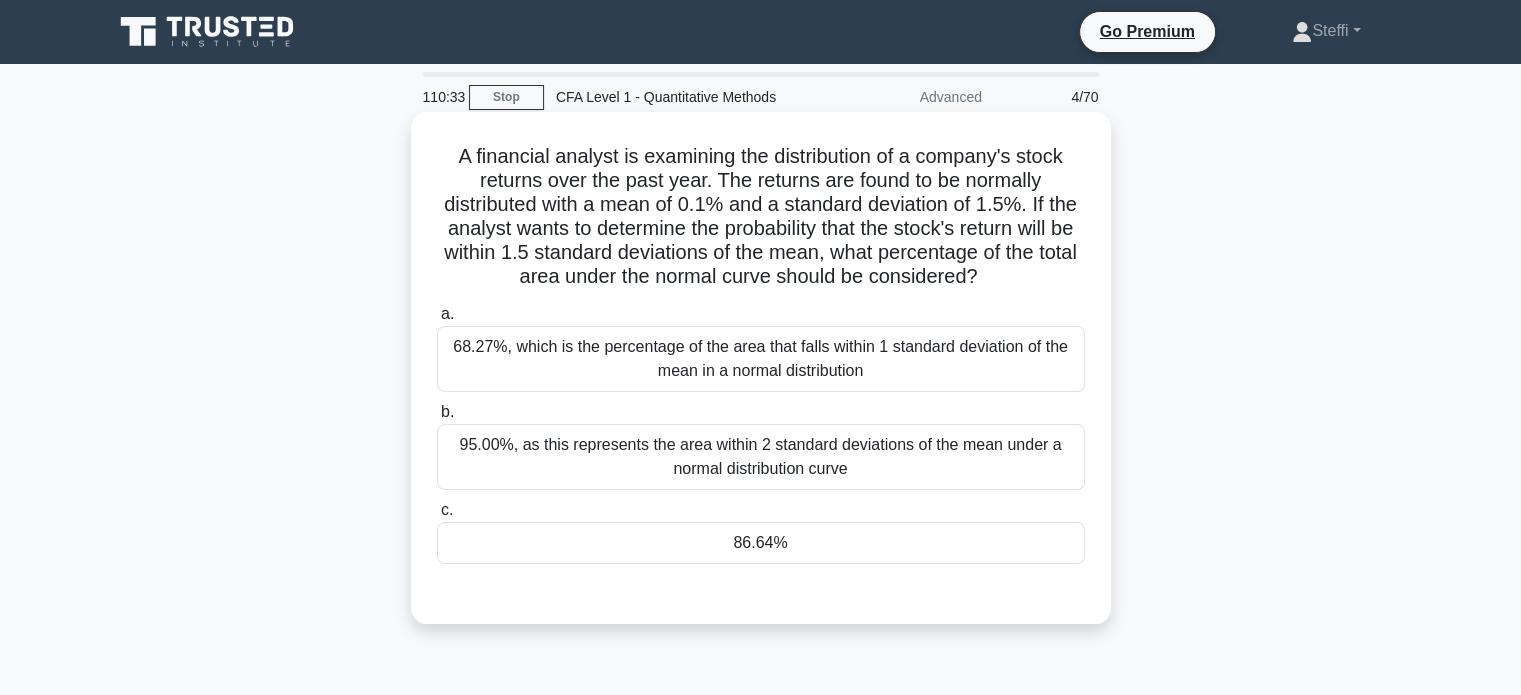 drag, startPoint x: 454, startPoint y: 153, endPoint x: 1008, endPoint y: 276, distance: 567.4901 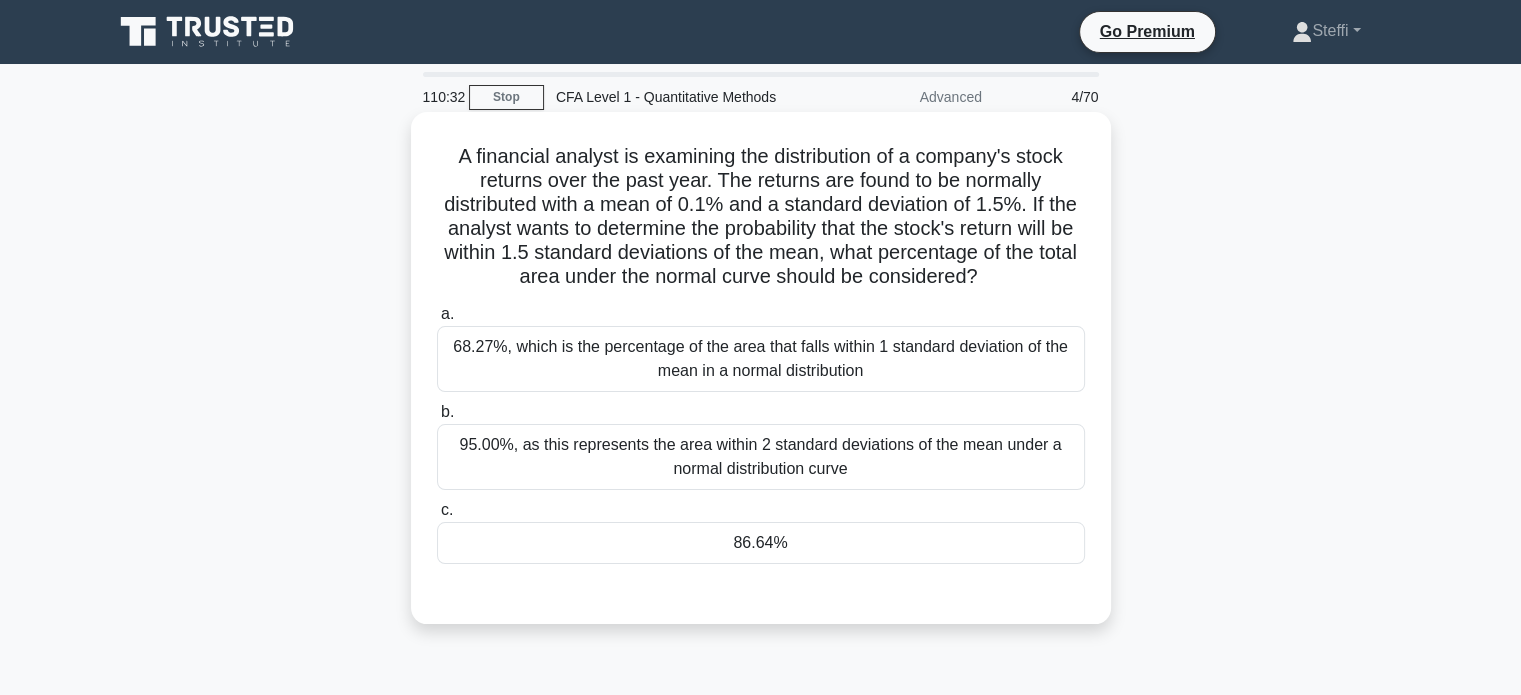copy on "A financial analyst is examining the distribution of a company's stock returns over the past year. The returns are found to be normally distributed with a mean of 0.1% and a standard deviation of 1.5%. If the analyst wants to determine the probability that the stock's return will be within 1.5 standard deviations of the mean, what percentage of the total area under the normal curve should be considered?" 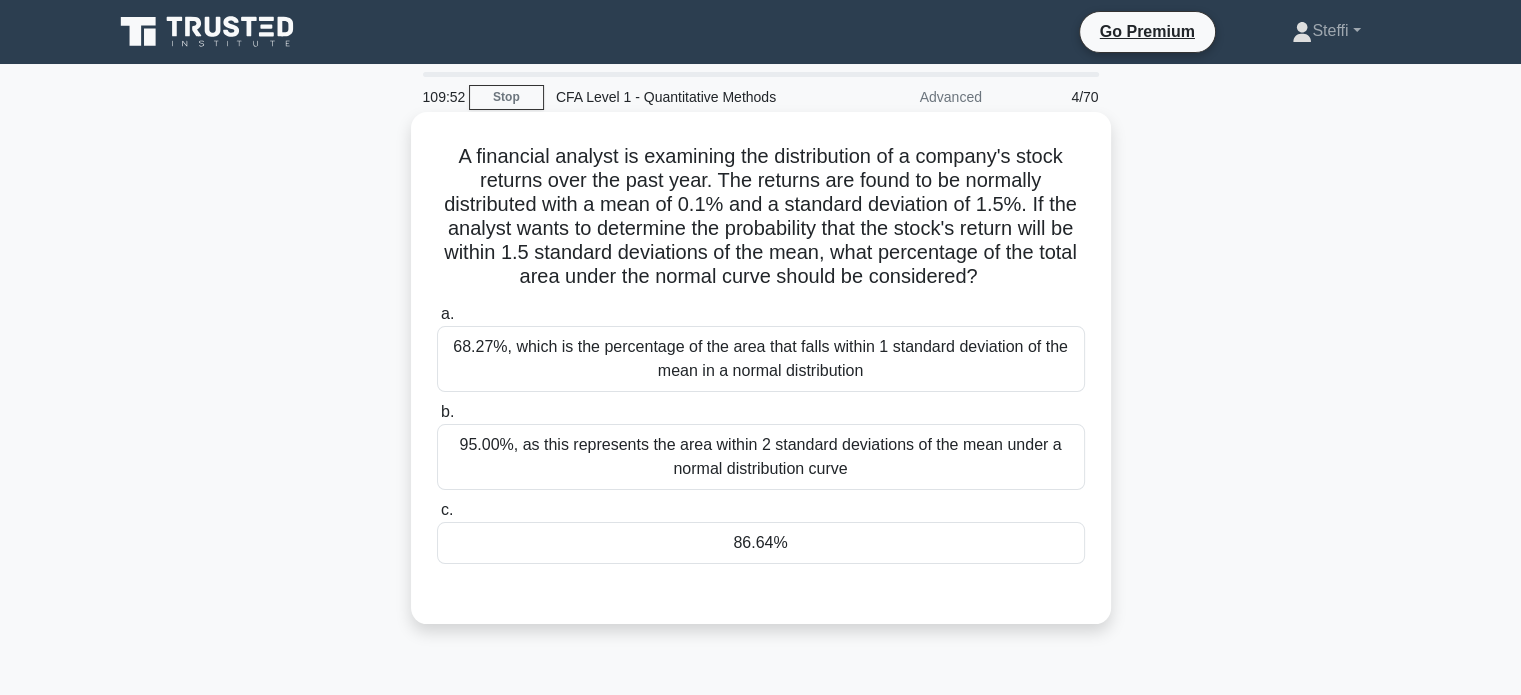 click on "95.00%, as this represents the area within 2 standard deviations of the mean under a normal distribution curve" at bounding box center [761, 457] 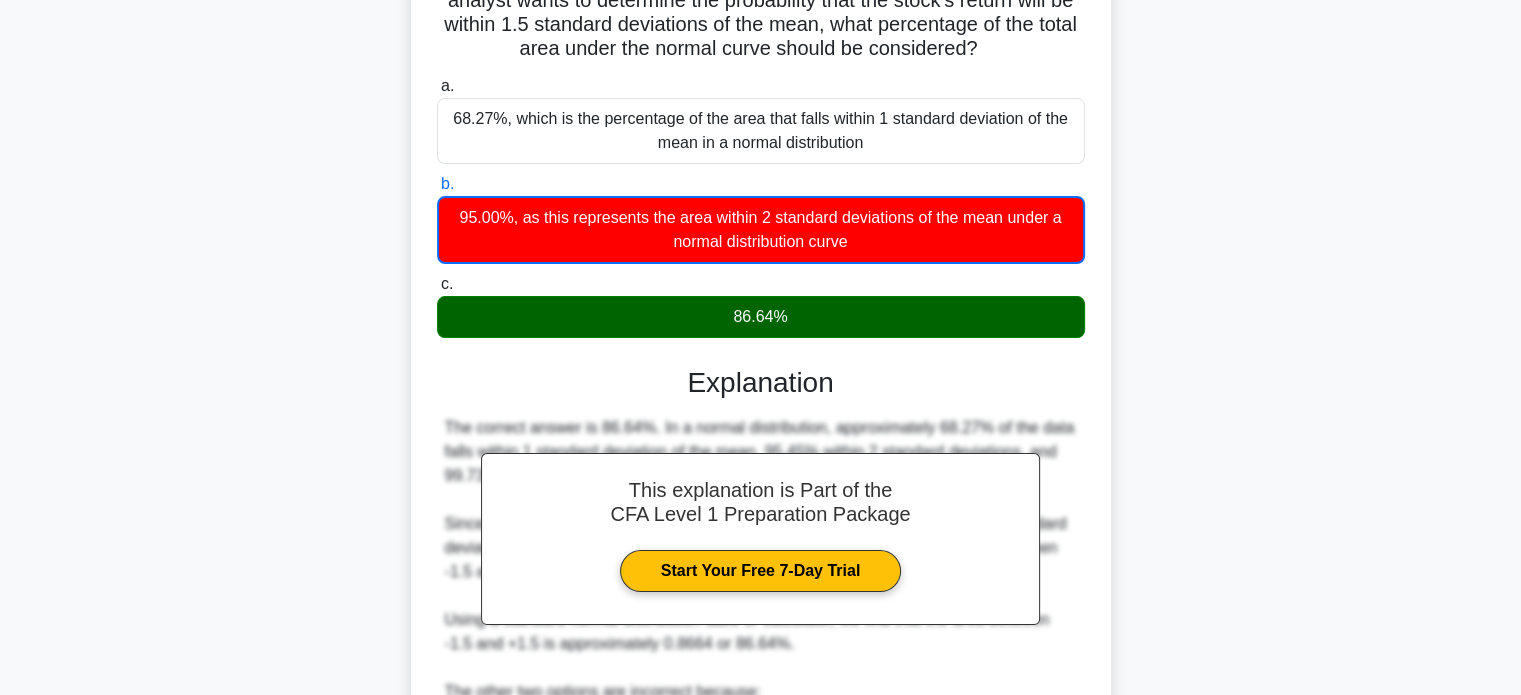 scroll, scrollTop: 6, scrollLeft: 0, axis: vertical 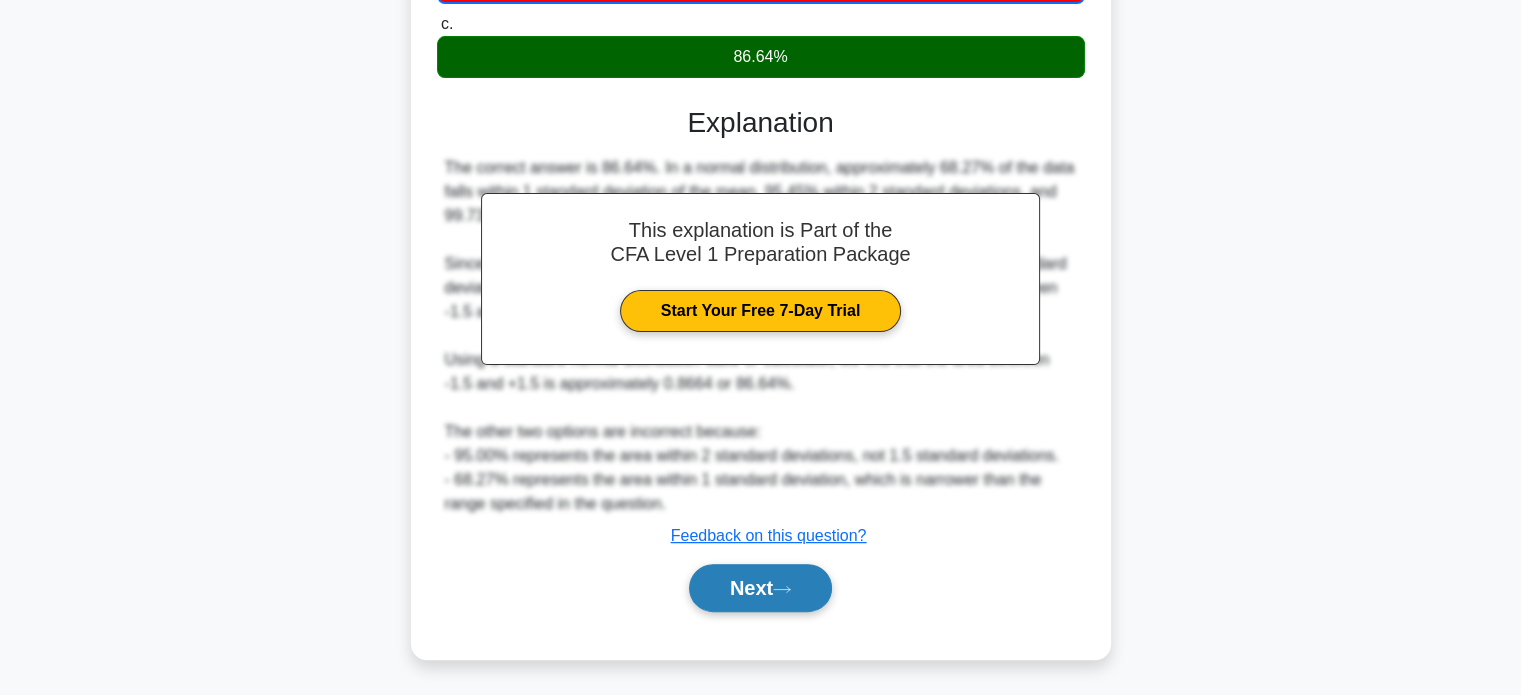 click on "Next" at bounding box center (760, 588) 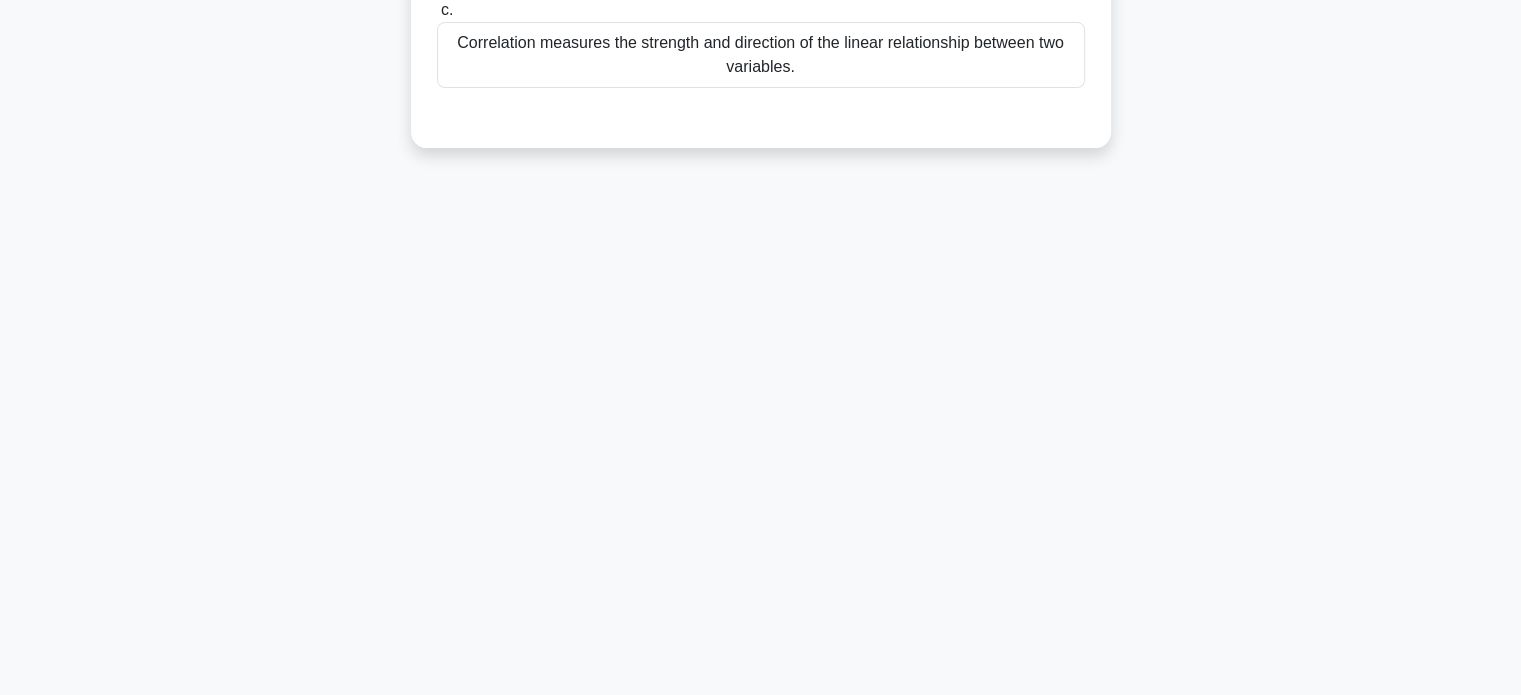 scroll, scrollTop: 0, scrollLeft: 0, axis: both 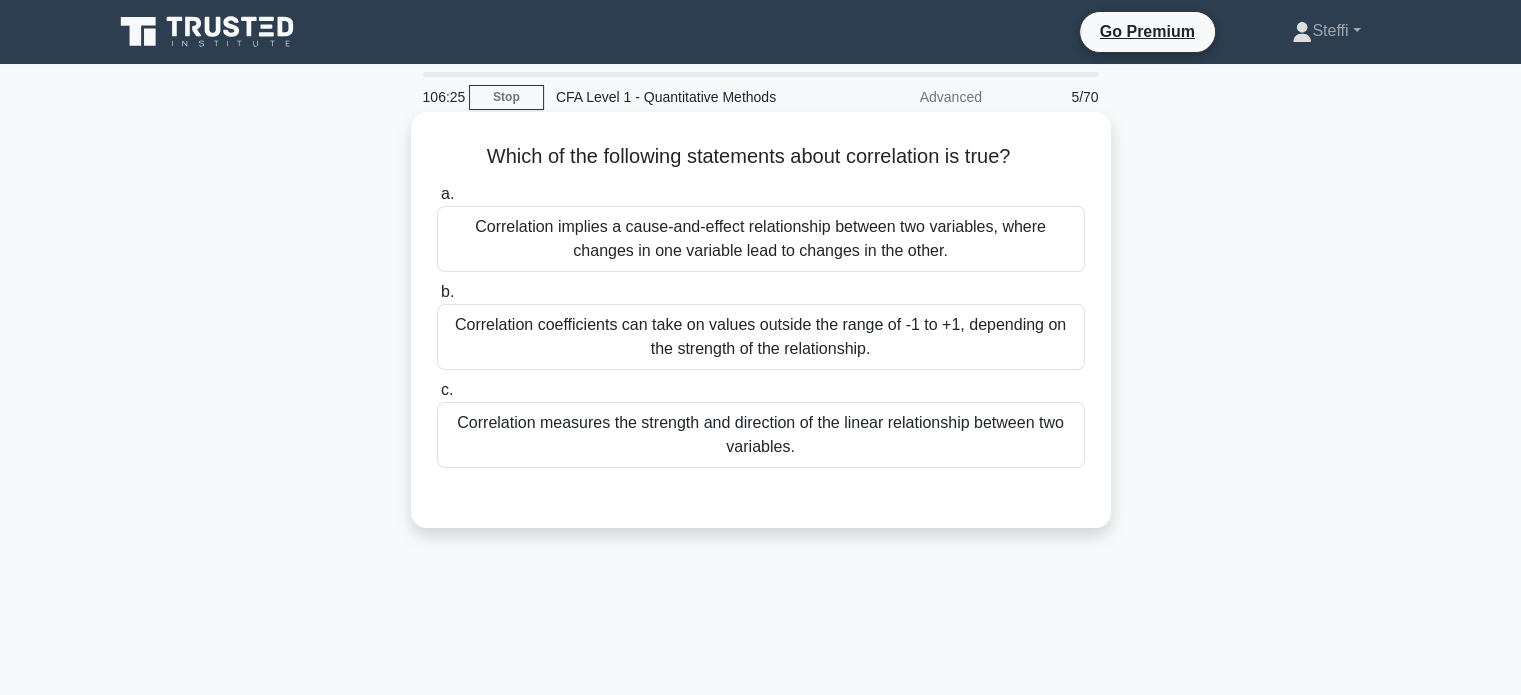 click on "Correlation measures the strength and direction of the linear relationship between two variables." at bounding box center [761, 435] 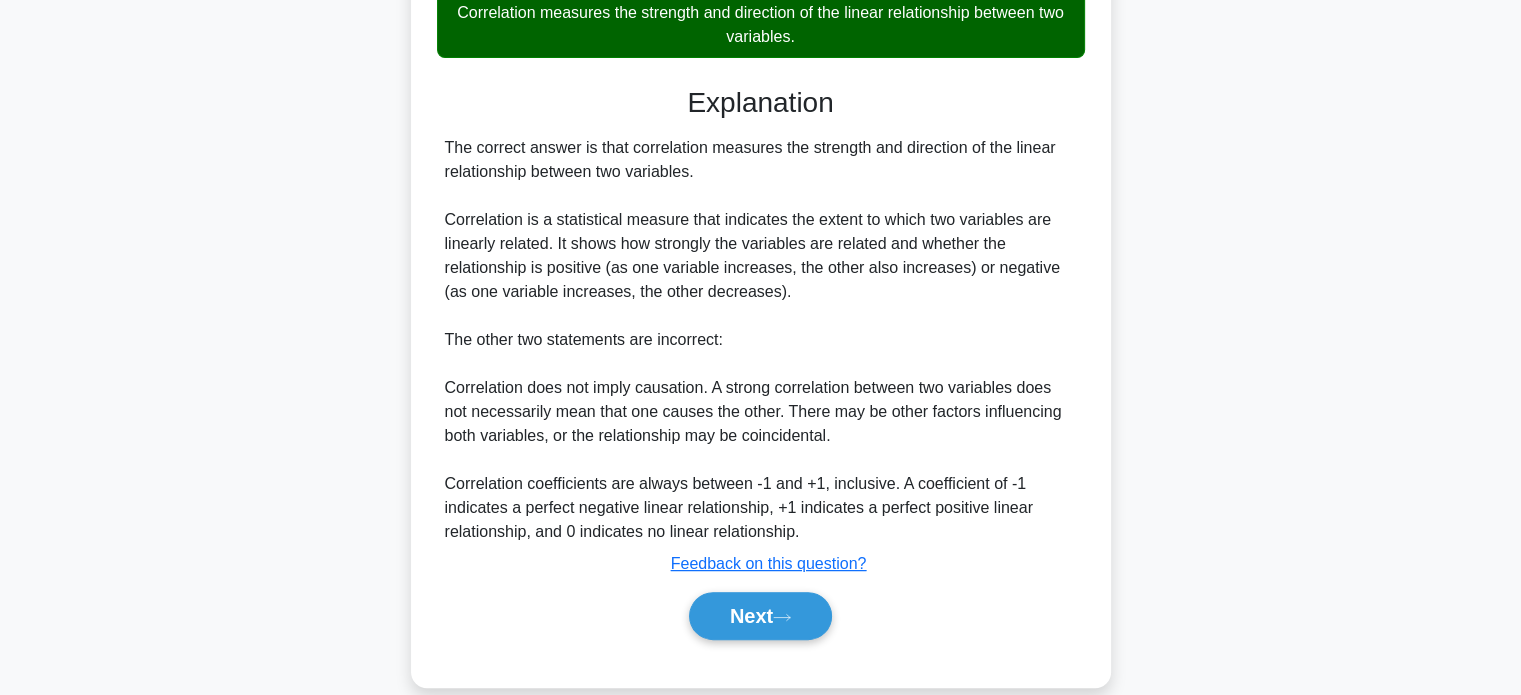 scroll, scrollTop: 439, scrollLeft: 0, axis: vertical 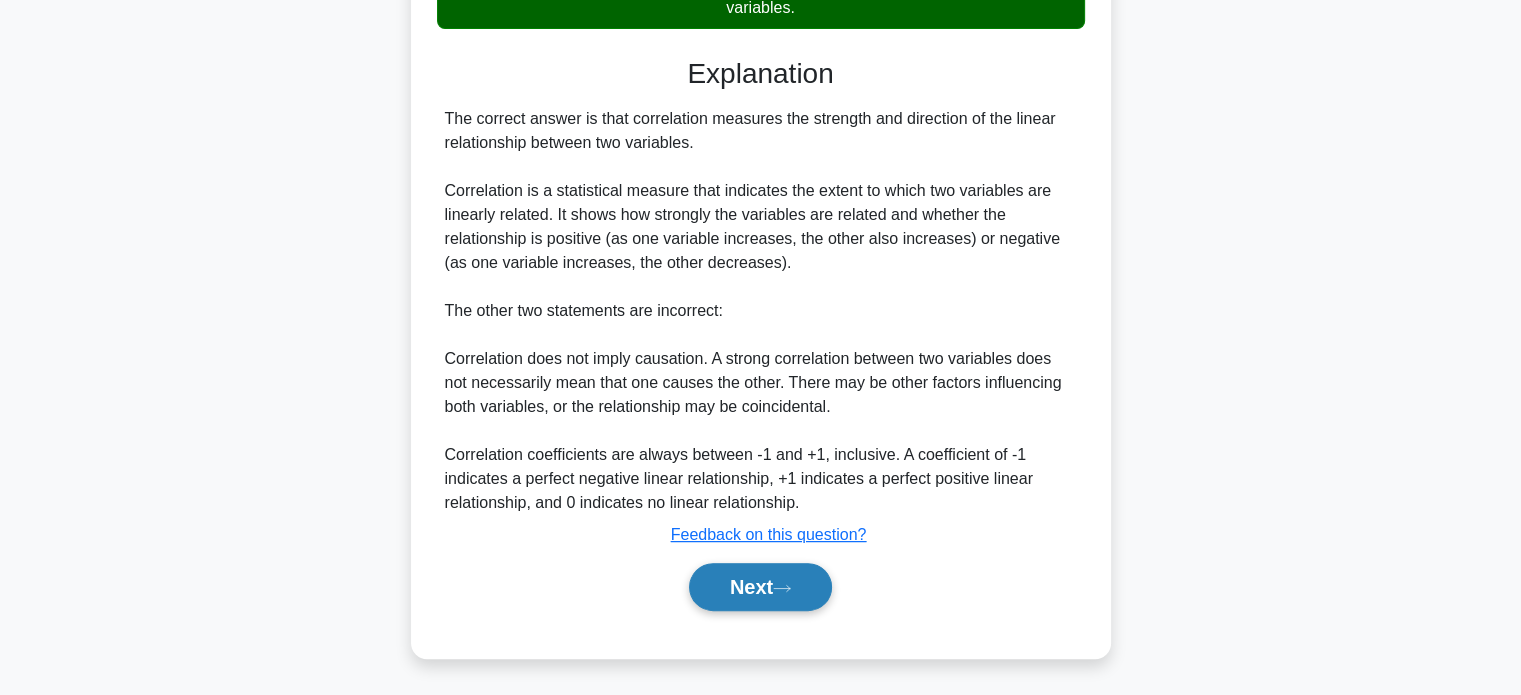 click 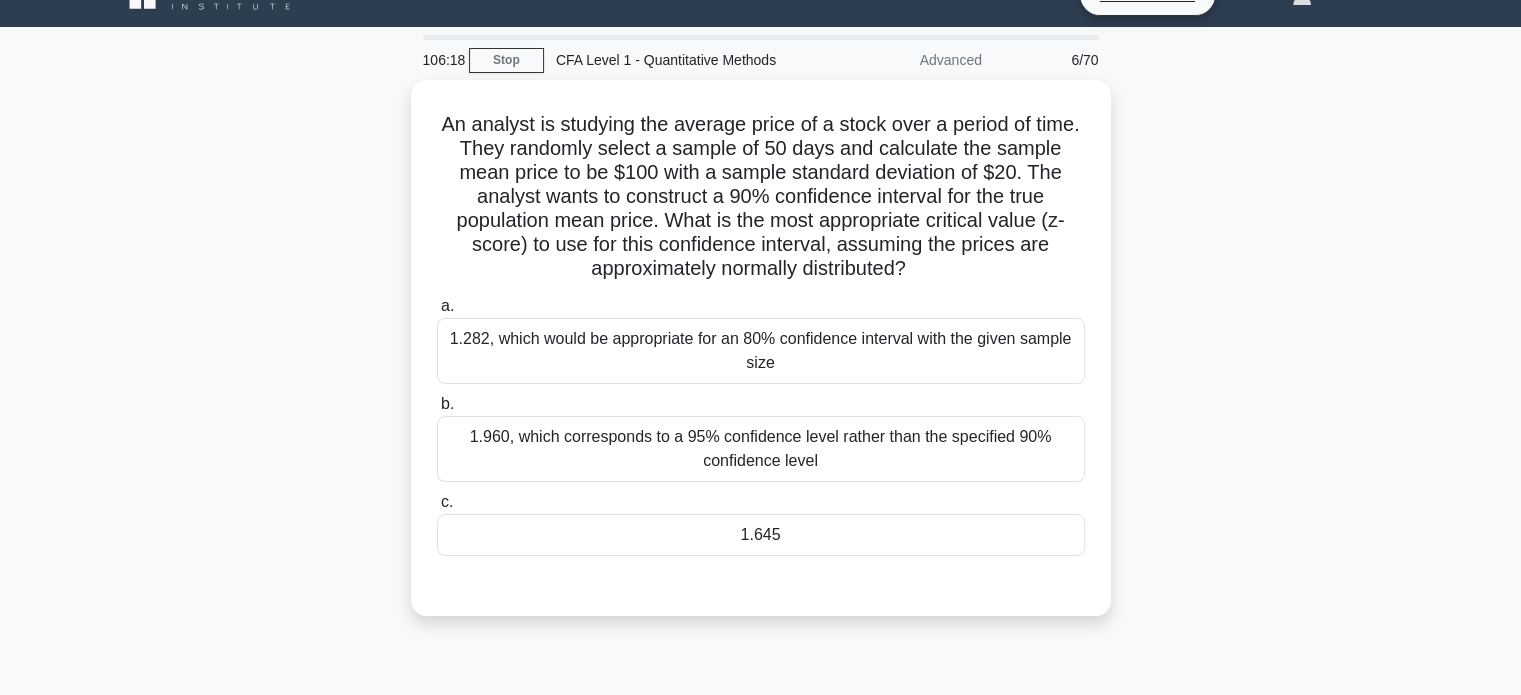 scroll, scrollTop: 36, scrollLeft: 0, axis: vertical 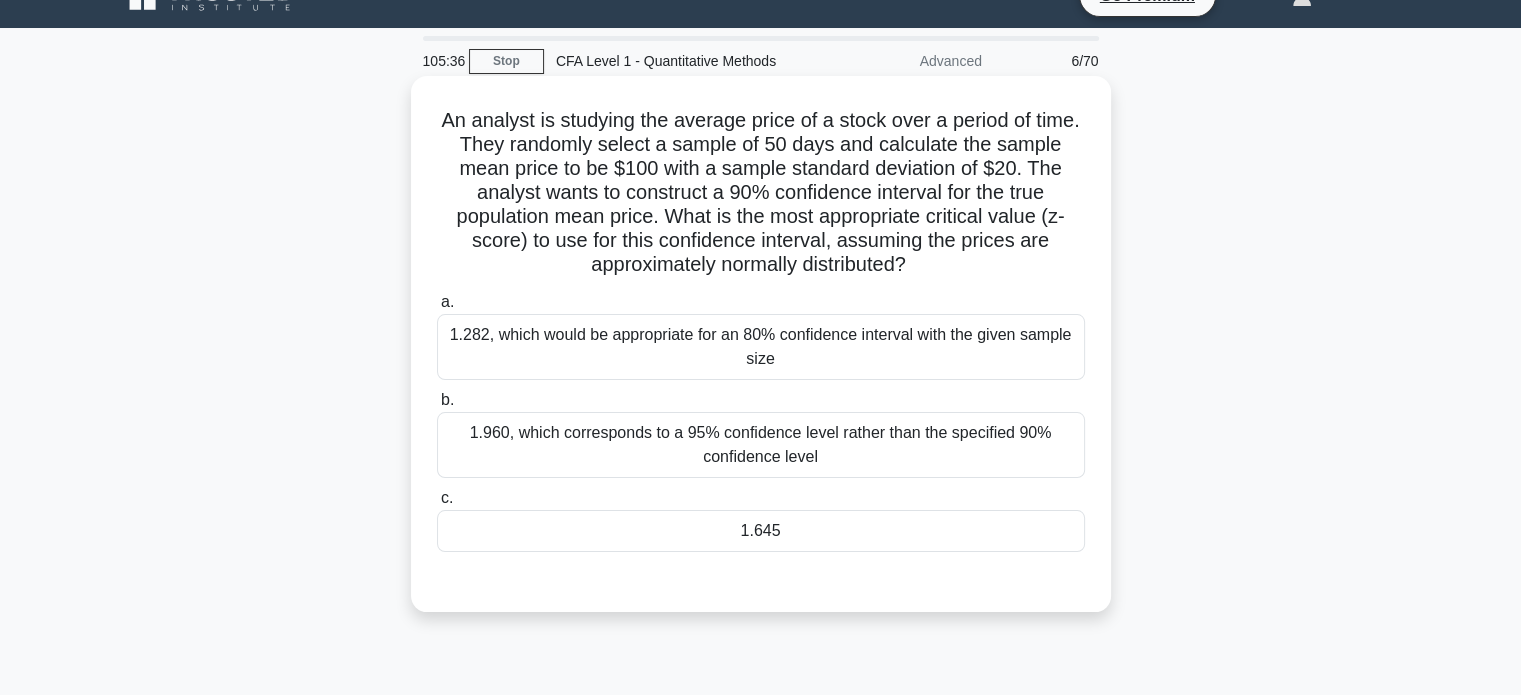 click on "1.645" at bounding box center [761, 531] 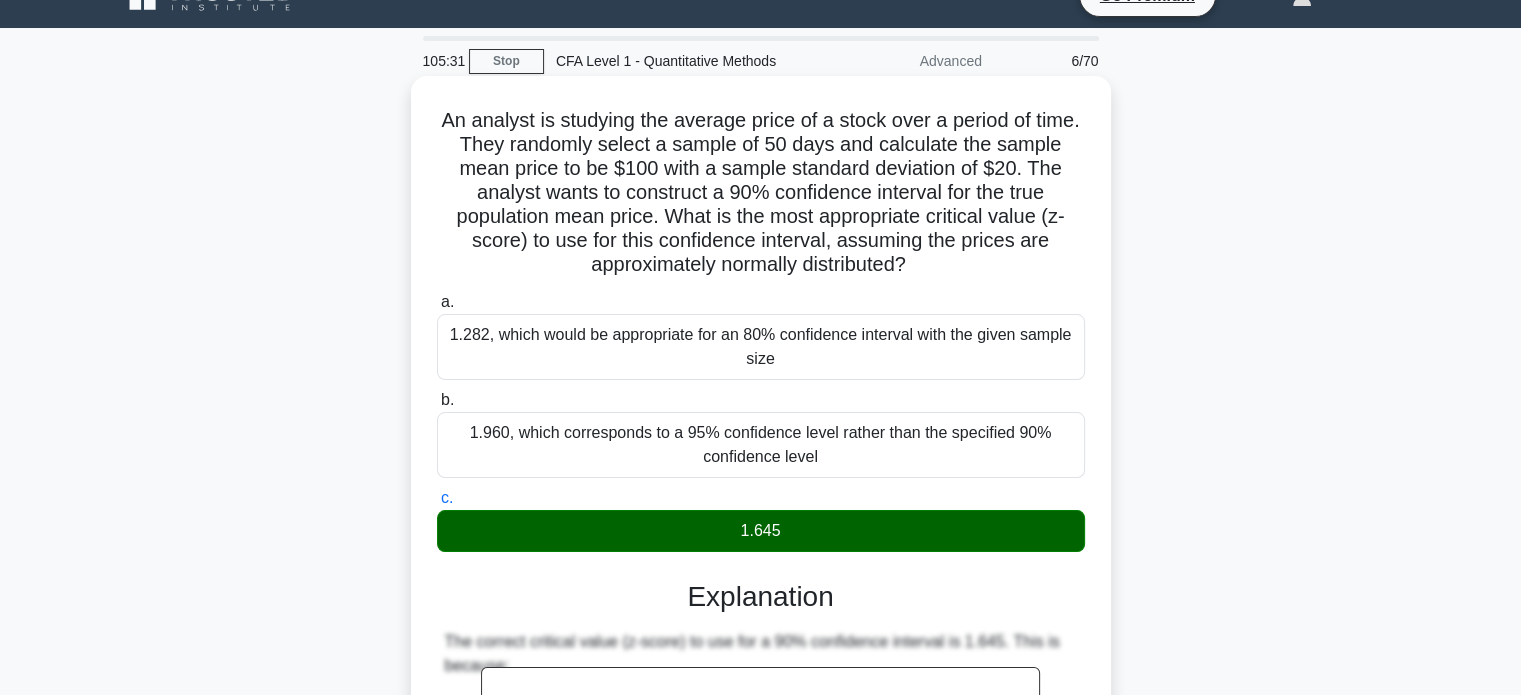 drag, startPoint x: 453, startPoint y: 122, endPoint x: 927, endPoint y: 280, distance: 499.63986 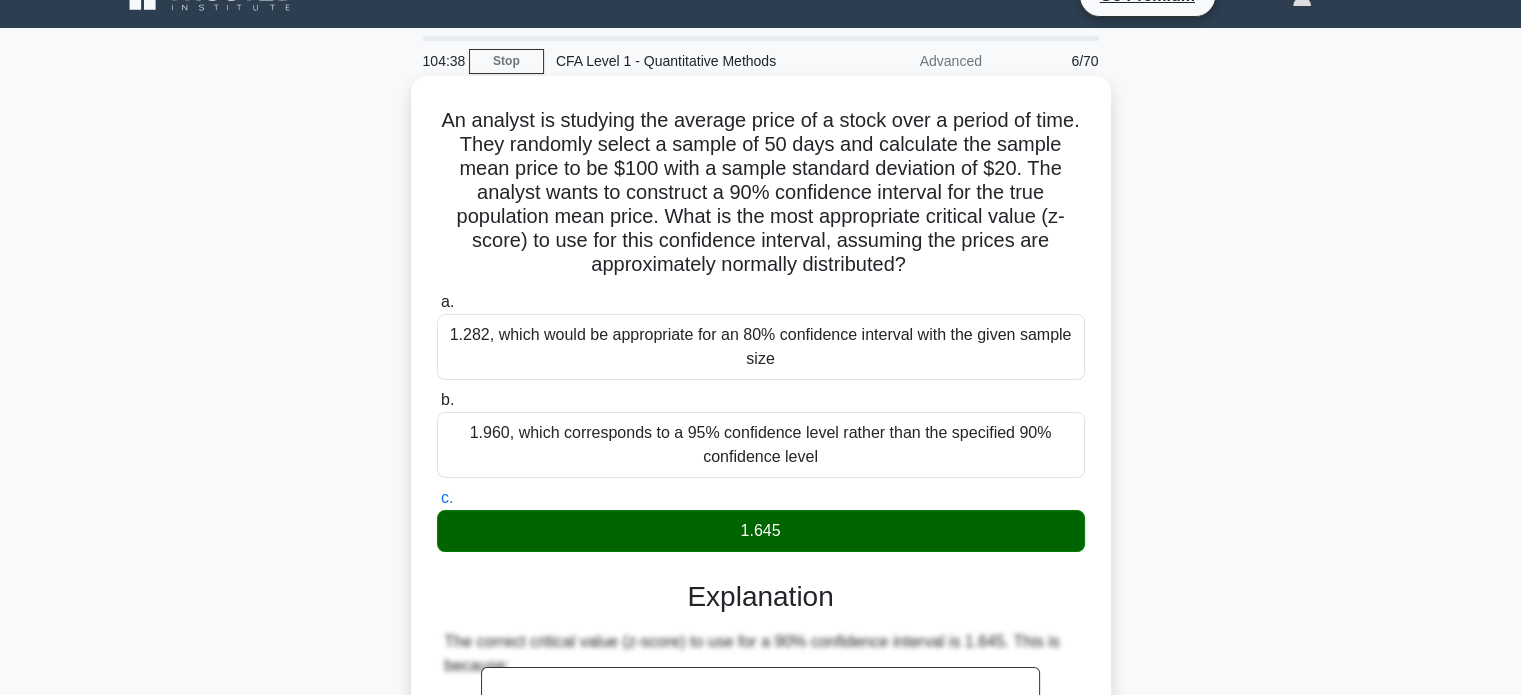click on "a.
1.282, which would be appropriate for an 80% confidence interval with the given sample size" at bounding box center (761, 335) 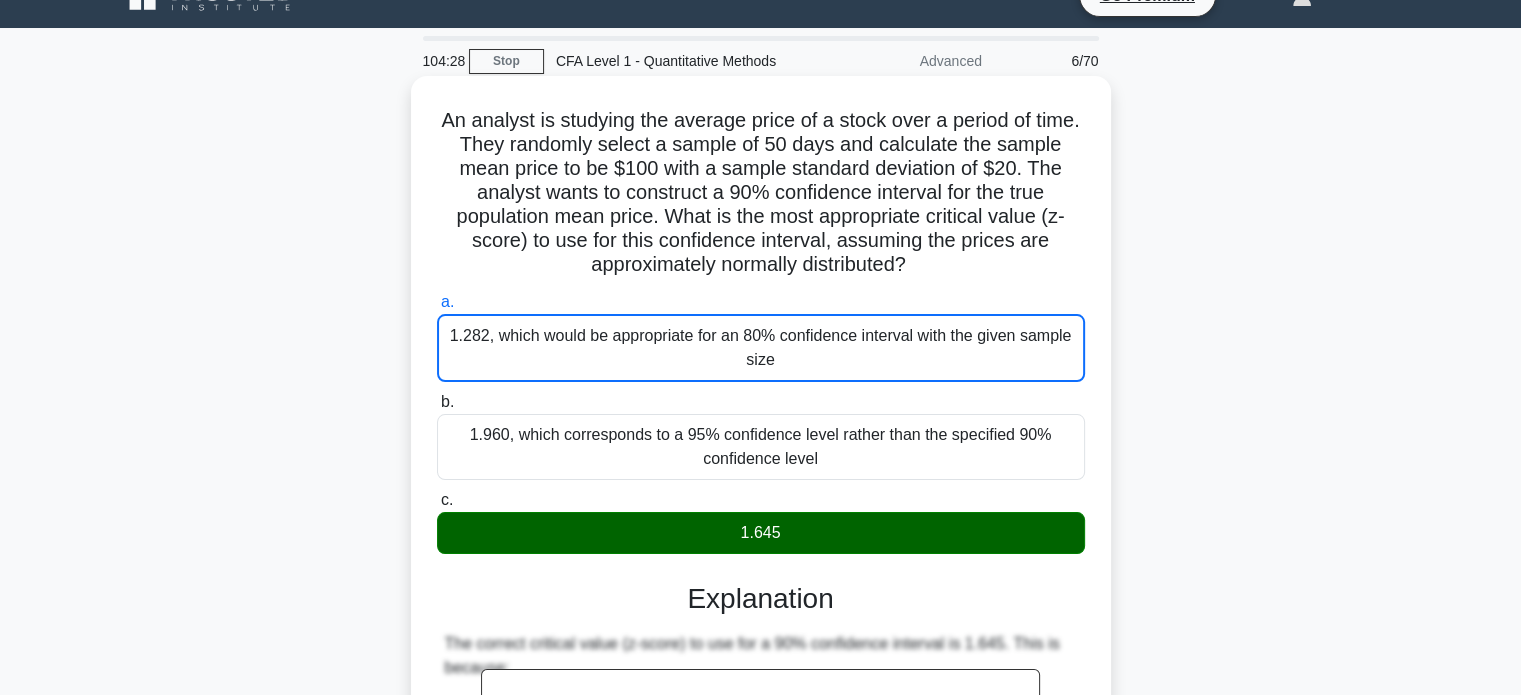 scroll, scrollTop: 512, scrollLeft: 0, axis: vertical 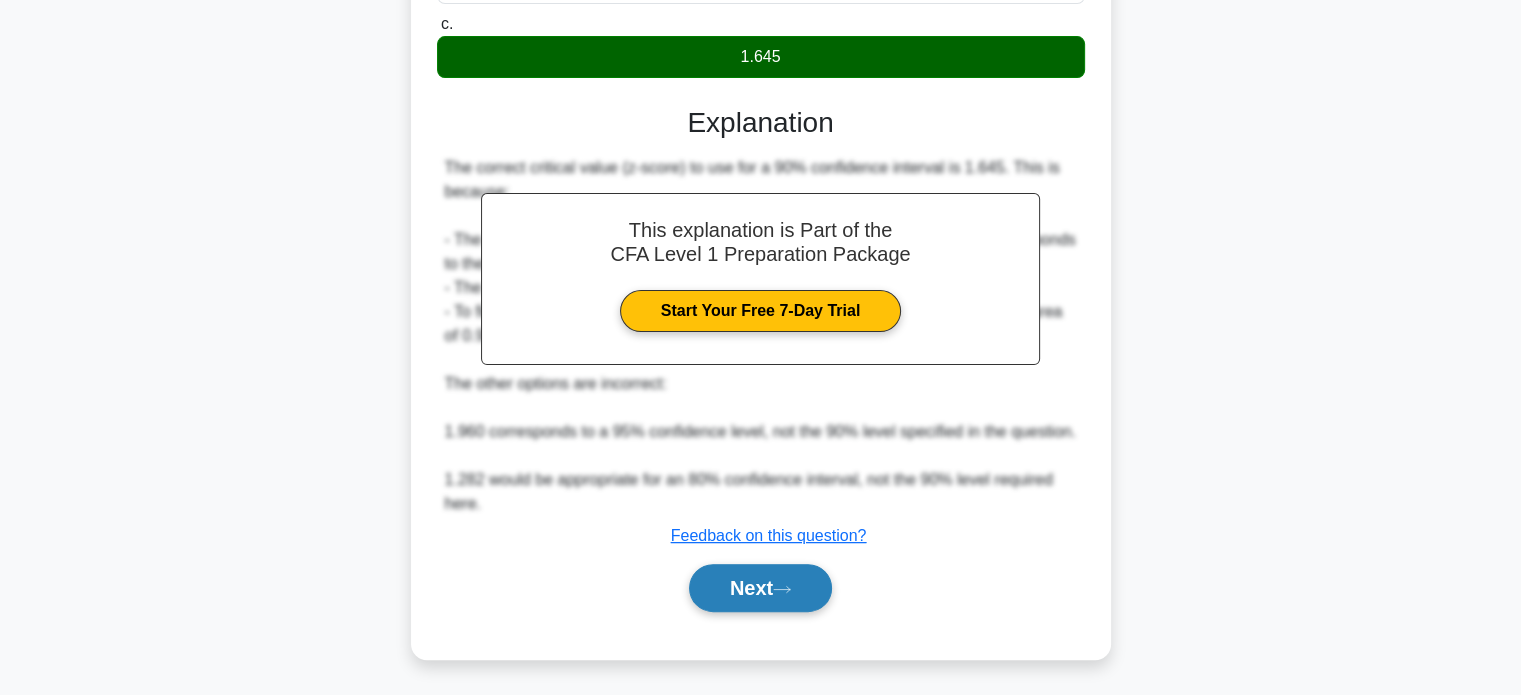 click on "Next" at bounding box center [760, 588] 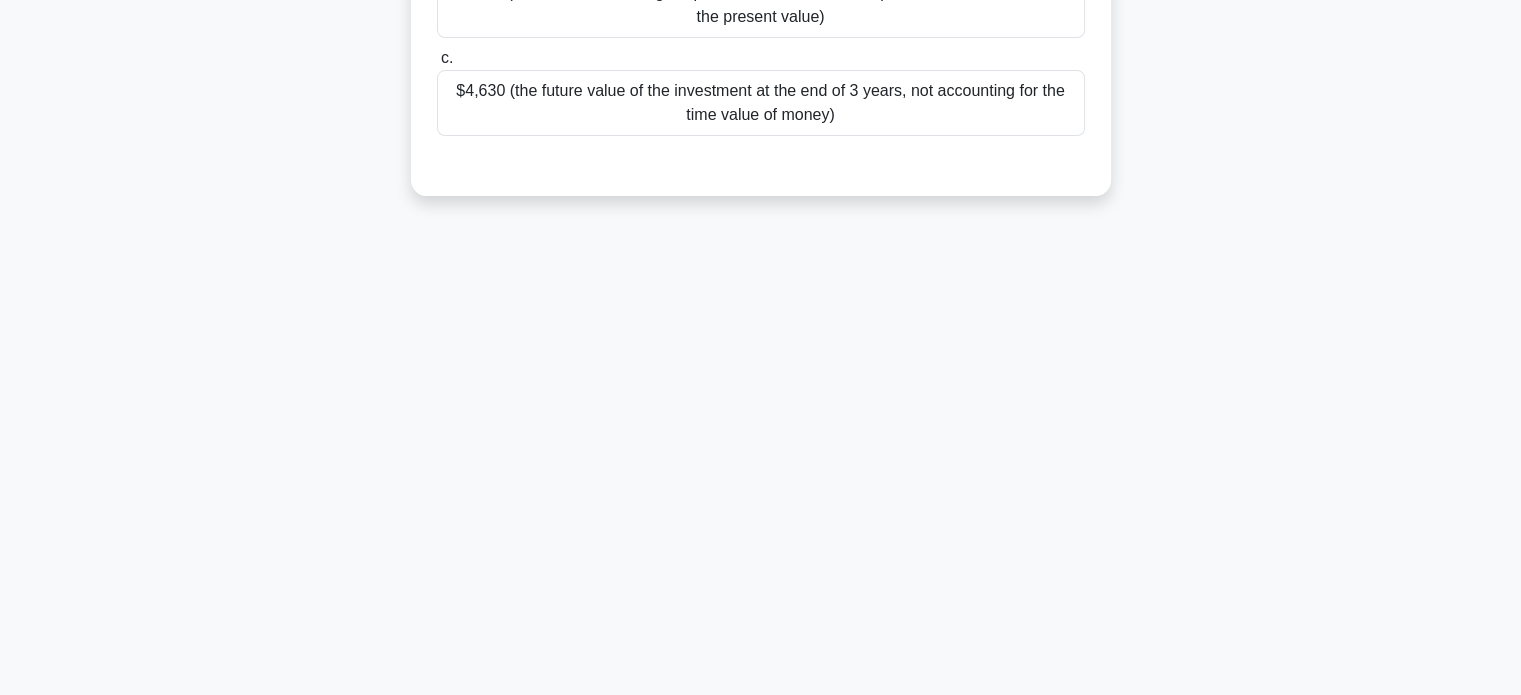 scroll, scrollTop: 0, scrollLeft: 0, axis: both 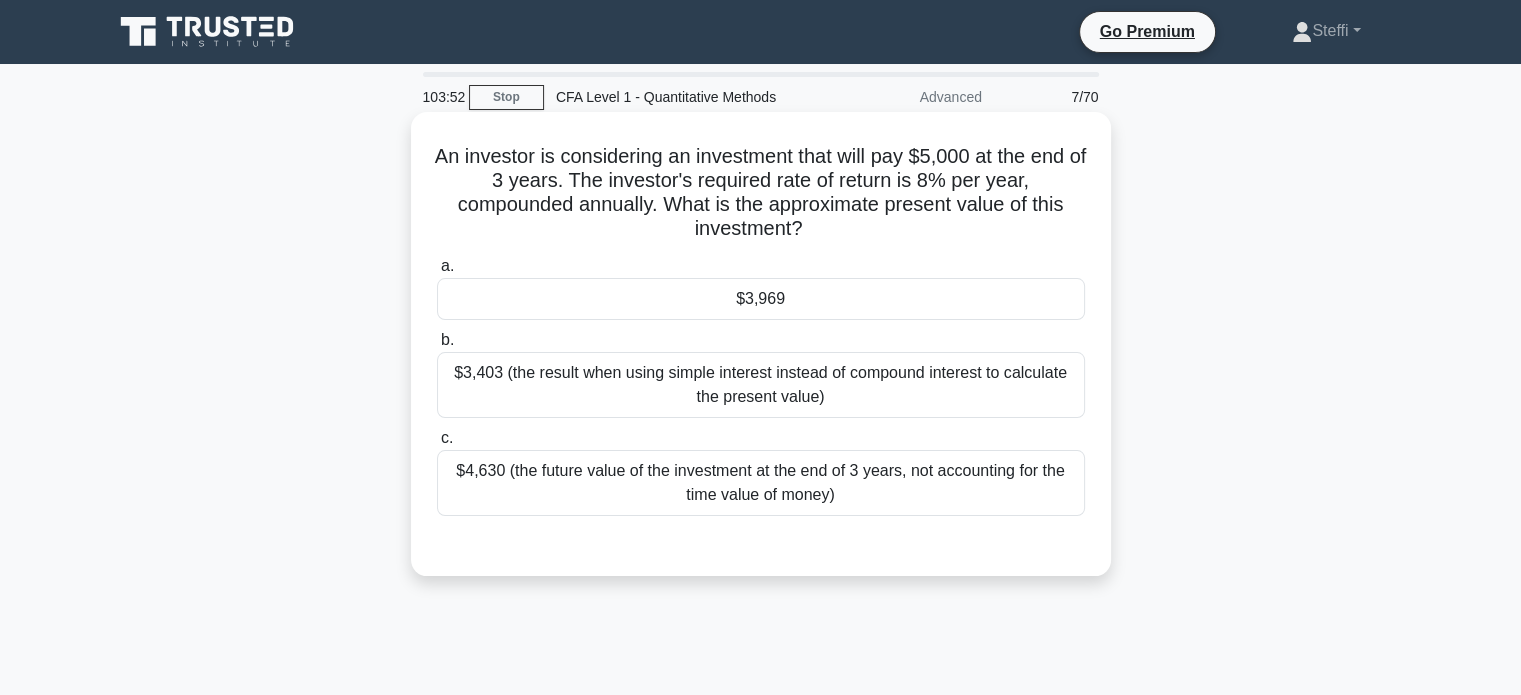 click on "$3,969" at bounding box center (761, 299) 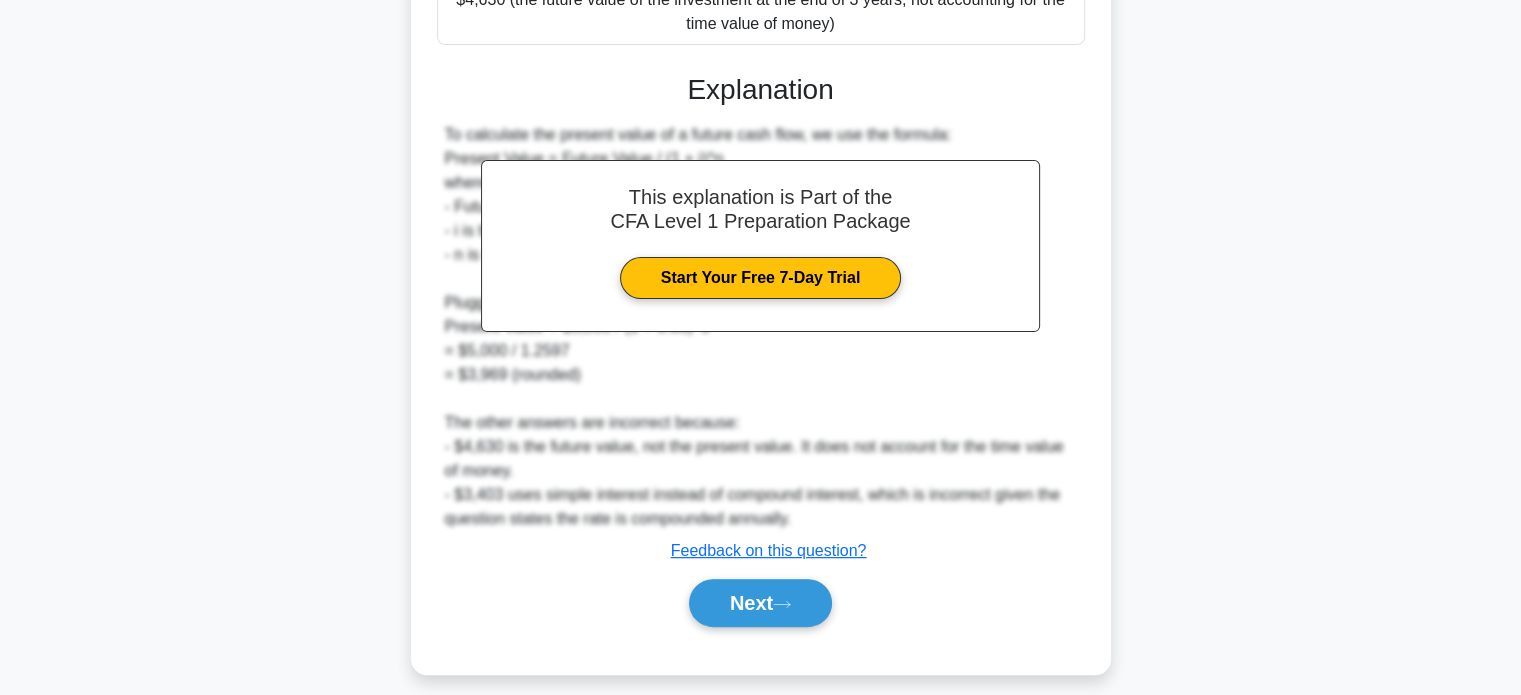 scroll, scrollTop: 487, scrollLeft: 0, axis: vertical 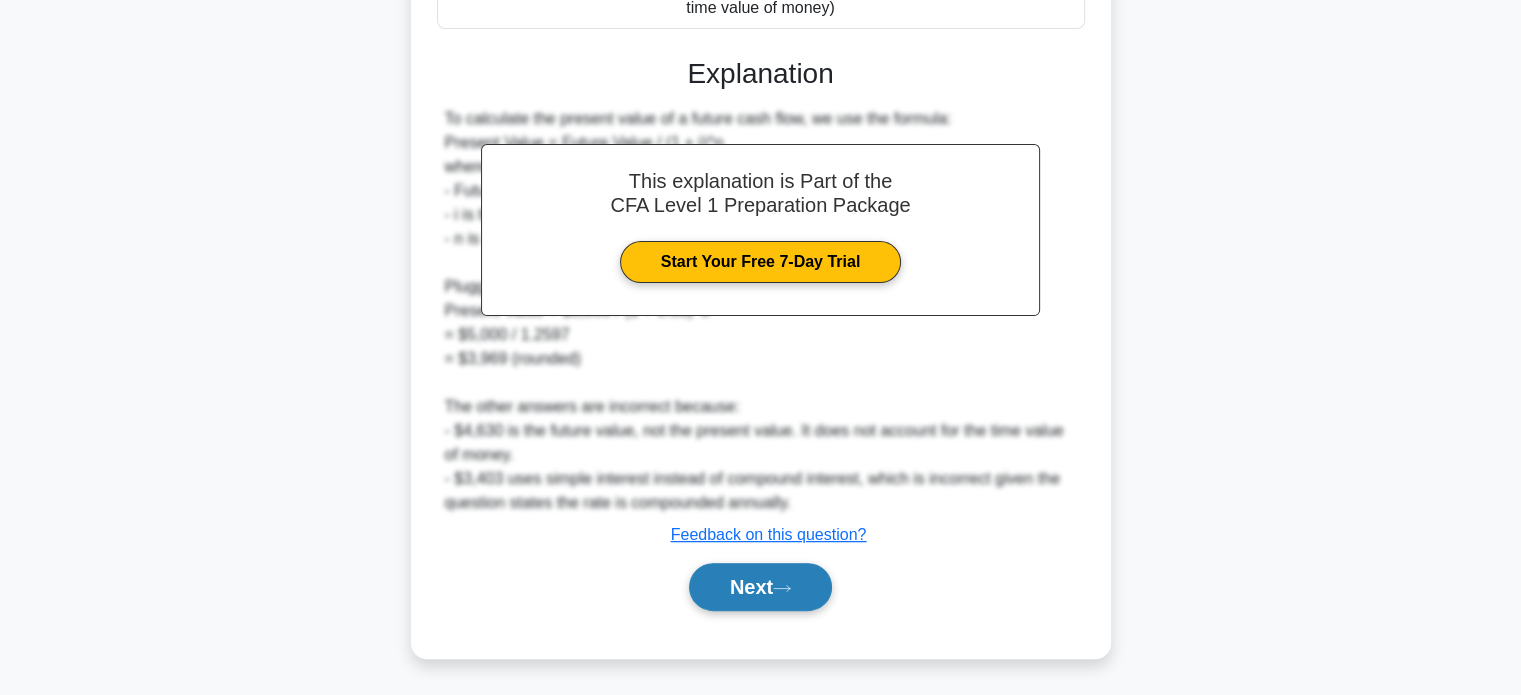 click 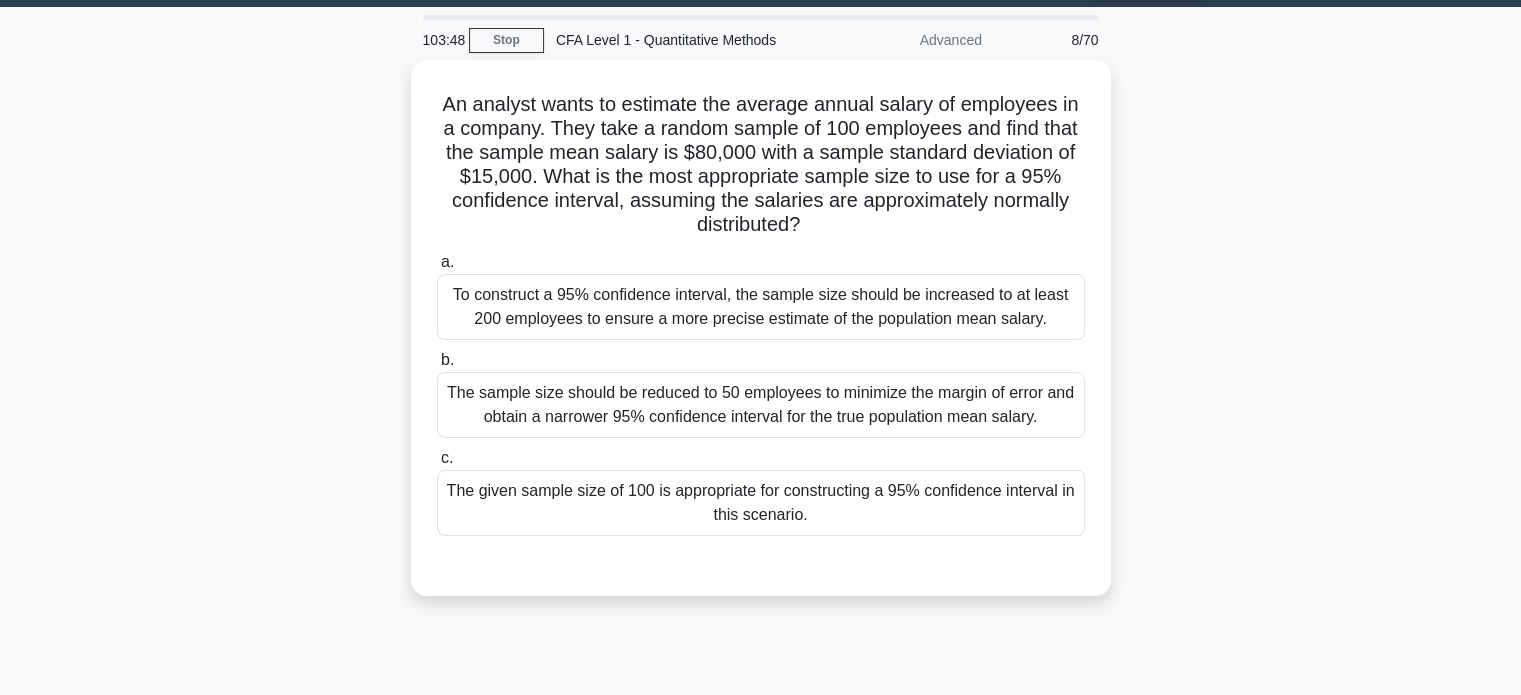 scroll, scrollTop: 0, scrollLeft: 0, axis: both 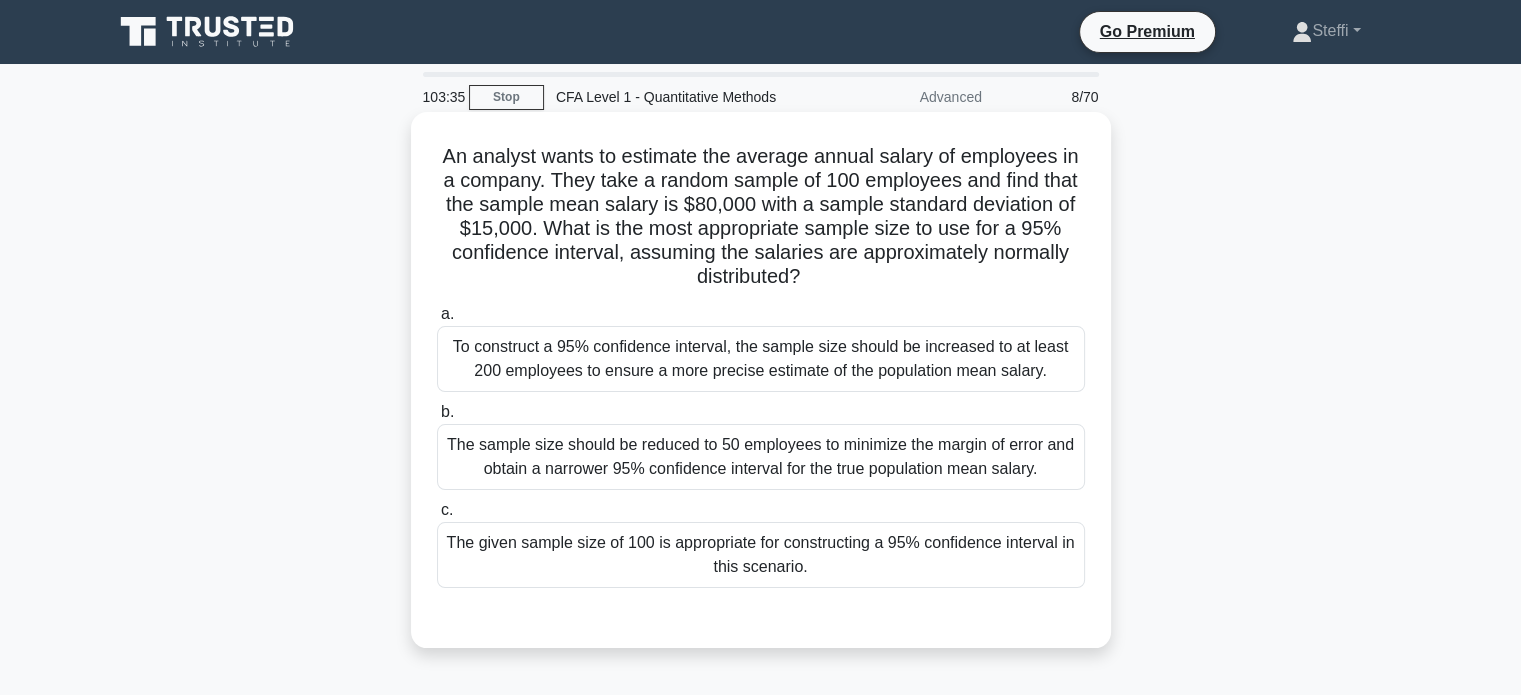 click on "To construct a 95% confidence interval, the sample size should be increased to at least 200 employees to ensure a more precise estimate of the population mean salary." at bounding box center (761, 359) 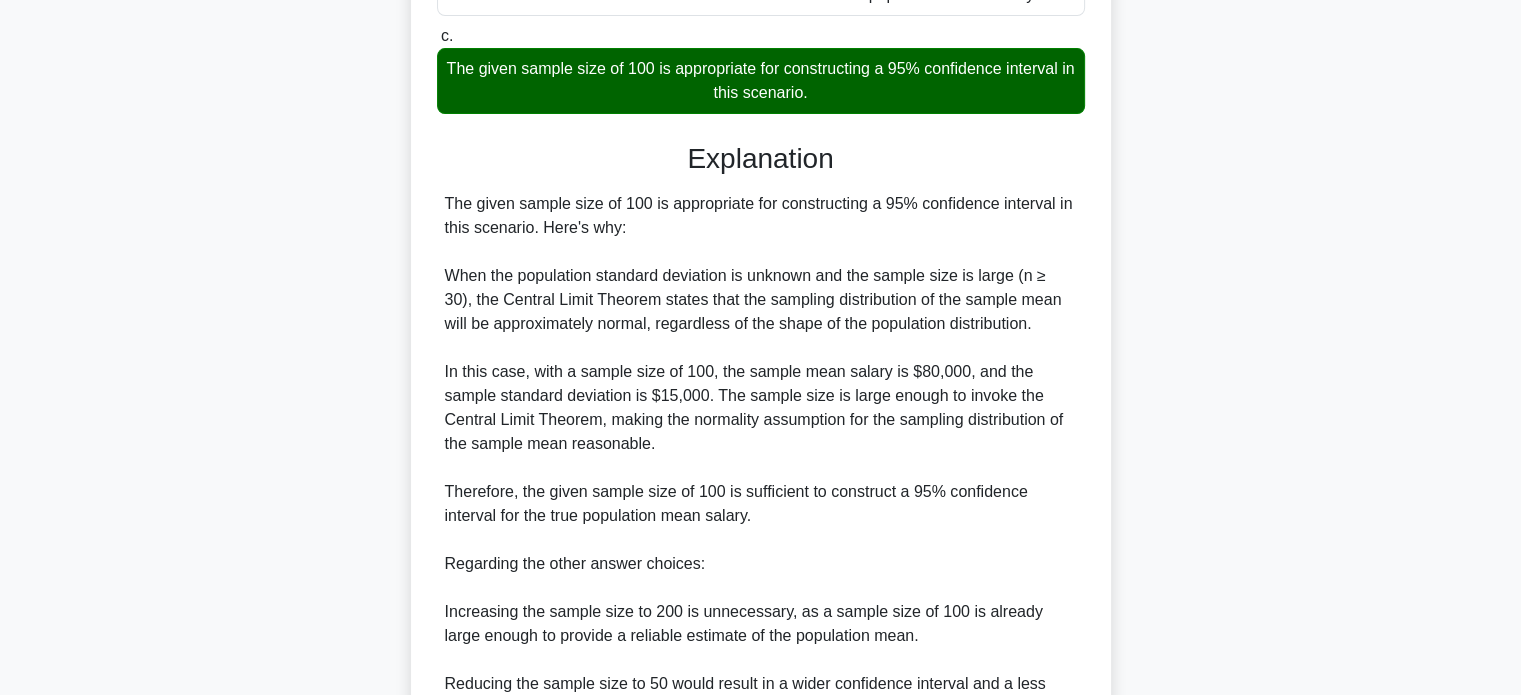 scroll, scrollTop: 680, scrollLeft: 0, axis: vertical 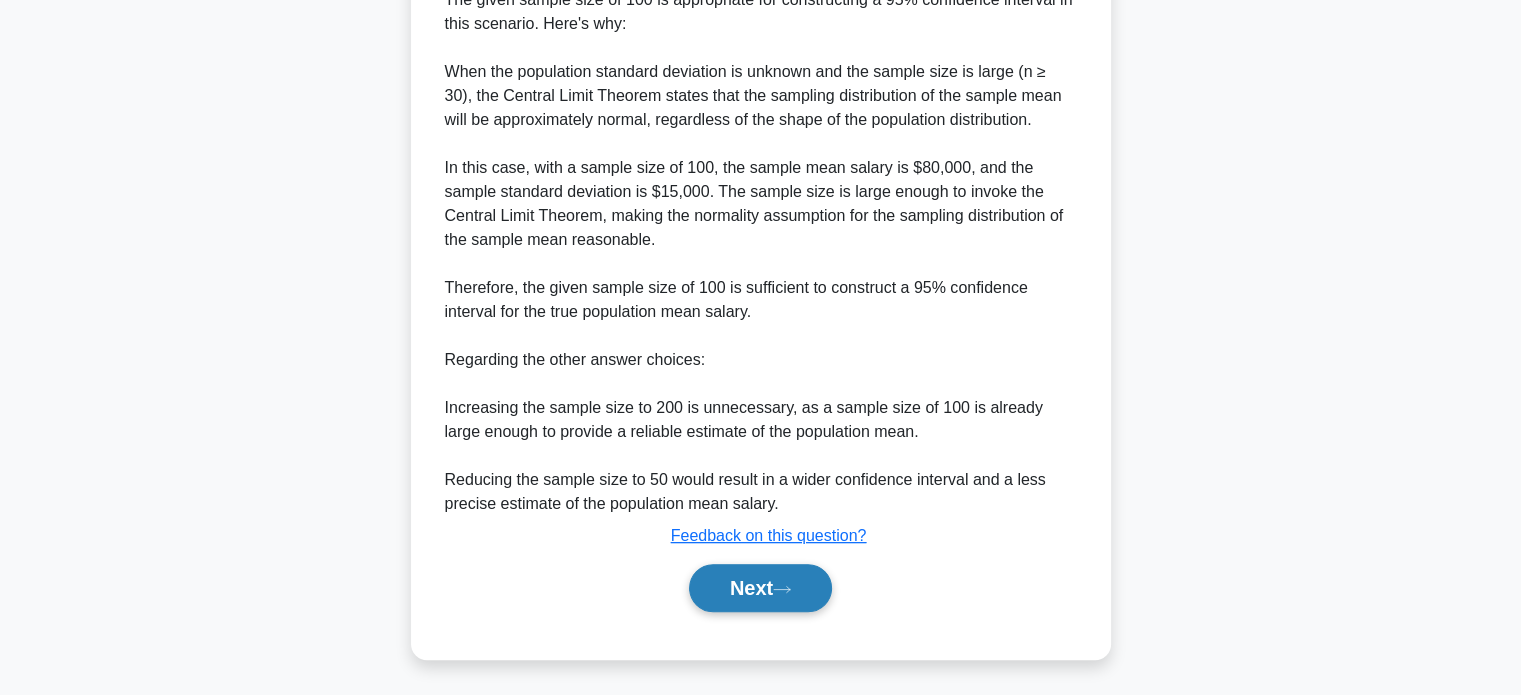 click on "Next" at bounding box center [760, 588] 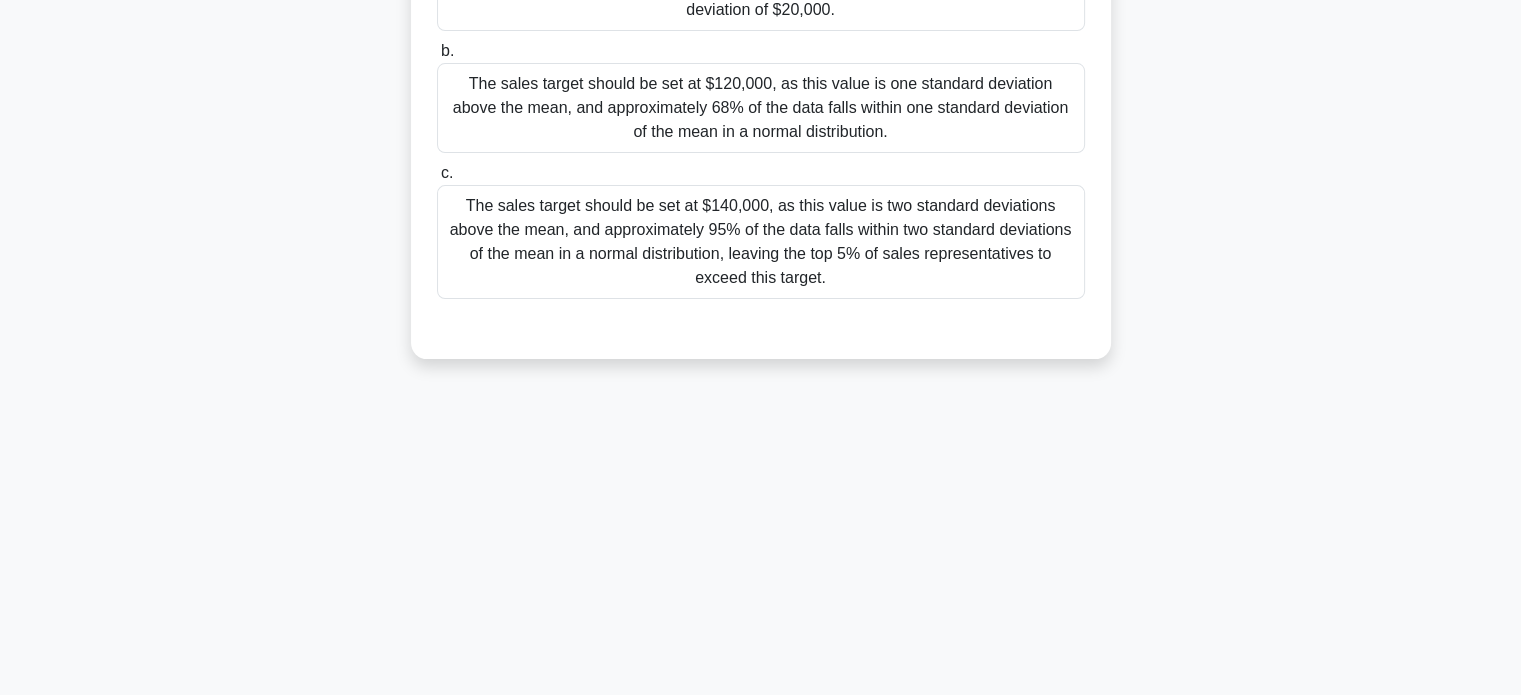 scroll, scrollTop: 0, scrollLeft: 0, axis: both 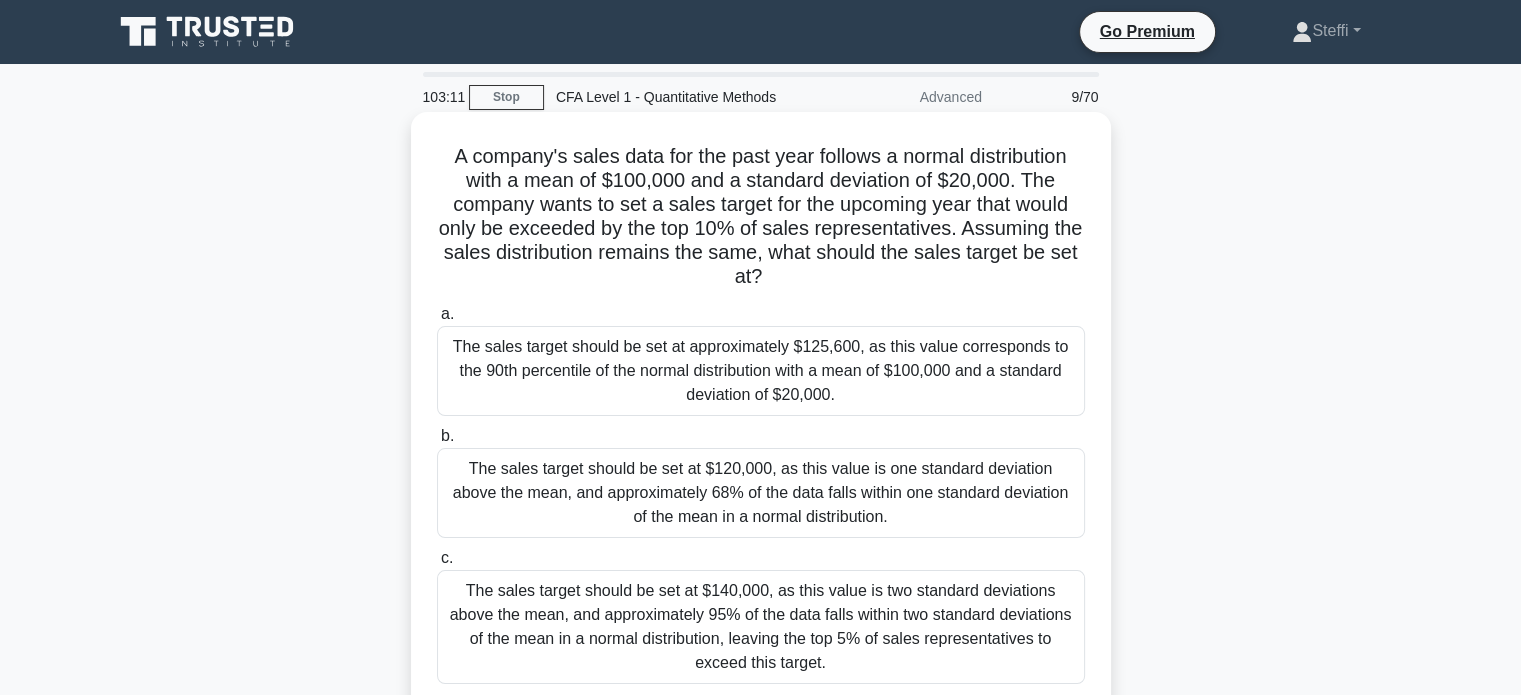 click on "The sales target should be set at approximately $125,600, as this value corresponds to the 90th percentile of the normal distribution with a mean of $100,000 and a standard deviation of $20,000." at bounding box center [761, 371] 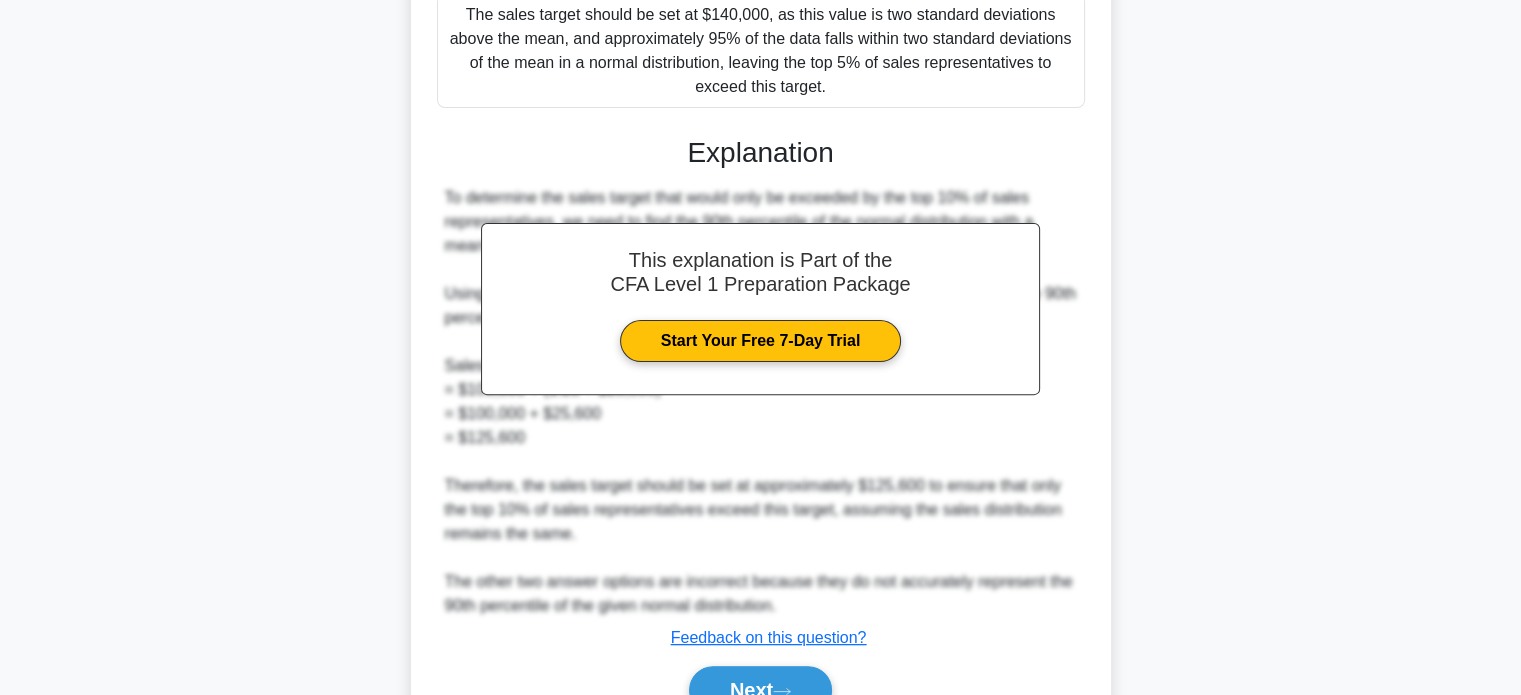 scroll, scrollTop: 584, scrollLeft: 0, axis: vertical 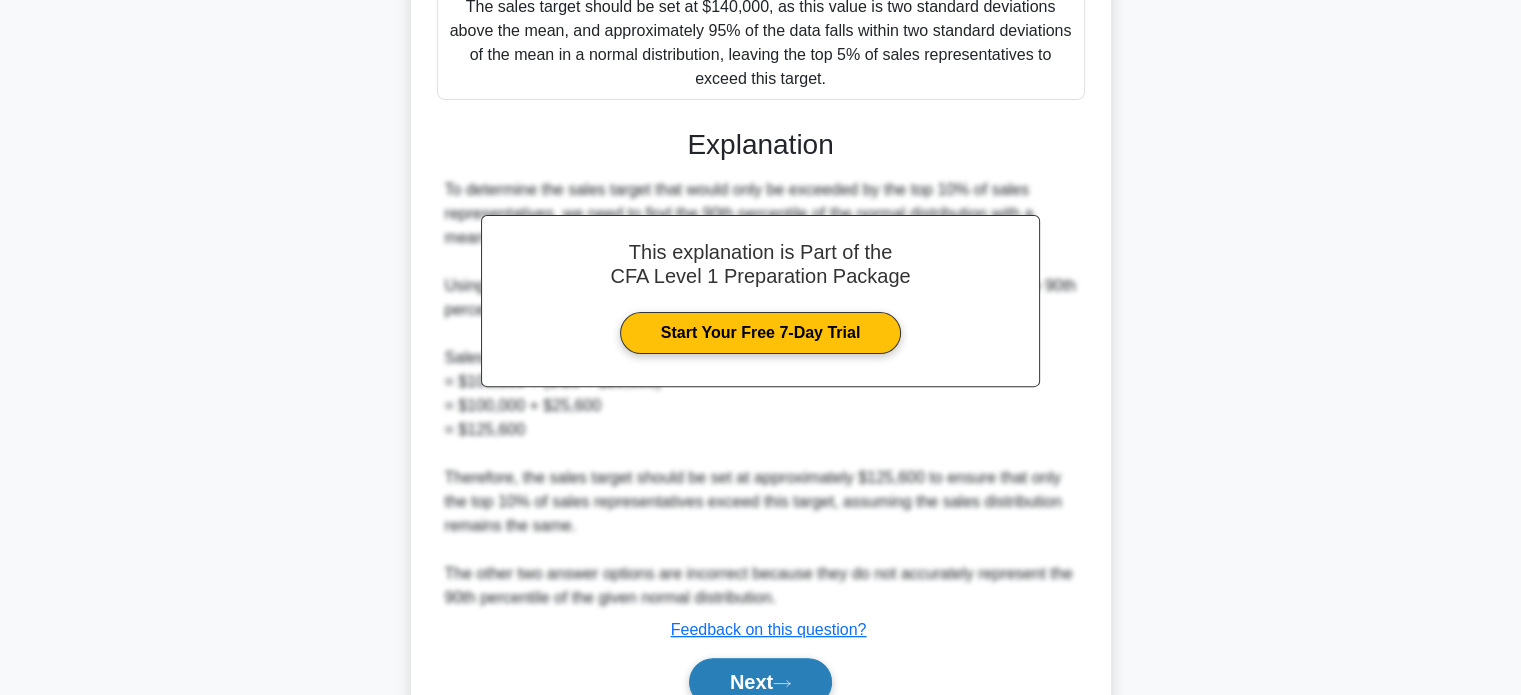click on "Next" at bounding box center (760, 682) 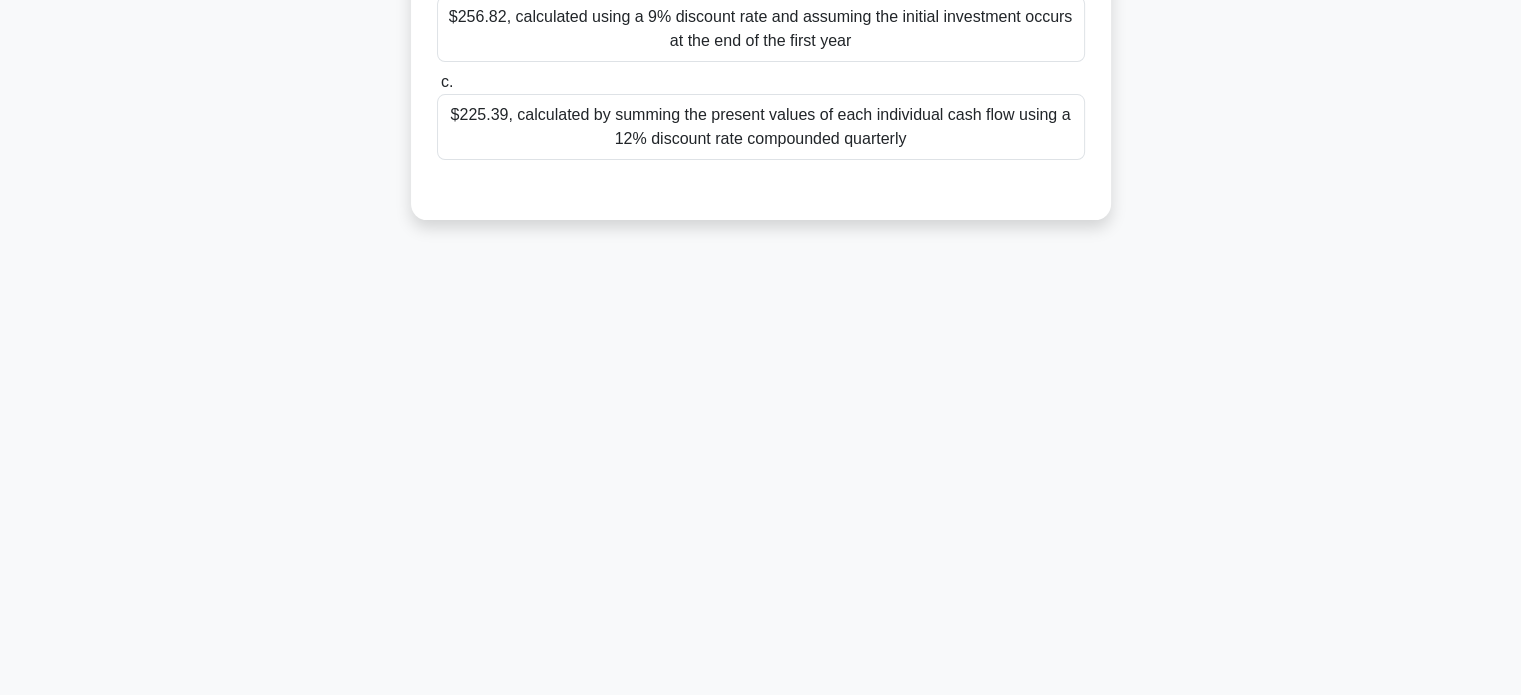scroll, scrollTop: 0, scrollLeft: 0, axis: both 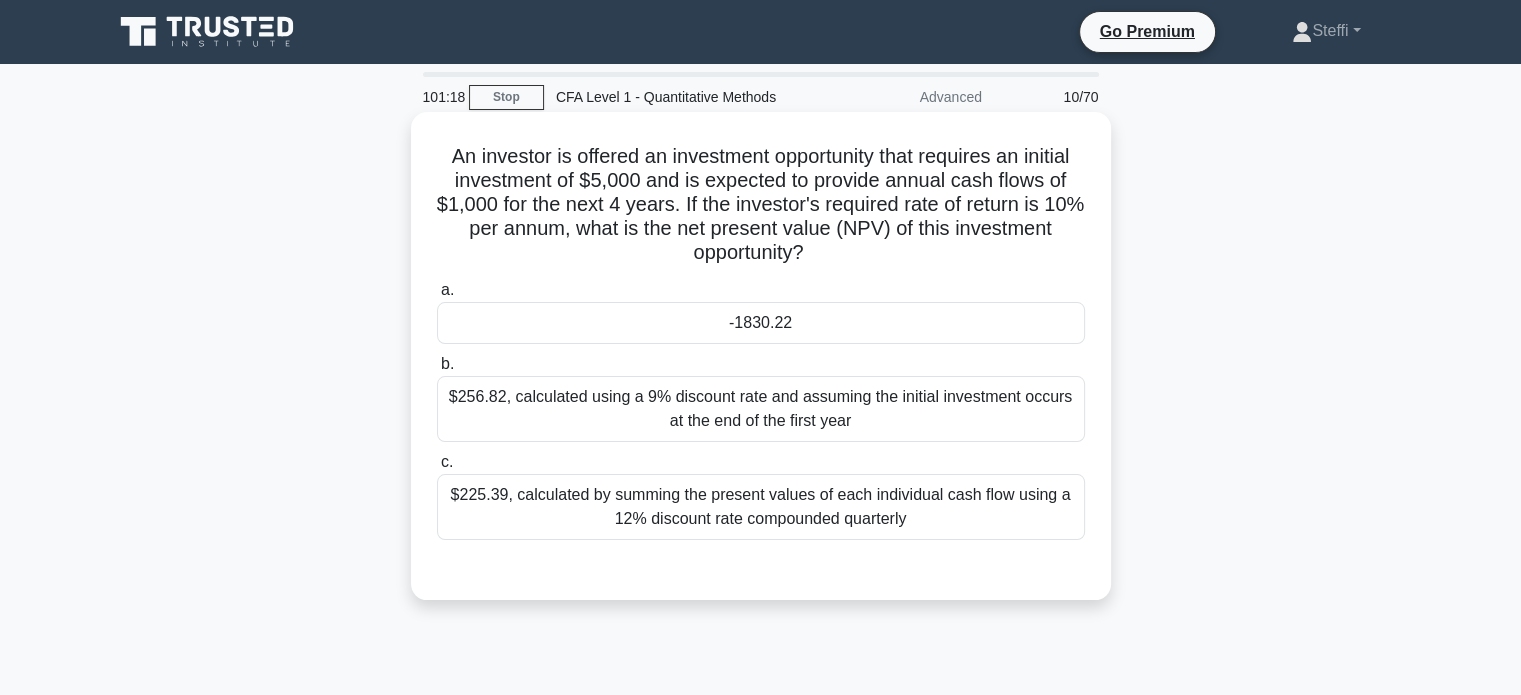 click on "-1830.22" at bounding box center (761, 323) 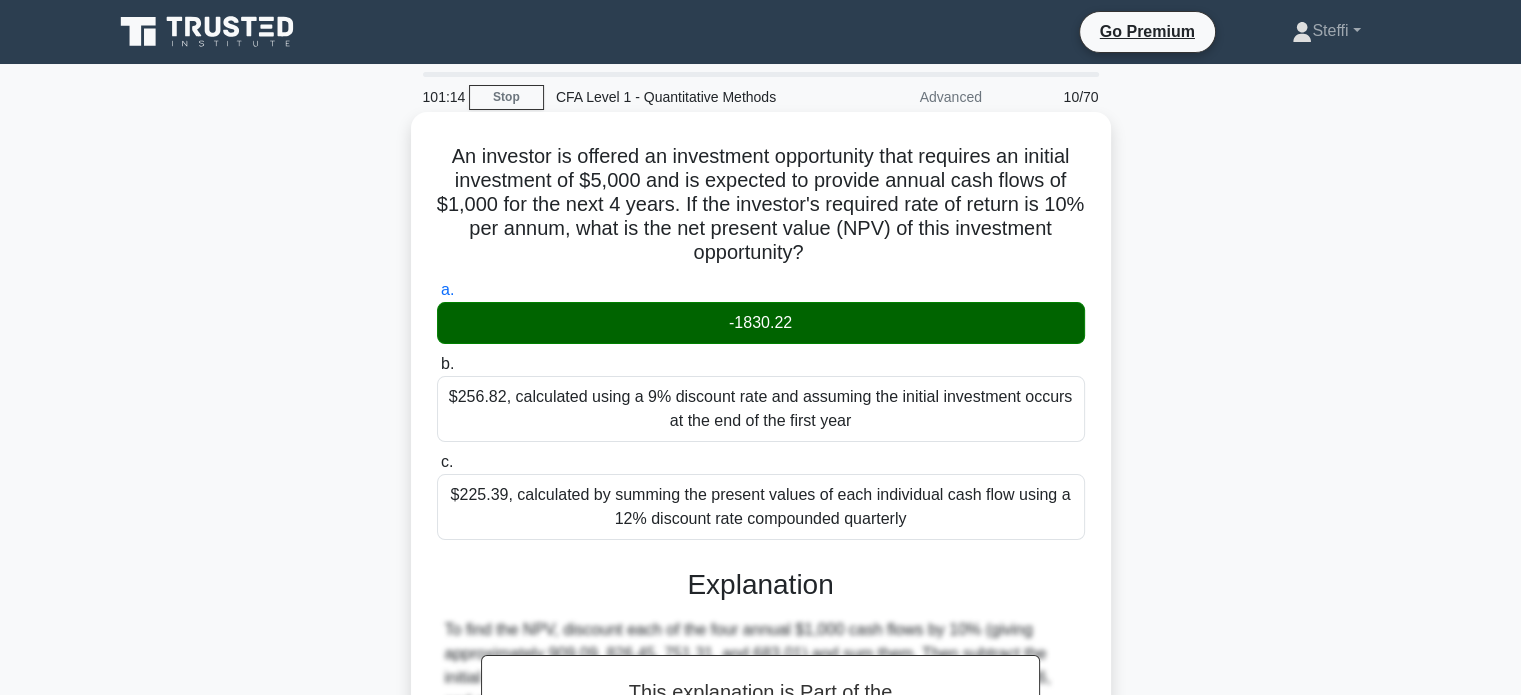click on "An investor is offered an investment opportunity that requires an initial investment of $5,000 and is expected to provide annual cash flows of $1,000 for the next 4 years. If the investor's required rate of return is 10% per annum, what is the net present value (NPV) of this investment opportunity?
.spinner_0XTQ{transform-origin:center;animation:spinner_y6GP .75s linear infinite}@keyframes spinner_y6GP{100%{transform:rotate(360deg)}}
a.
b. c." at bounding box center [761, 556] 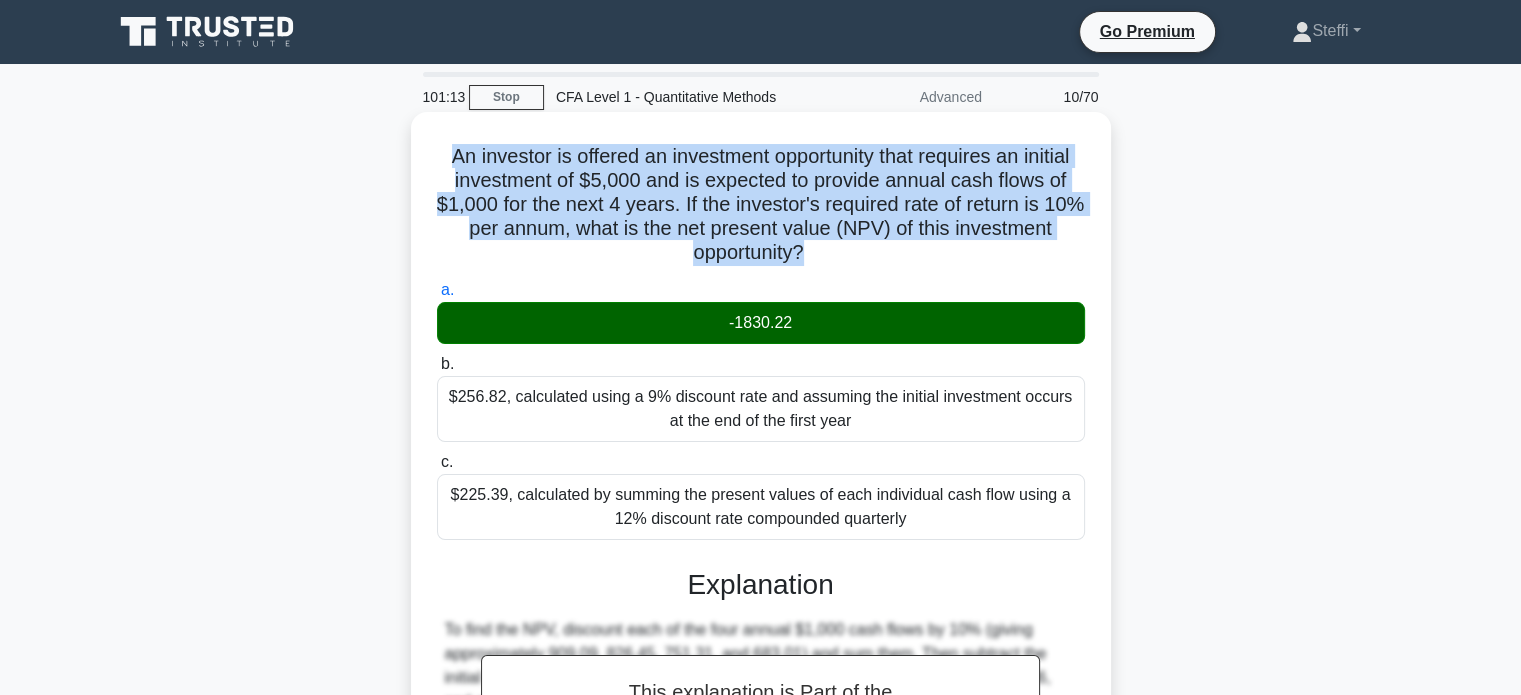 drag, startPoint x: 431, startPoint y: 159, endPoint x: 835, endPoint y: 262, distance: 416.92325 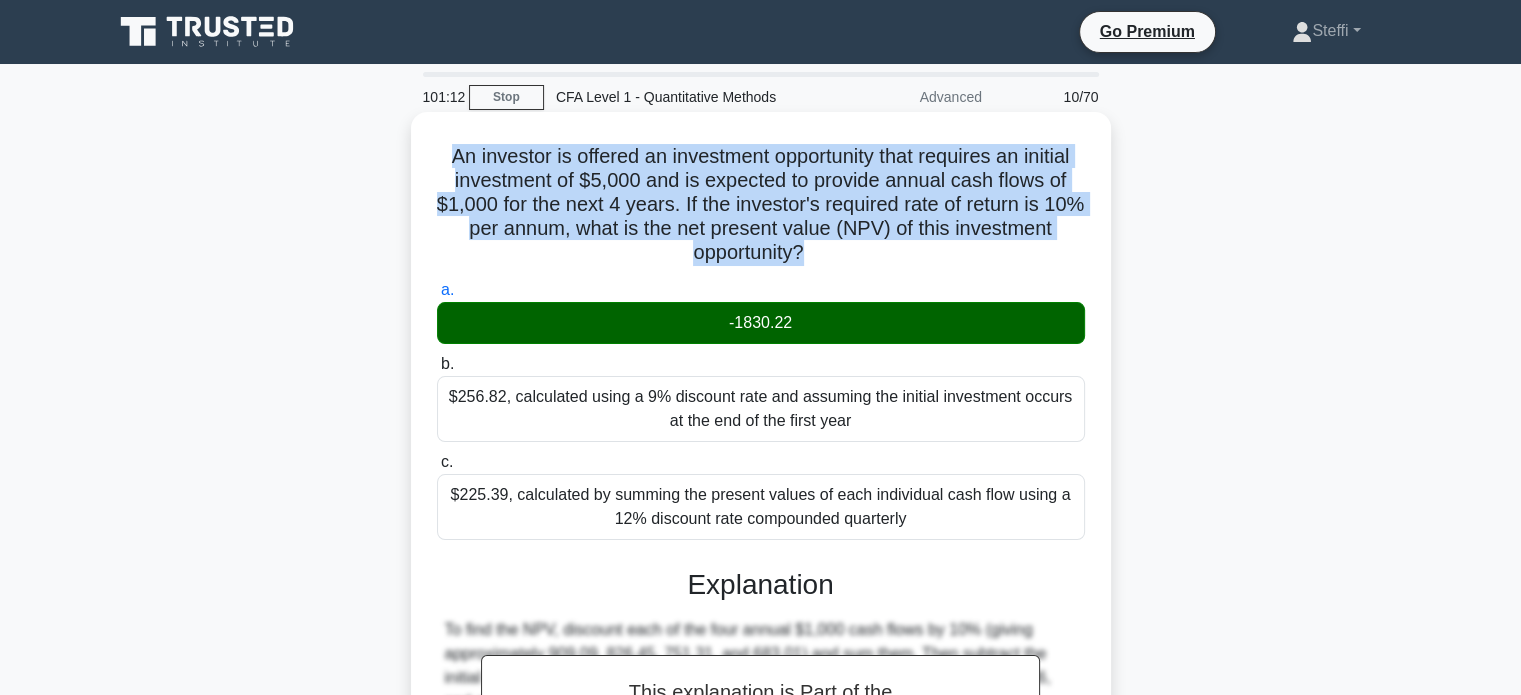 copy on "An investor is offered an investment opportunity that requires an initial investment of $5,000 and is expected to provide annual cash flows of $1,000 for the next 4 years. If the investor's required rate of return is 10% per annum, what is the net present value (NPV) of this investment opportunity?
.spinner_0XTQ{transform-origin:center;animation:spinner_y6GP .75s linear infinite}@keyframes spinner_y6GP{100%{transform:rotate(360deg)}}" 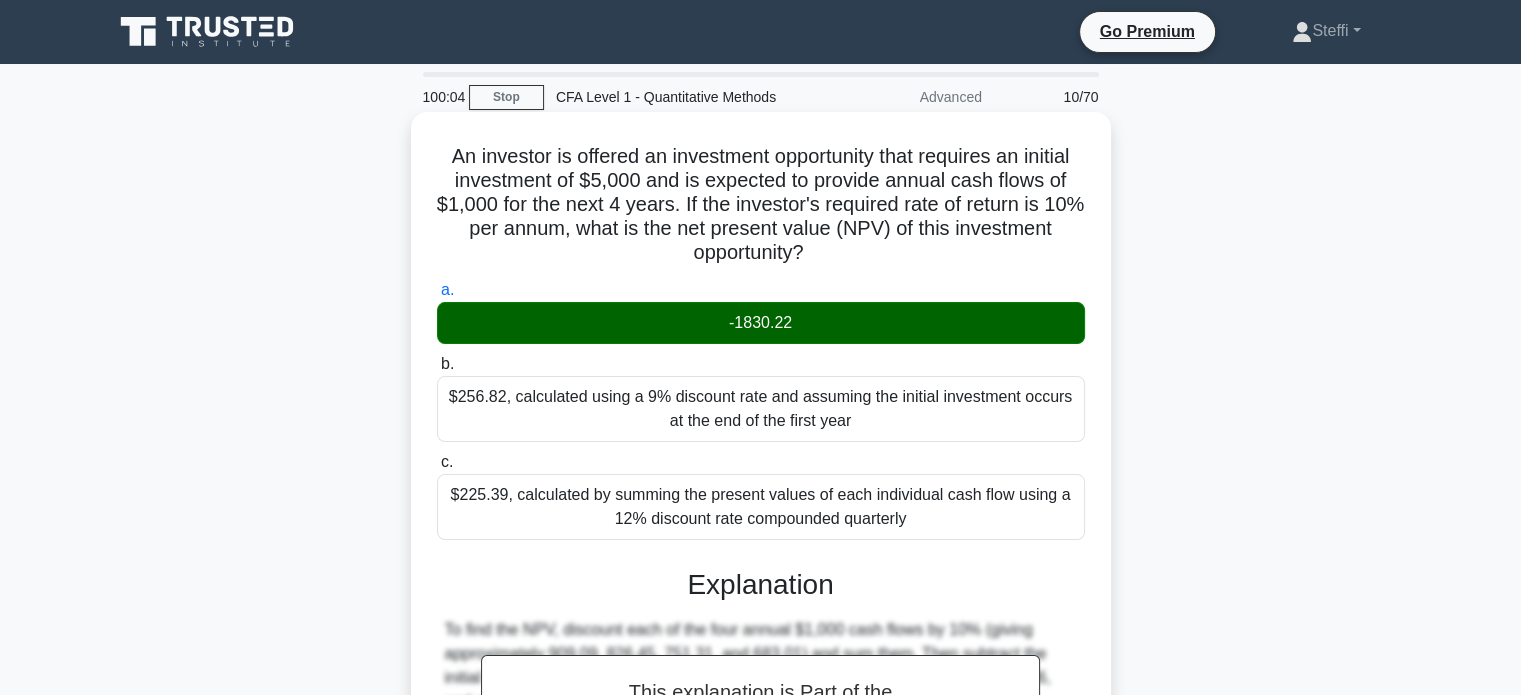 click on "a.
-1830.22" at bounding box center (761, 311) 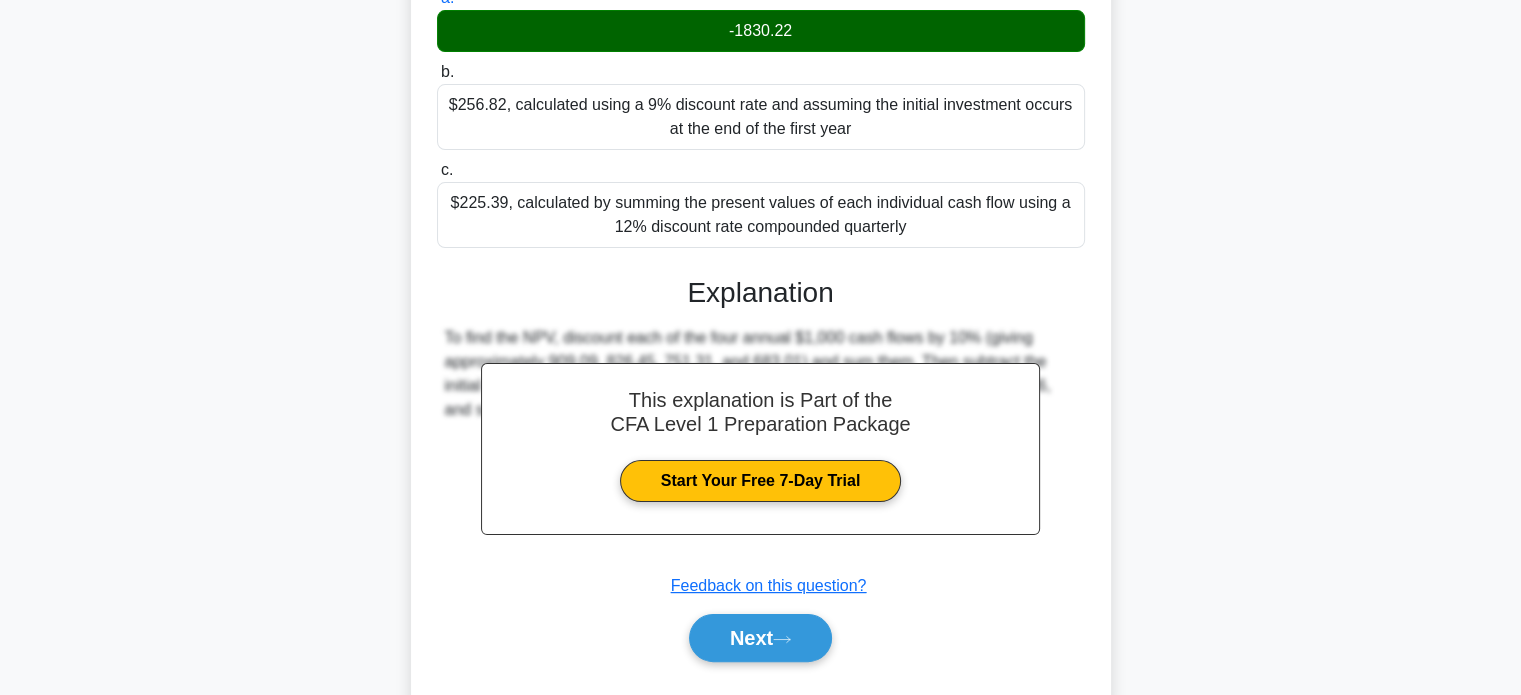 scroll, scrollTop: 385, scrollLeft: 0, axis: vertical 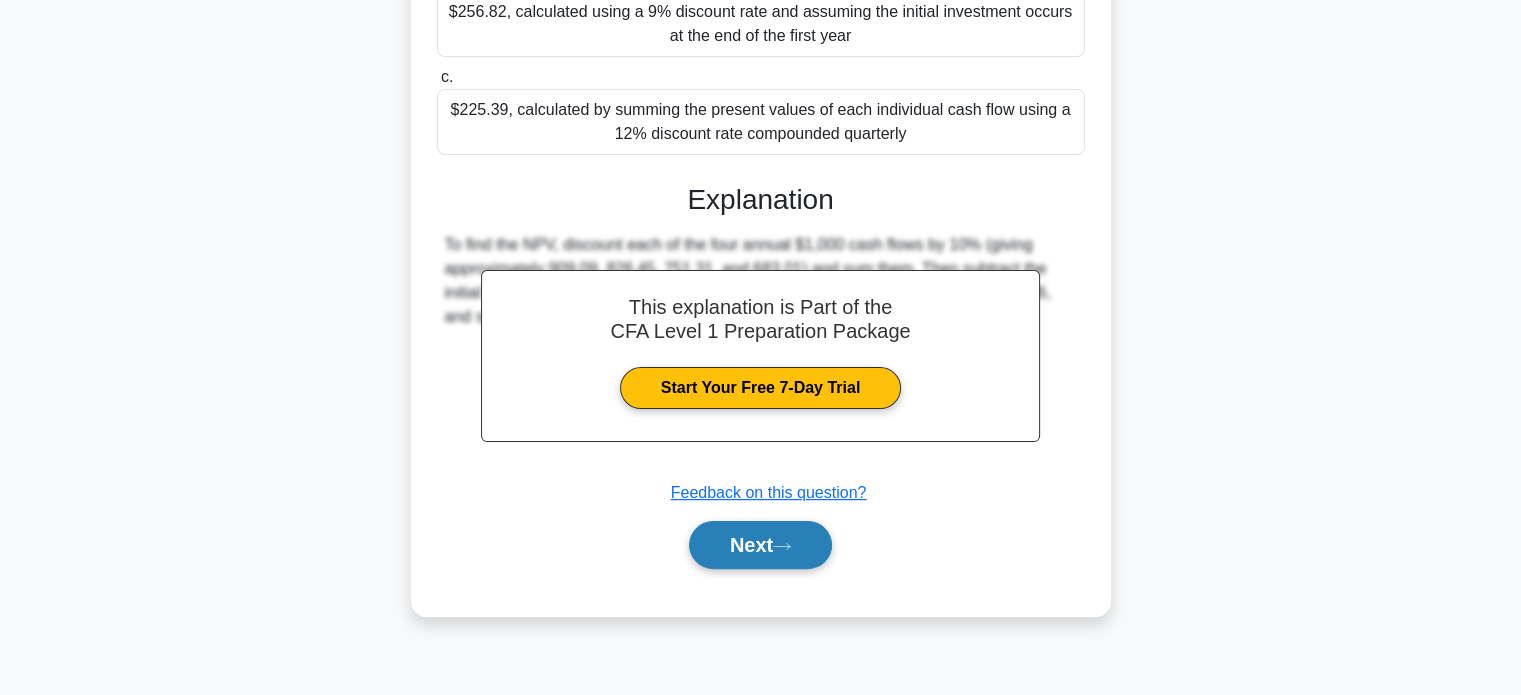 click on "Next" at bounding box center (760, 545) 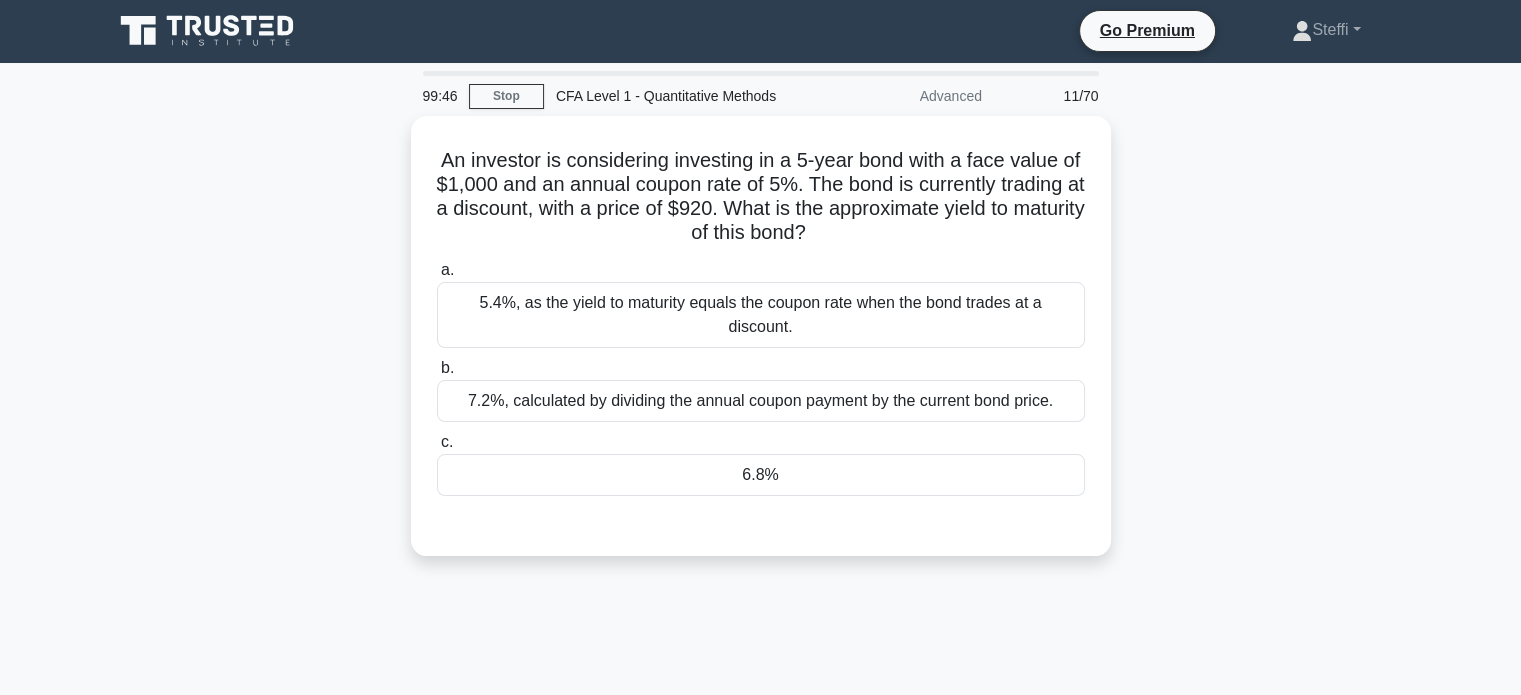 scroll, scrollTop: 0, scrollLeft: 0, axis: both 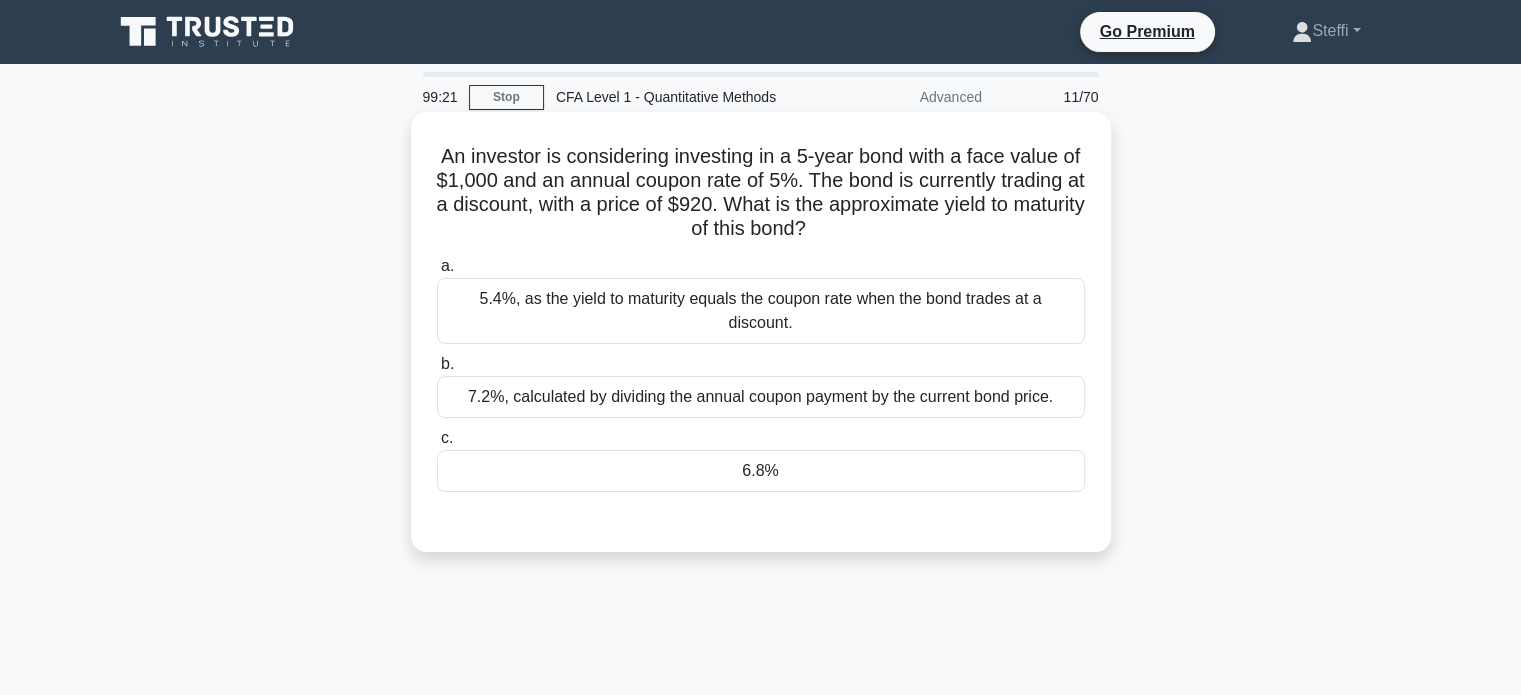 click on "5.4%, as the yield to maturity equals the coupon rate when the bond trades at a discount." at bounding box center [761, 311] 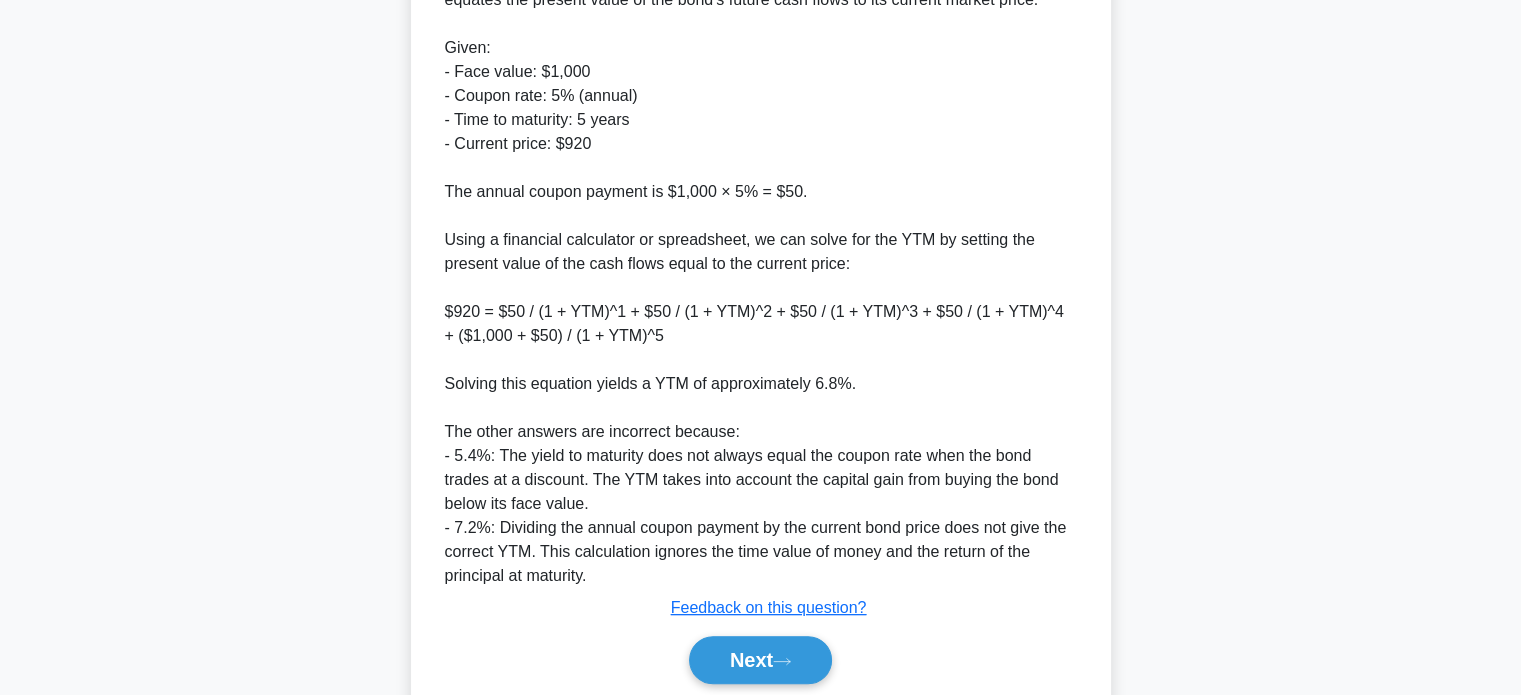 scroll, scrollTop: 656, scrollLeft: 0, axis: vertical 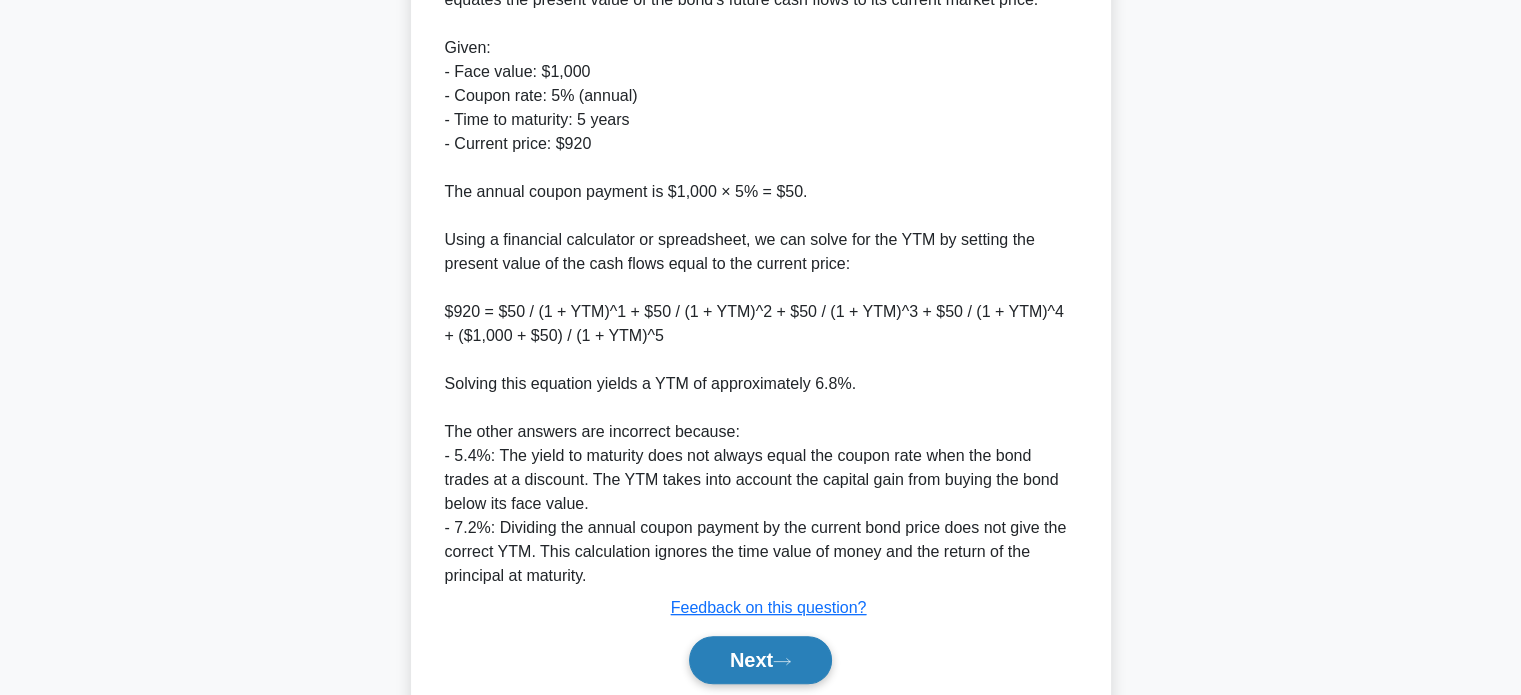 click on "Next" at bounding box center (760, 660) 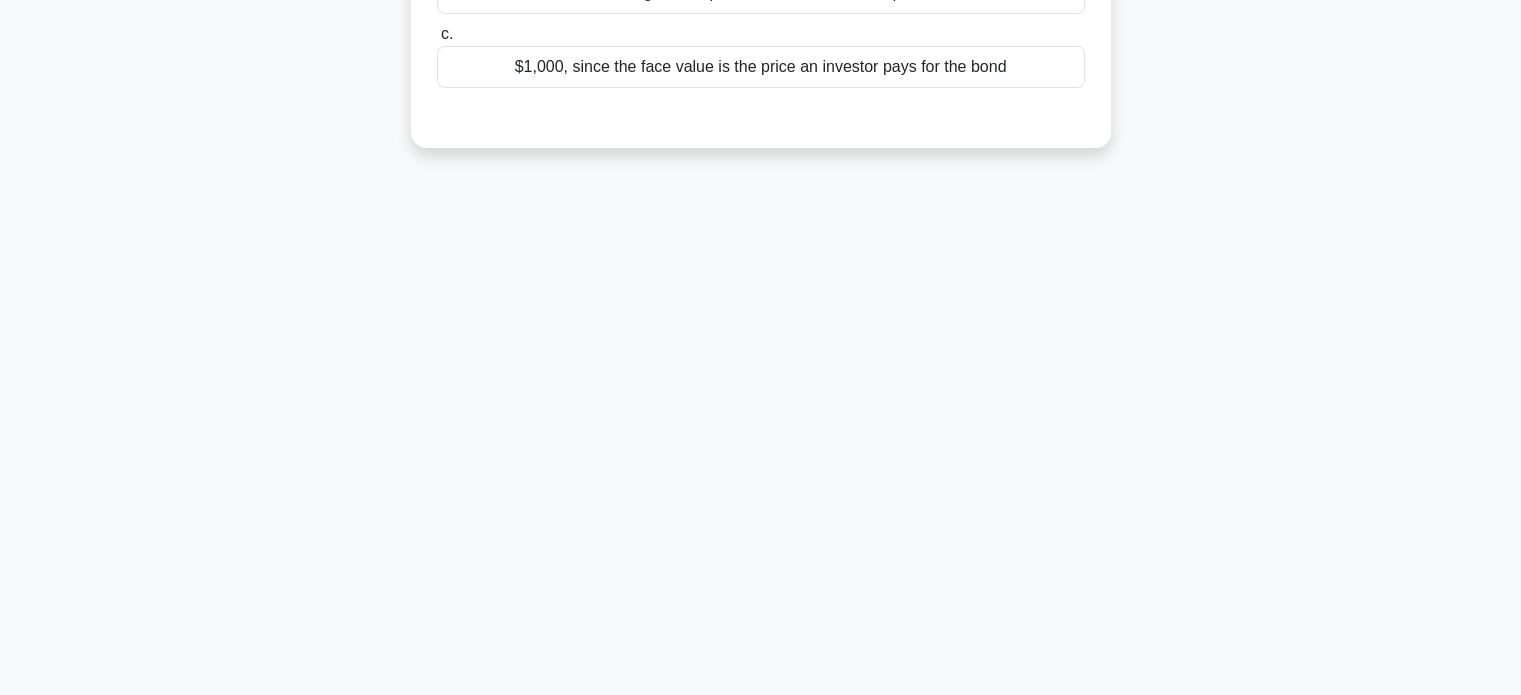drag, startPoint x: 768, startPoint y: 659, endPoint x: 456, endPoint y: 742, distance: 322.85135 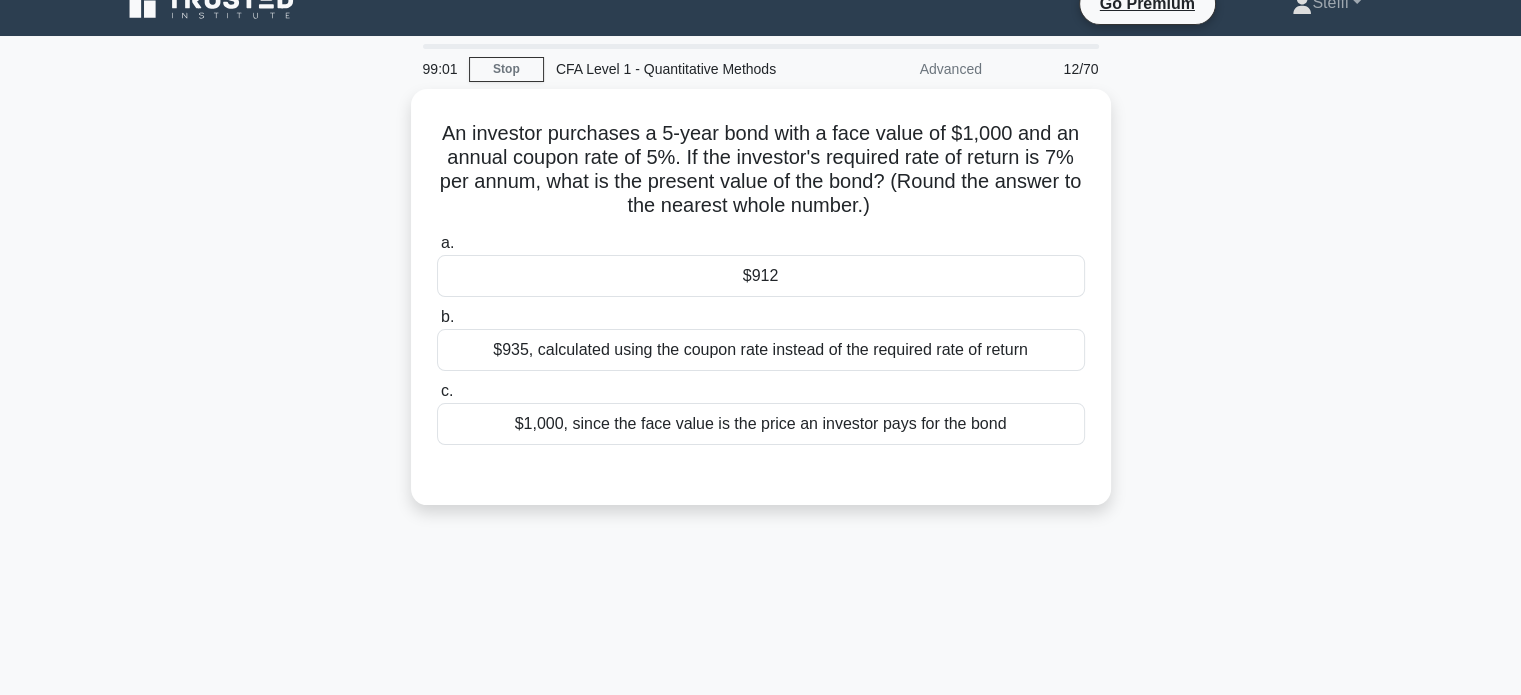 scroll, scrollTop: 0, scrollLeft: 0, axis: both 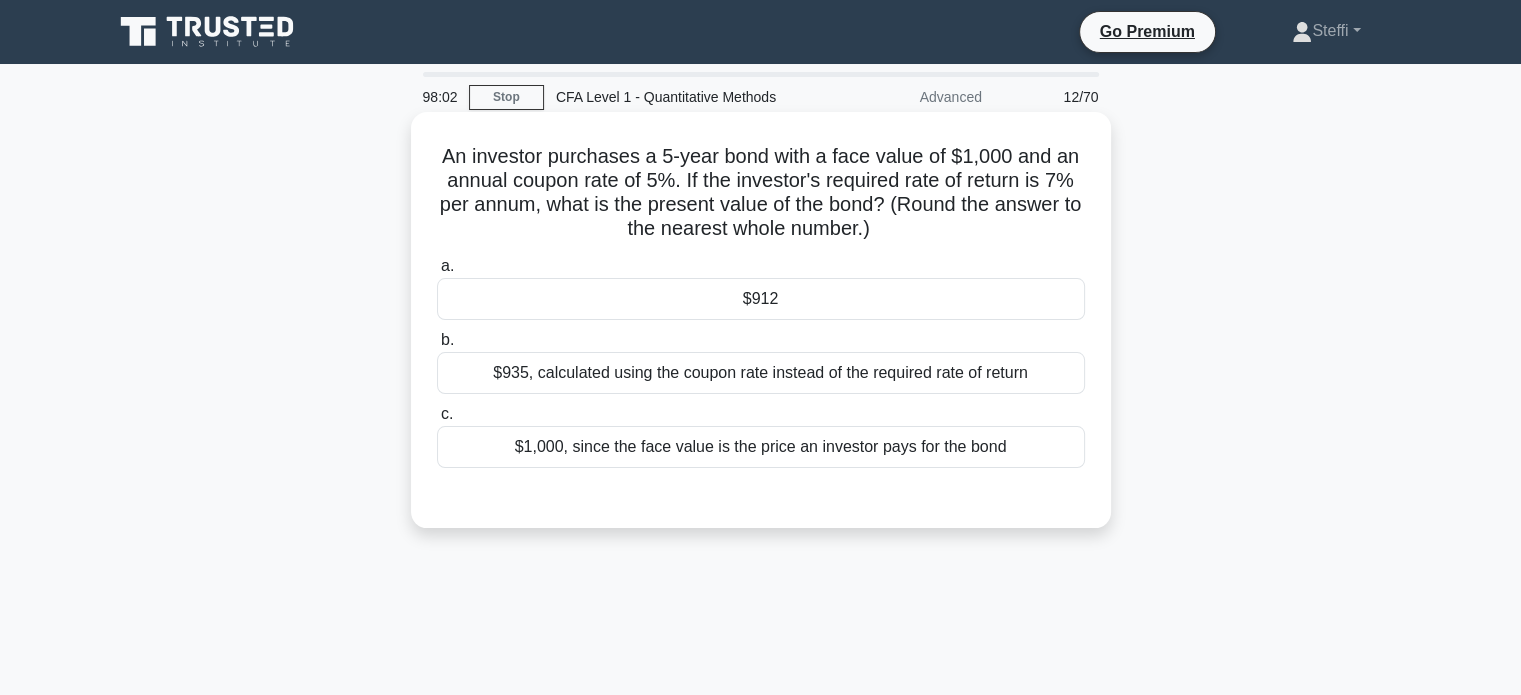 click on "a.
$912
b.
$935, calculated using the coupon rate instead of the required rate of return
c." at bounding box center (761, 361) 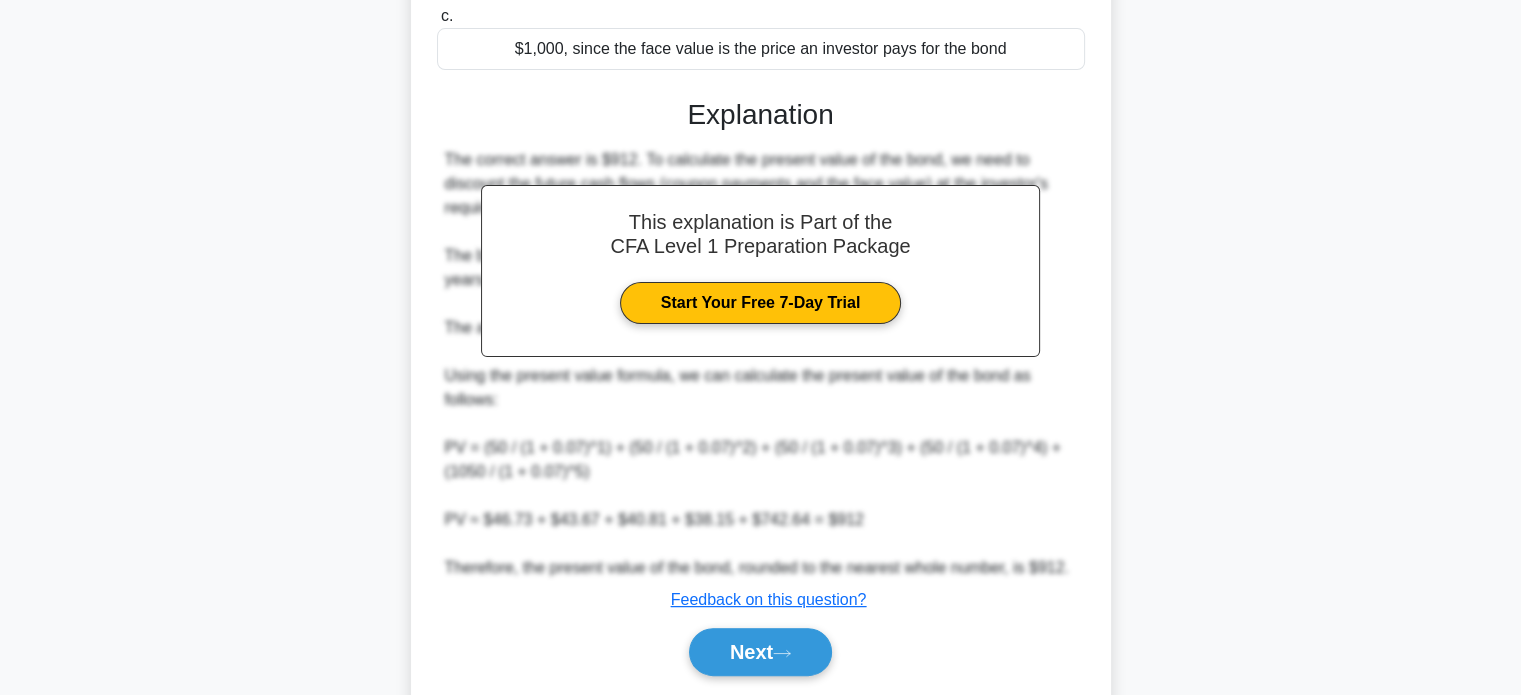 scroll, scrollTop: 463, scrollLeft: 0, axis: vertical 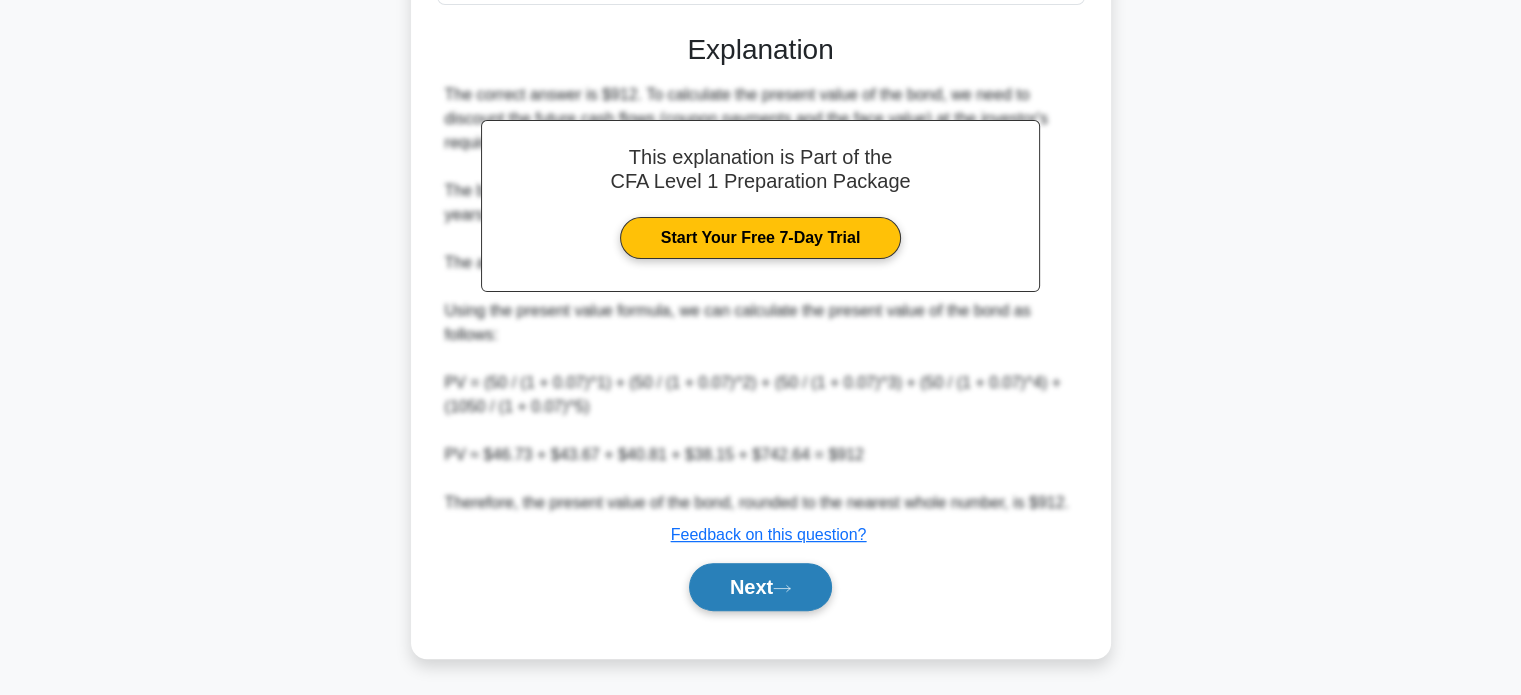 click on "Next" at bounding box center [760, 587] 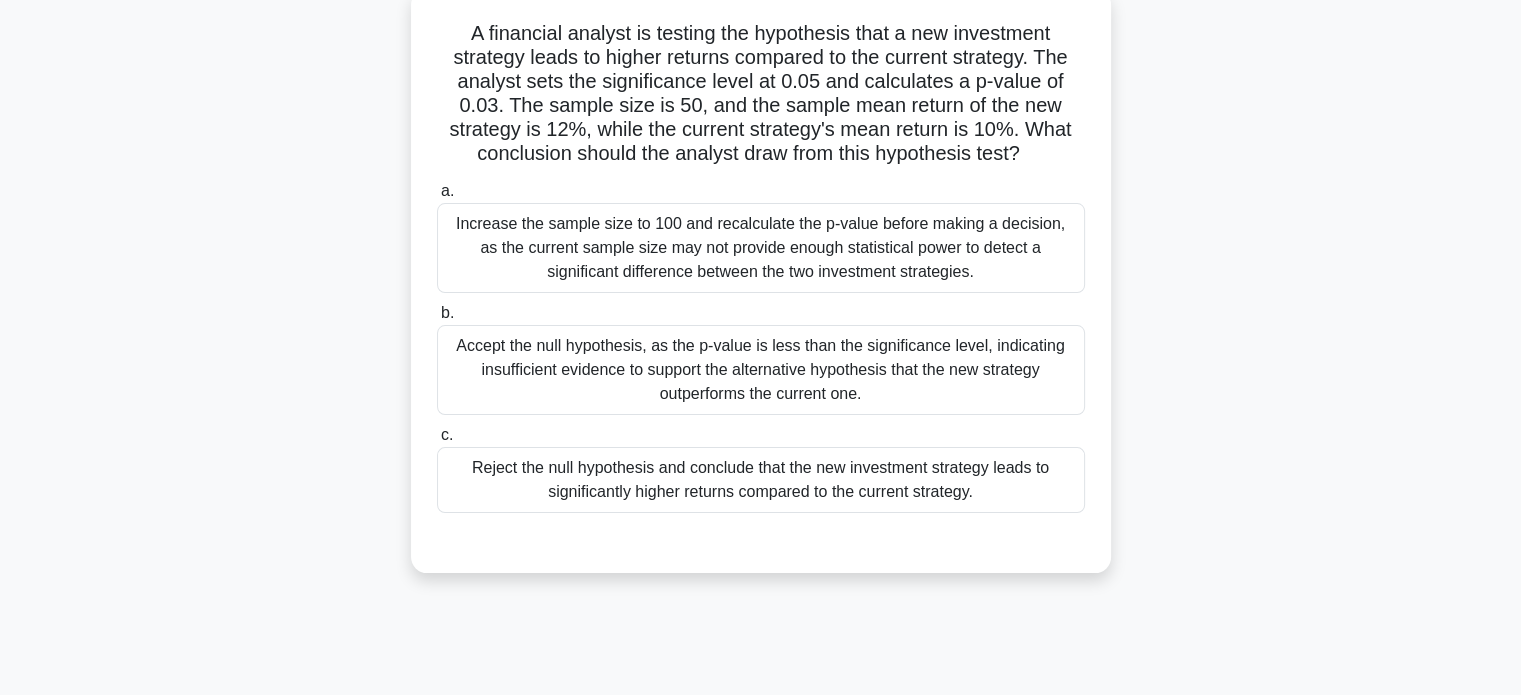scroll, scrollTop: 0, scrollLeft: 0, axis: both 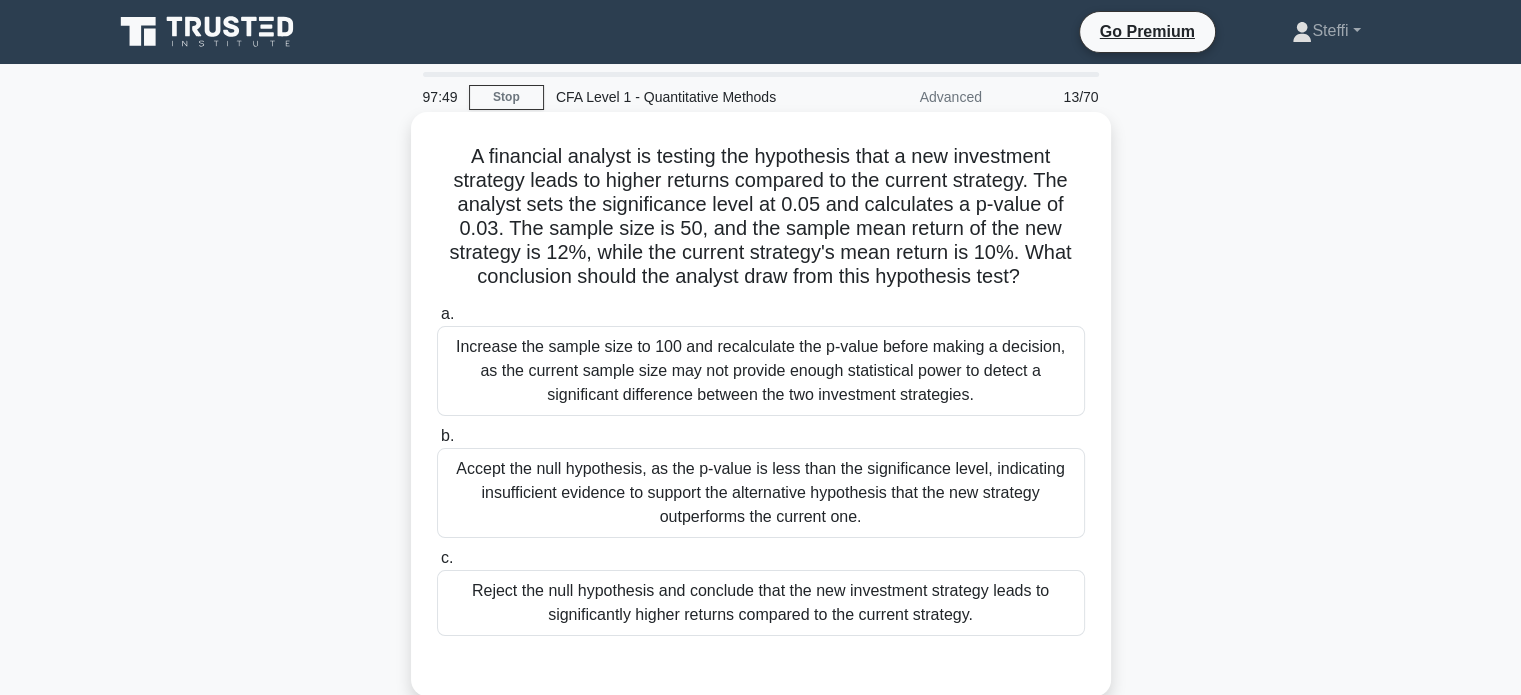 click on "Increase the sample size to 100 and recalculate the p-value before making a decision, as the current sample size may not provide enough statistical power to detect a significant difference between the two investment strategies." at bounding box center [761, 371] 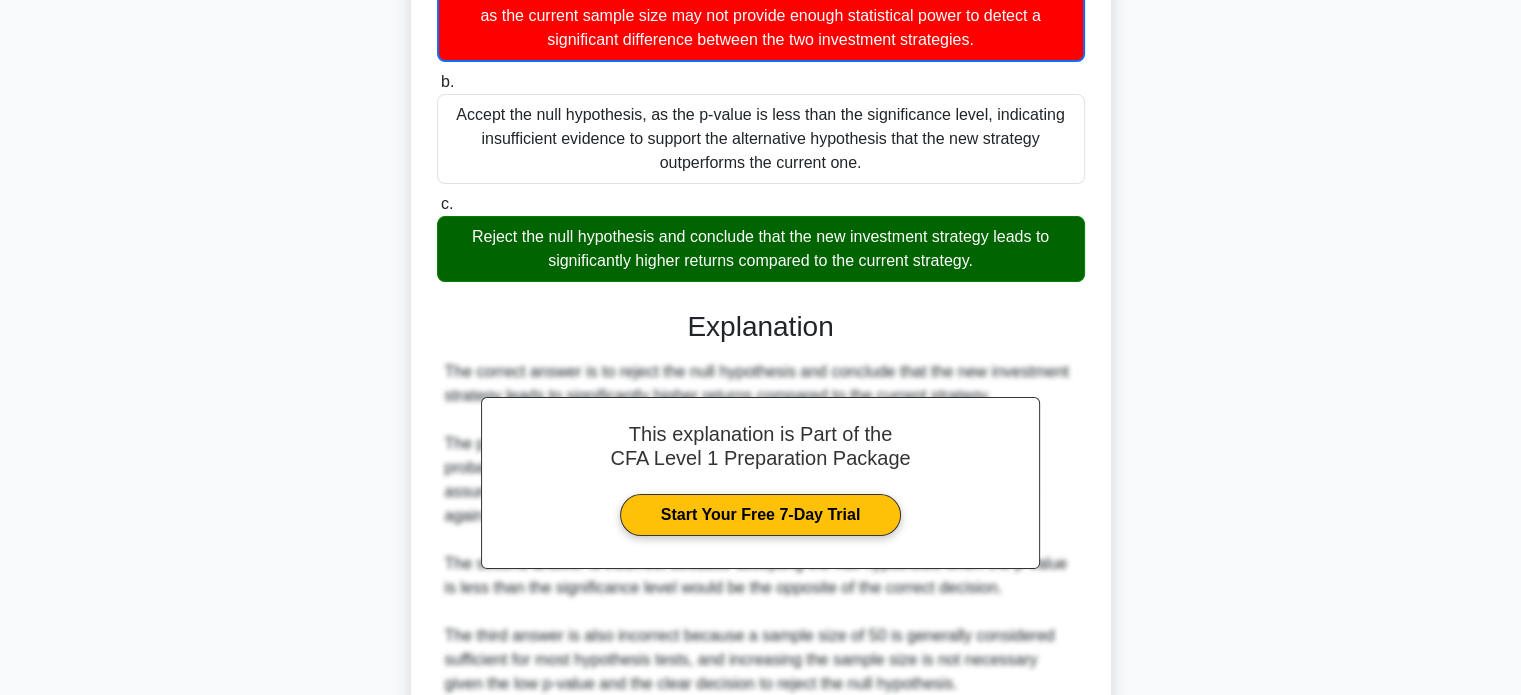 scroll, scrollTop: 536, scrollLeft: 0, axis: vertical 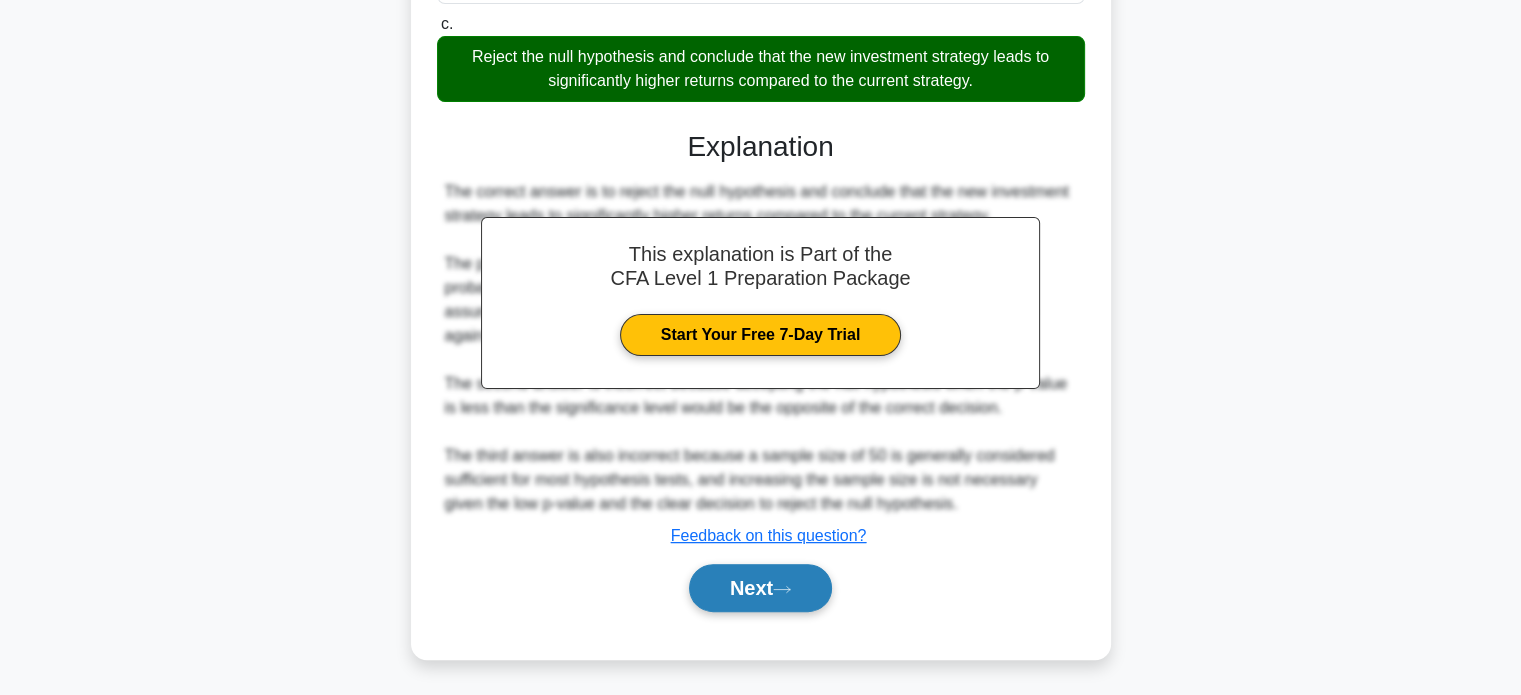 click on "Next" at bounding box center (760, 588) 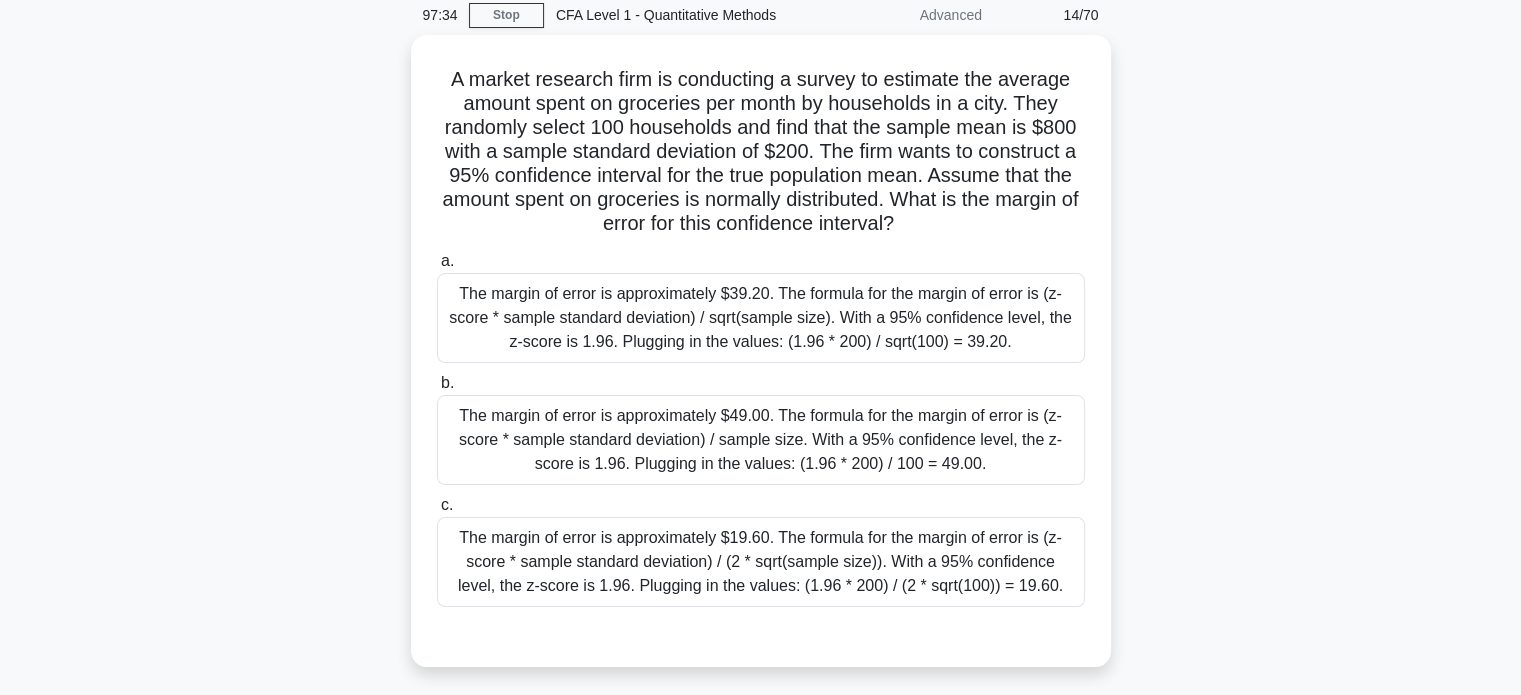 scroll, scrollTop: 83, scrollLeft: 0, axis: vertical 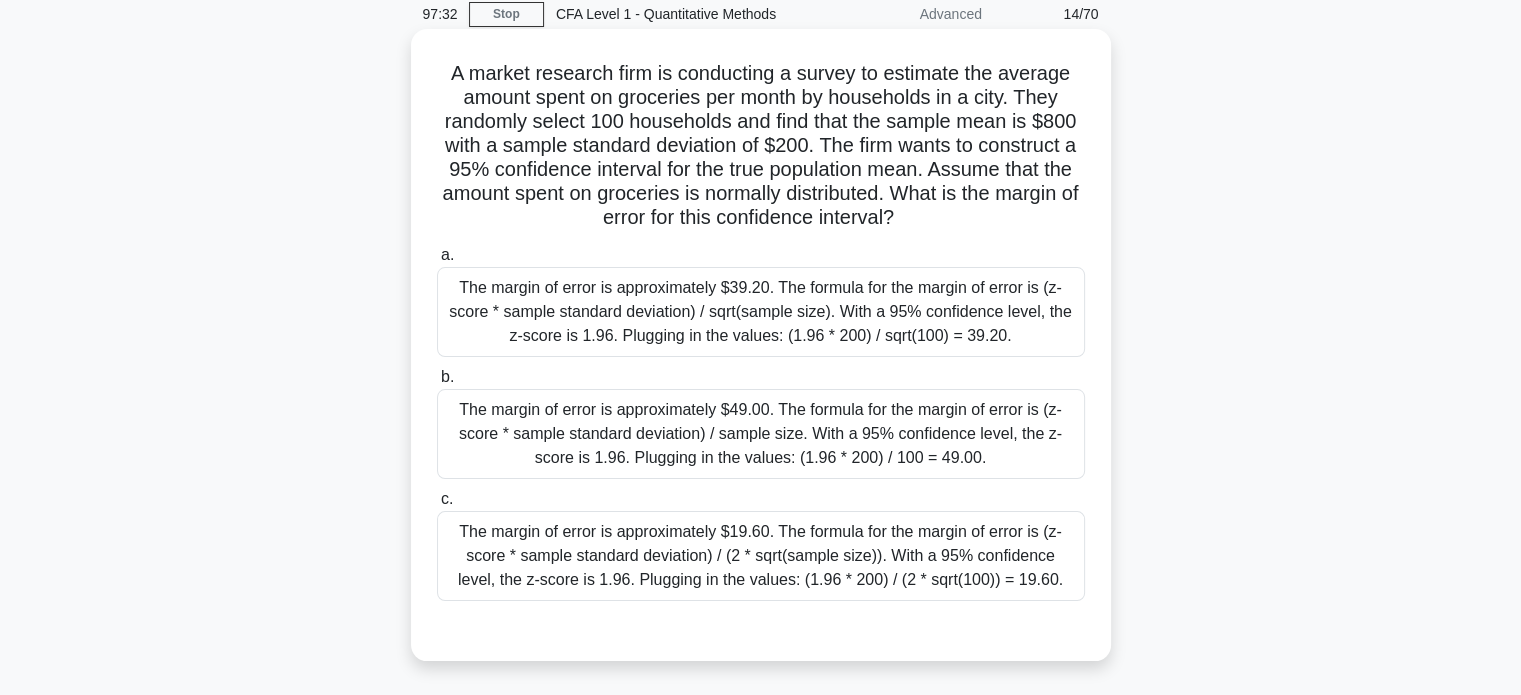 click on "The margin of error is approximately $39.20. The formula for the margin of error is (z-score * sample standard deviation) / sqrt(sample size). With a 95% confidence level, the z-score is 1.96. Plugging in the values: (1.96 * 200) / sqrt(100) = 39.20." at bounding box center (761, 312) 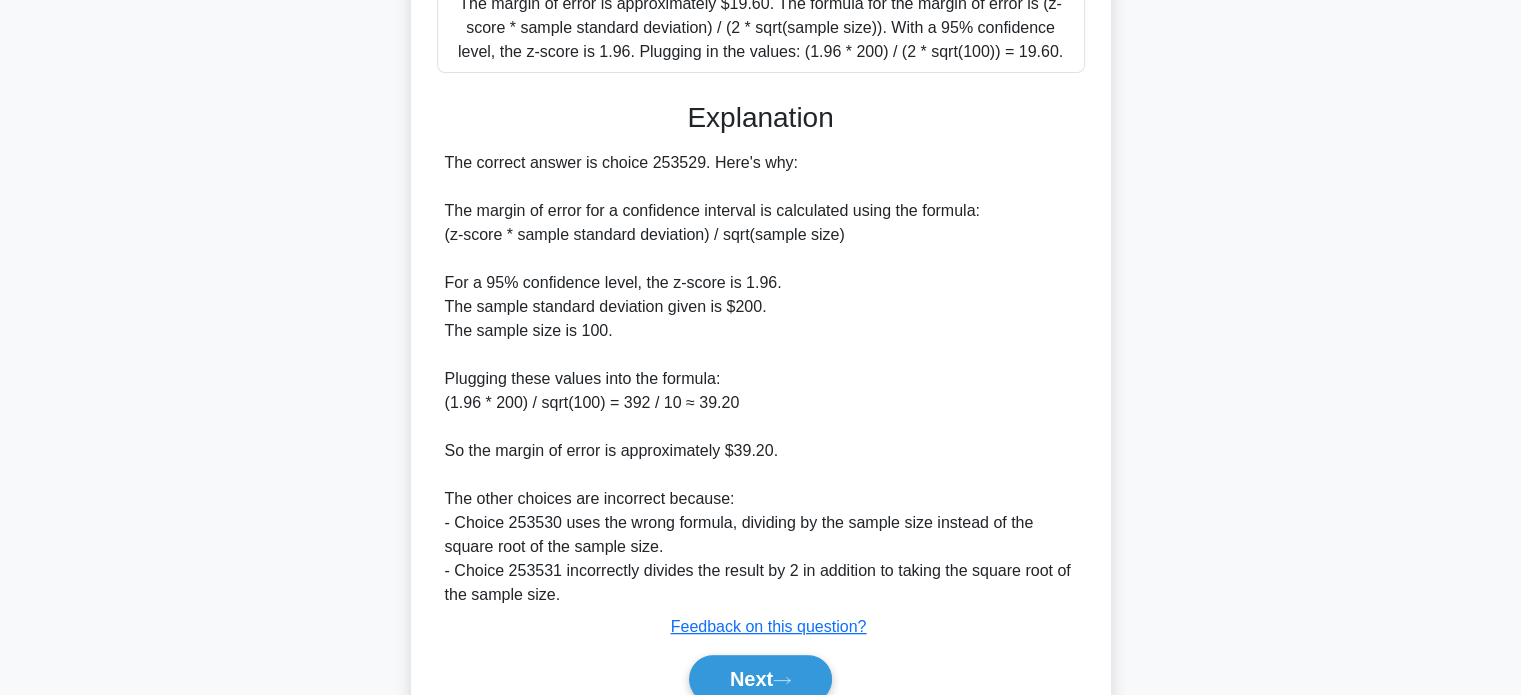 scroll, scrollTop: 703, scrollLeft: 0, axis: vertical 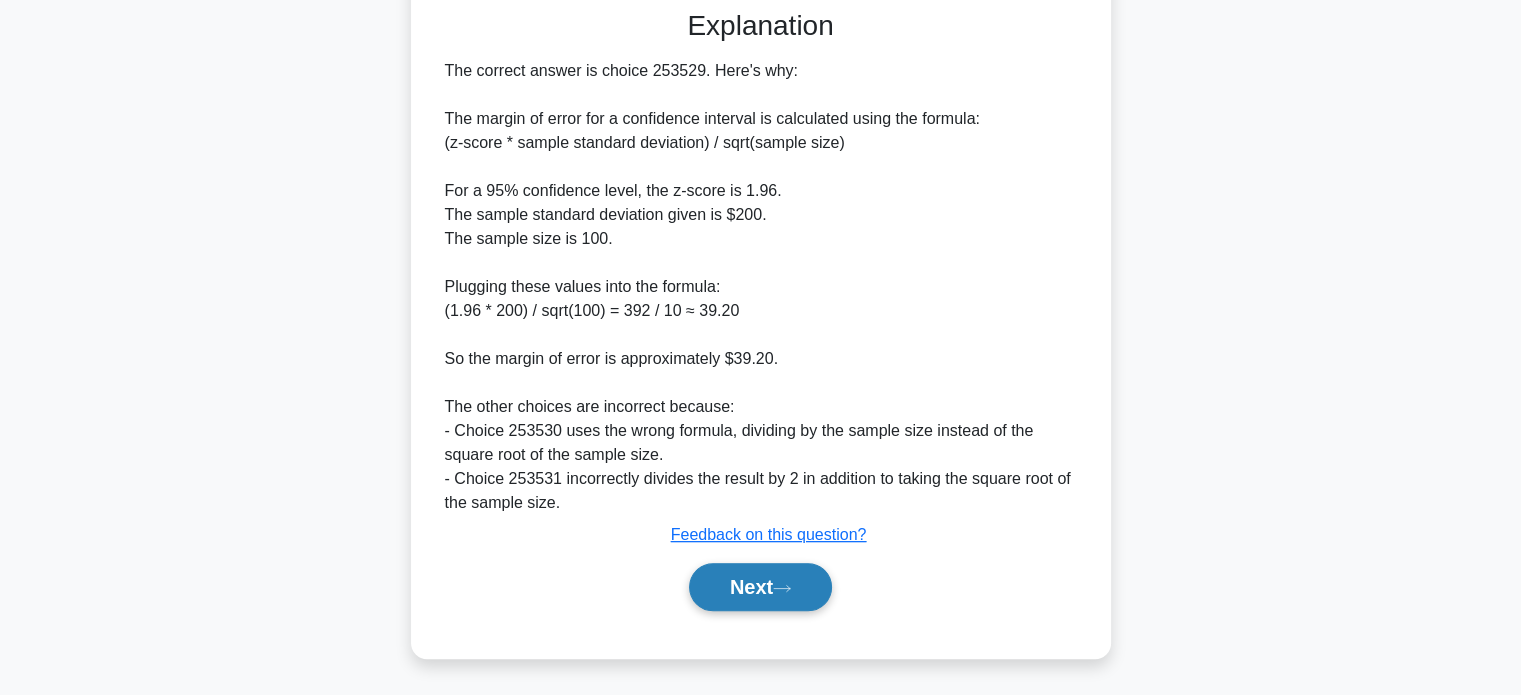 click on "Next" at bounding box center (760, 587) 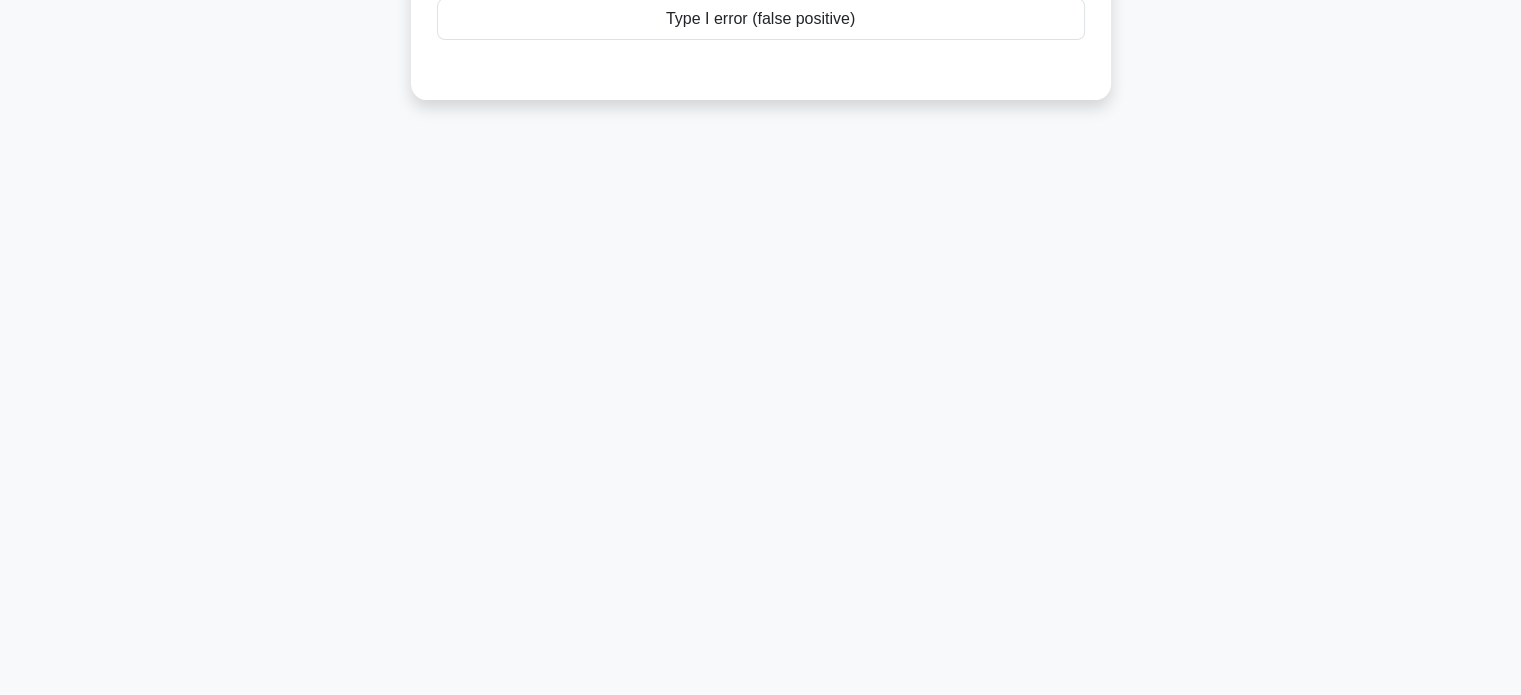scroll, scrollTop: 0, scrollLeft: 0, axis: both 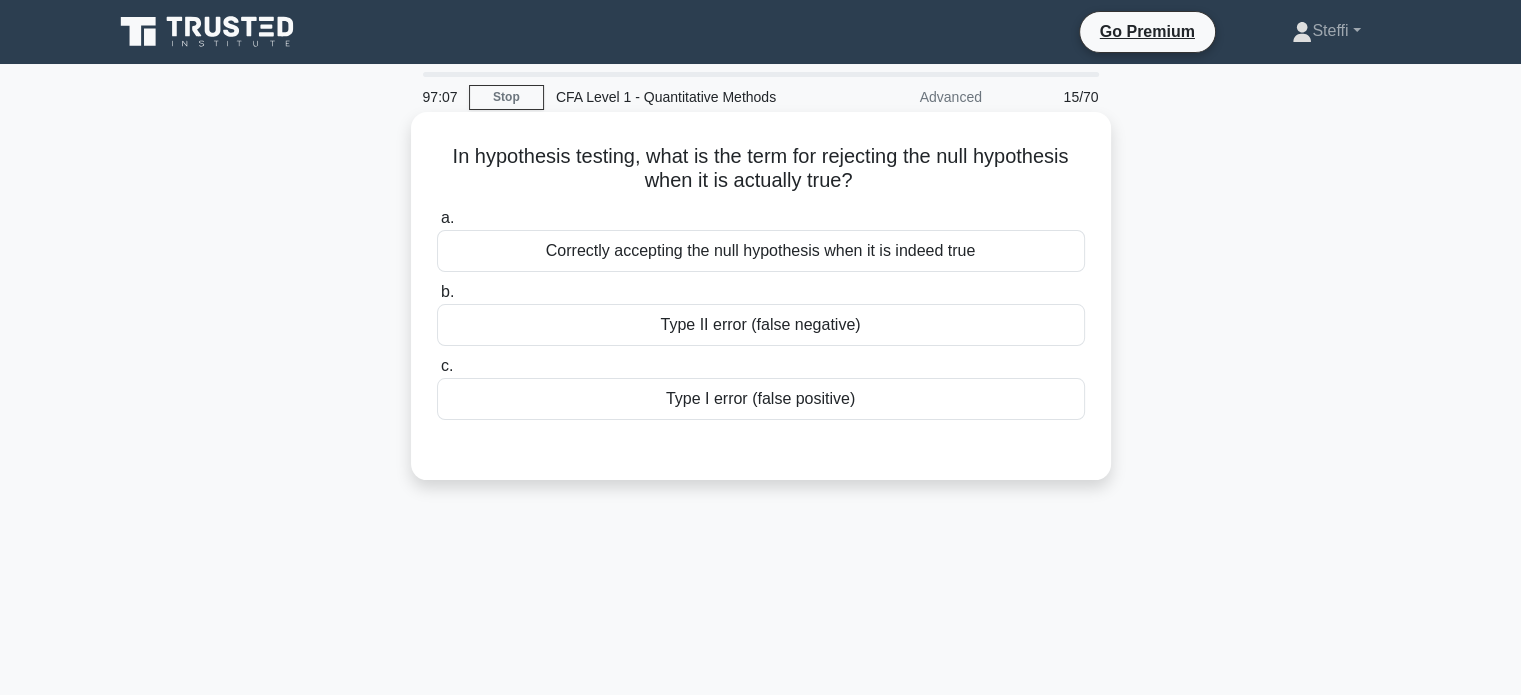 click on "Type I error (false positive)" at bounding box center [761, 399] 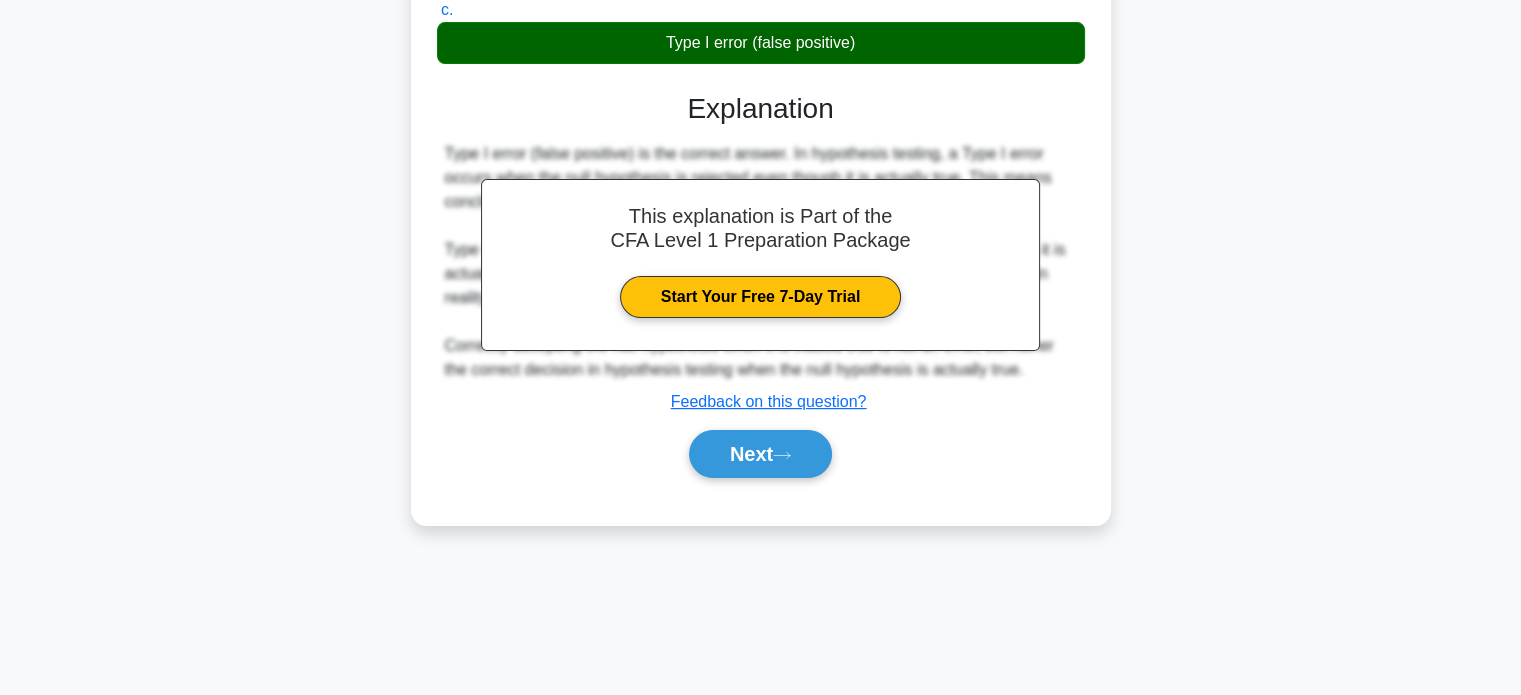 scroll, scrollTop: 356, scrollLeft: 0, axis: vertical 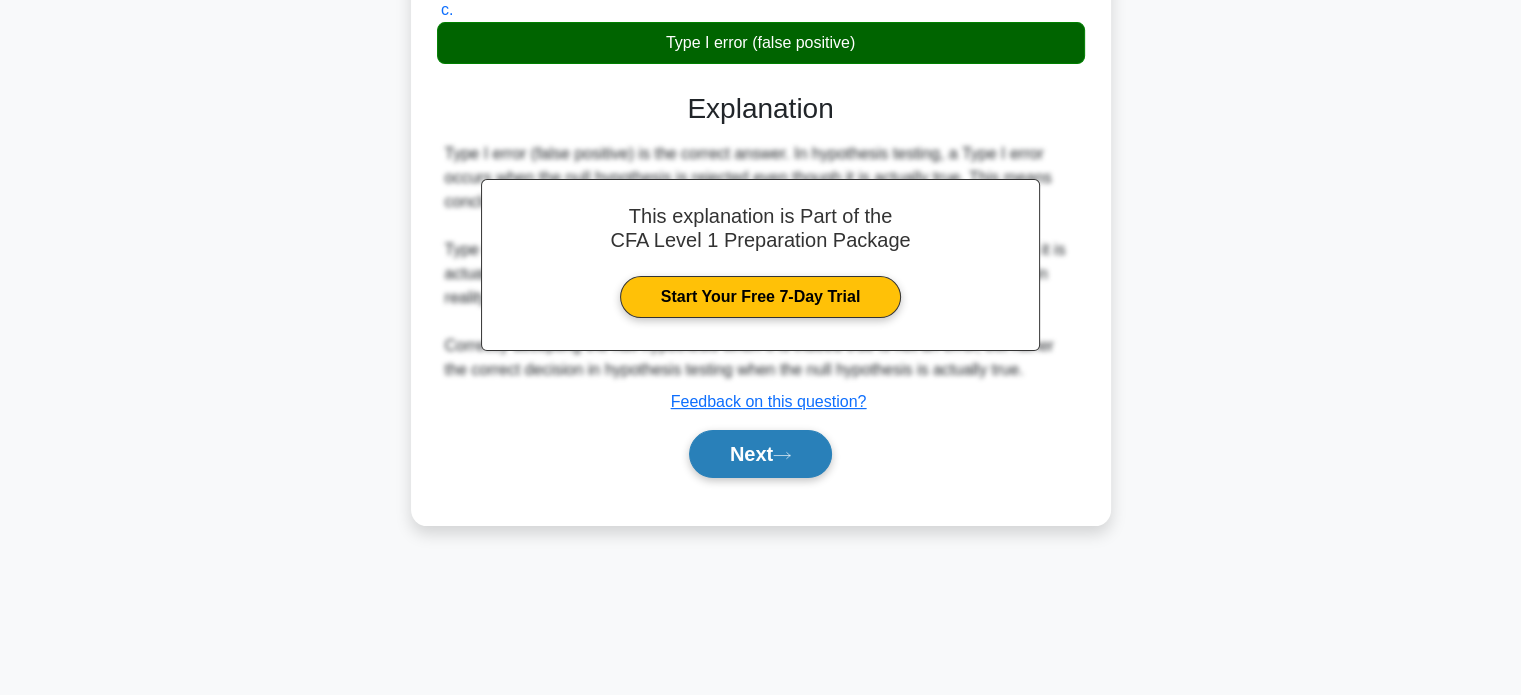 click on "Next" at bounding box center [760, 454] 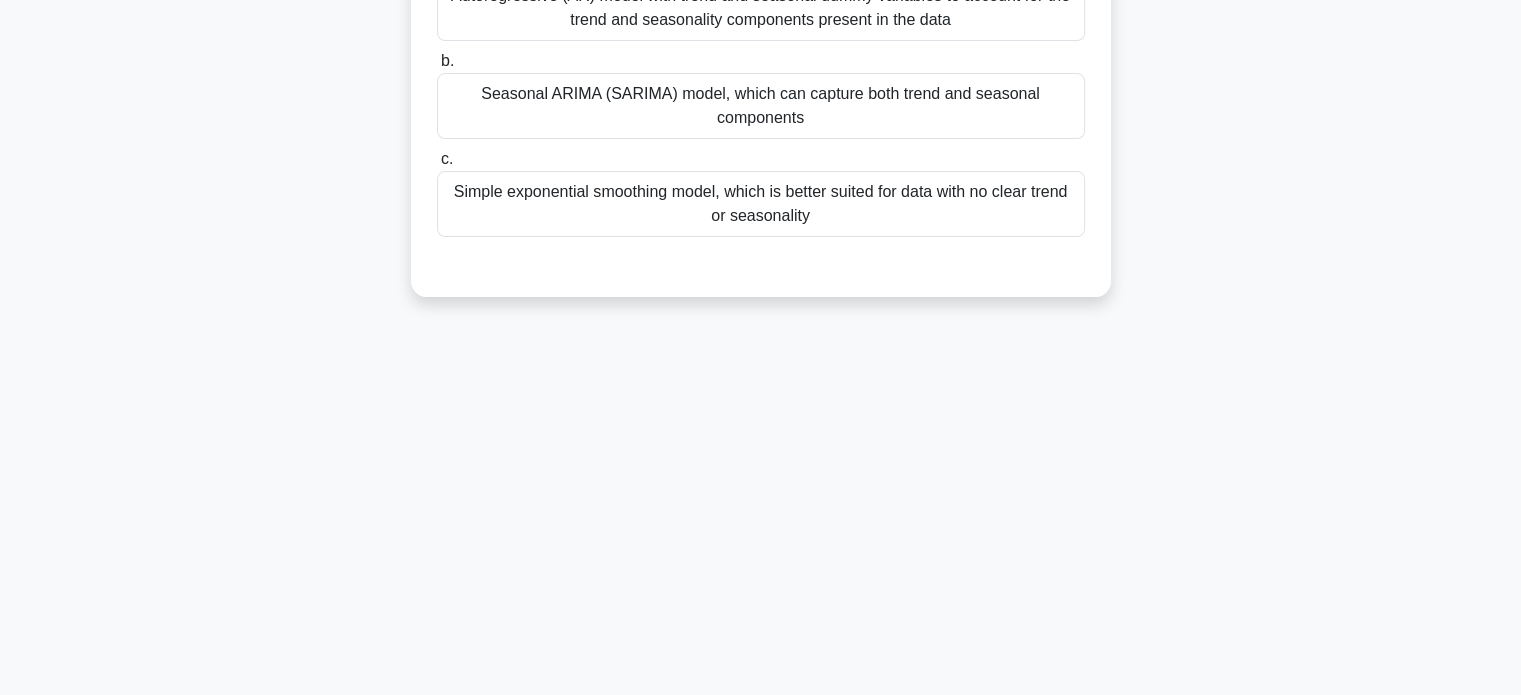 scroll, scrollTop: 16, scrollLeft: 0, axis: vertical 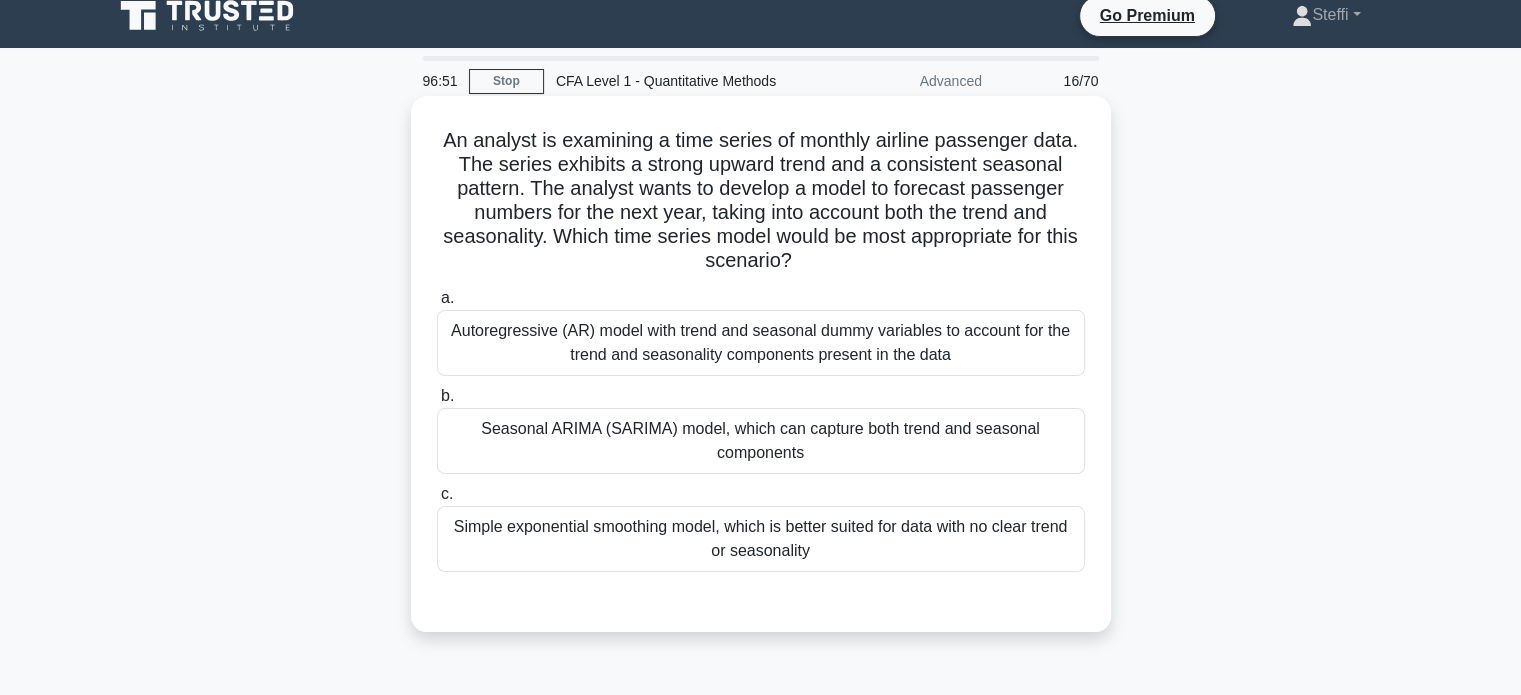 click on "Autoregressive (AR) model with trend and seasonal dummy variables to account for the trend and seasonality components present in the data" at bounding box center [761, 343] 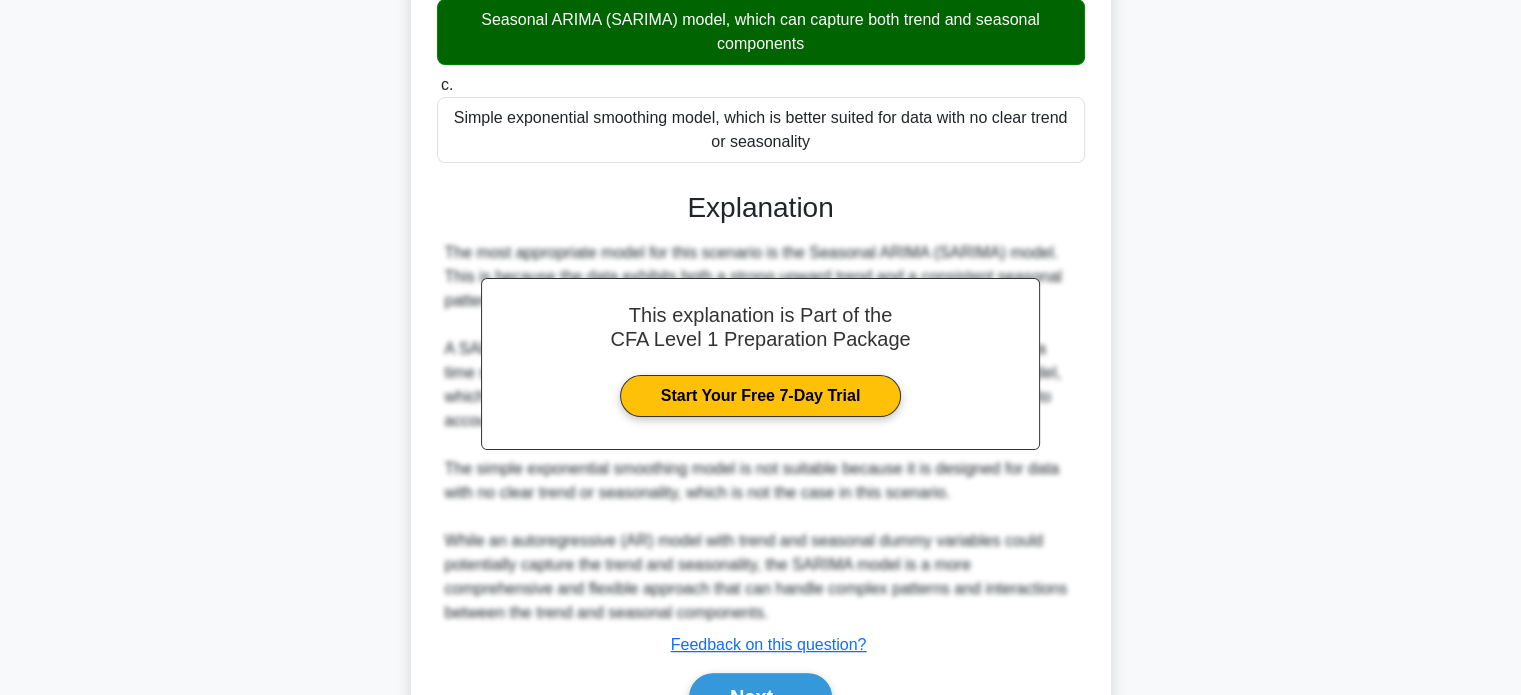 scroll, scrollTop: 536, scrollLeft: 0, axis: vertical 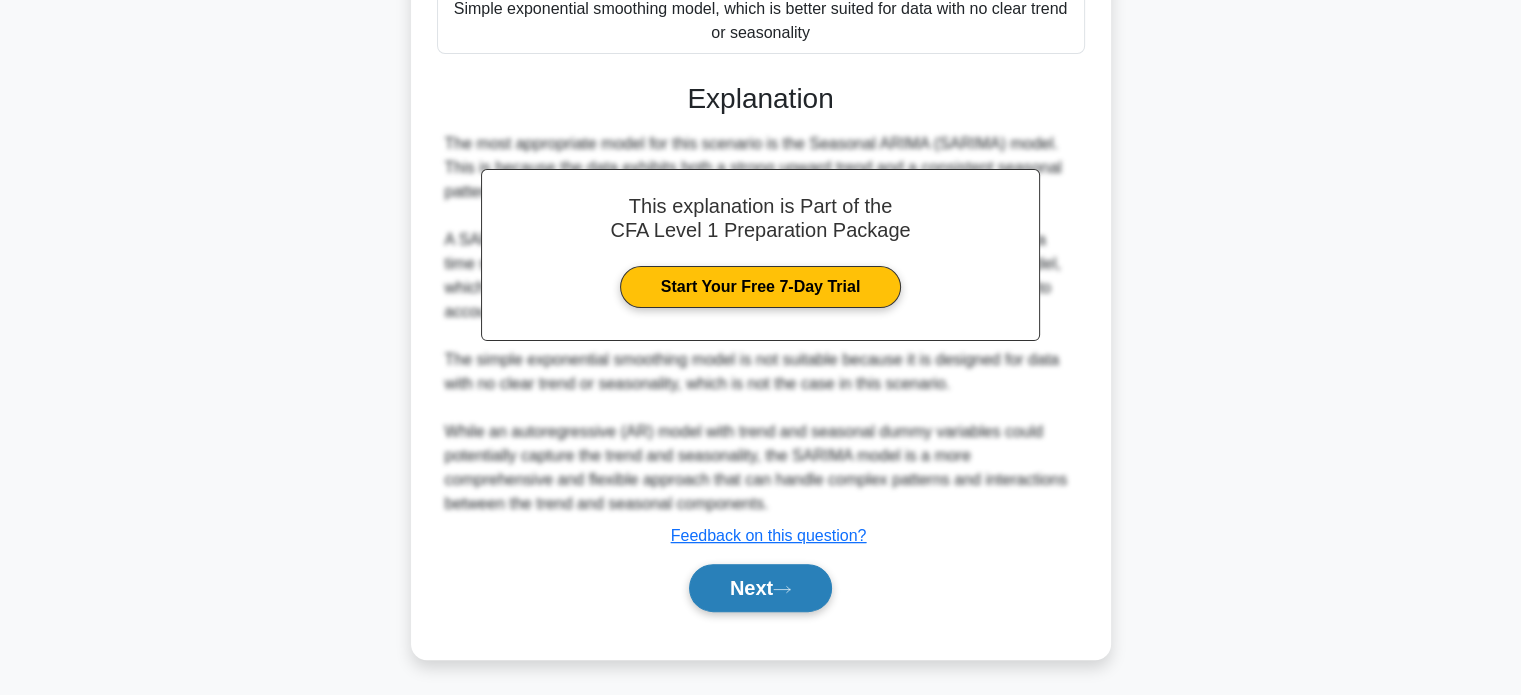 click on "Next" at bounding box center (760, 588) 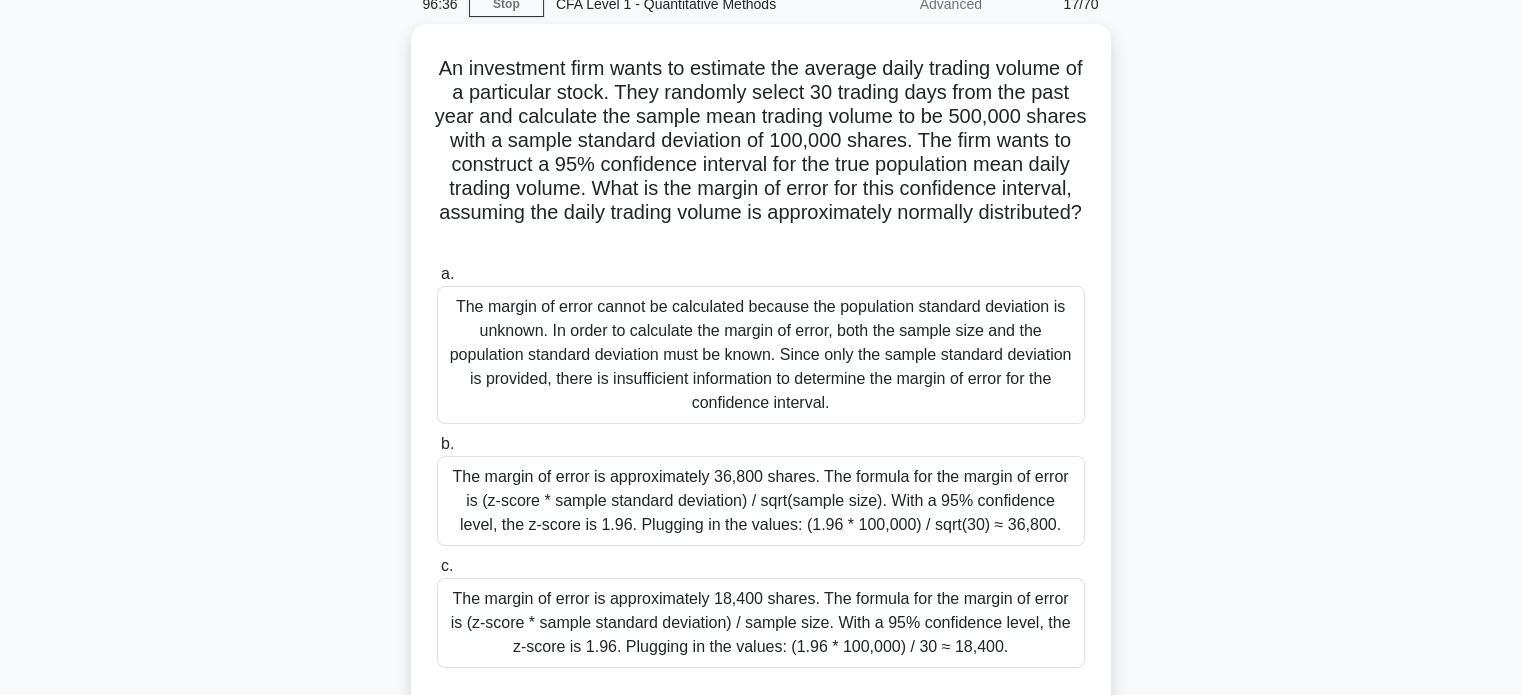 scroll, scrollTop: 100, scrollLeft: 0, axis: vertical 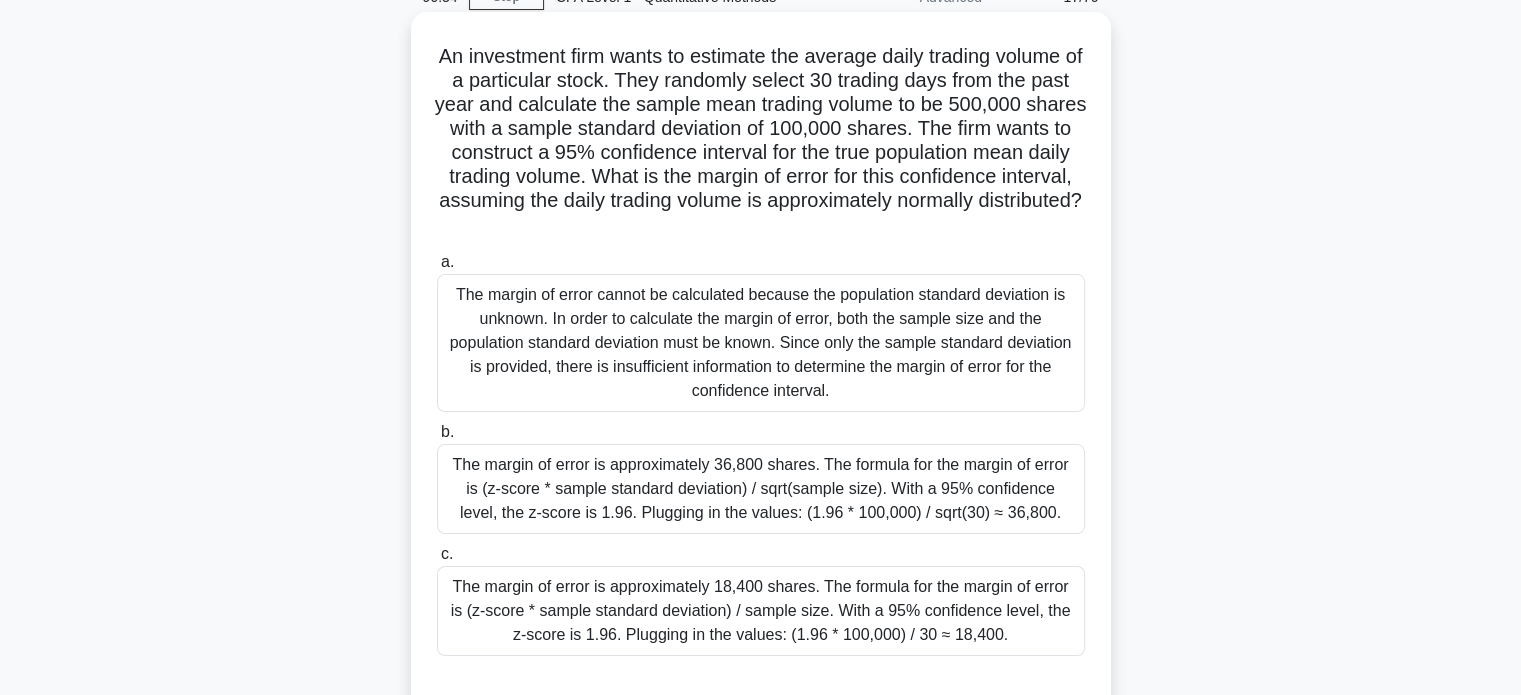 click on "The margin of error cannot be calculated because the population standard deviation is unknown. In order to calculate the margin of error, both the sample size and the population standard deviation must be known. Since only the sample standard deviation is provided, there is insufficient information to determine the margin of error for the confidence interval." at bounding box center (761, 343) 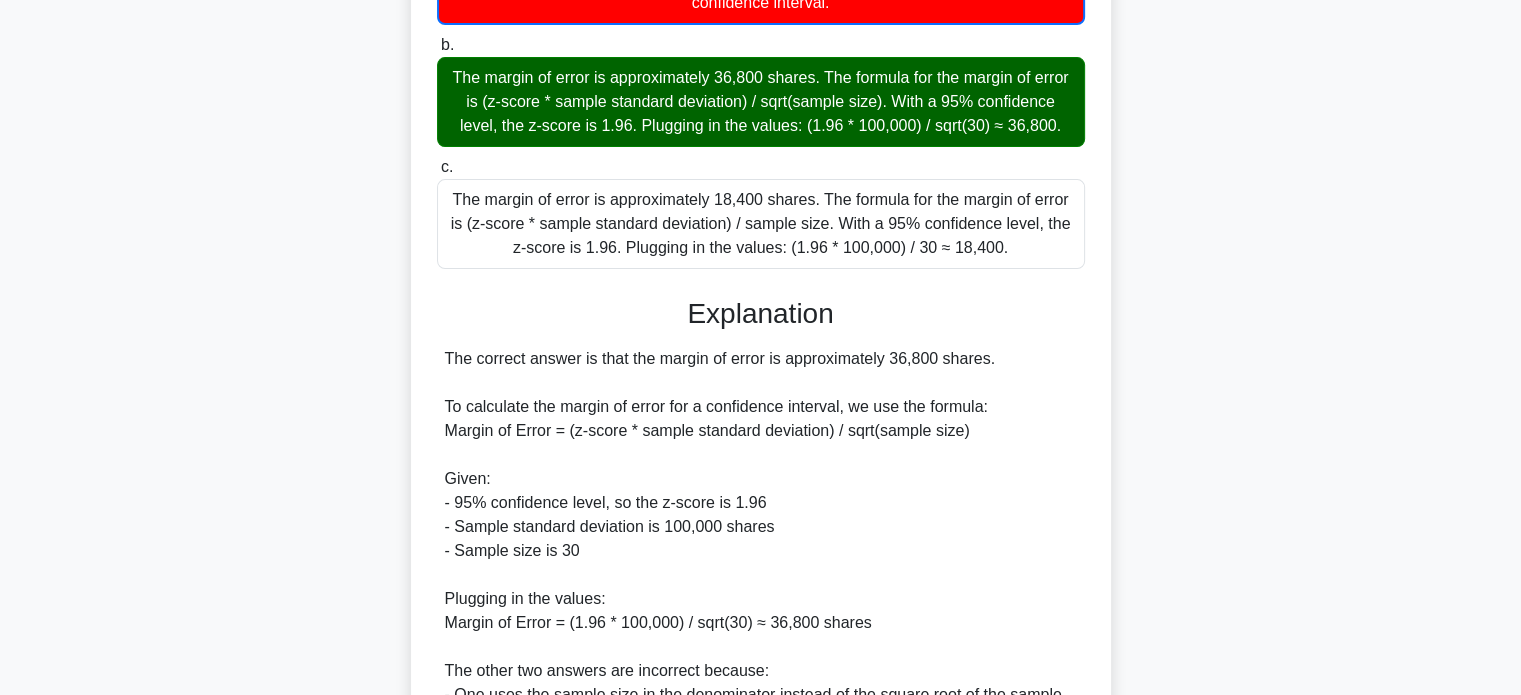 scroll, scrollTop: 800, scrollLeft: 0, axis: vertical 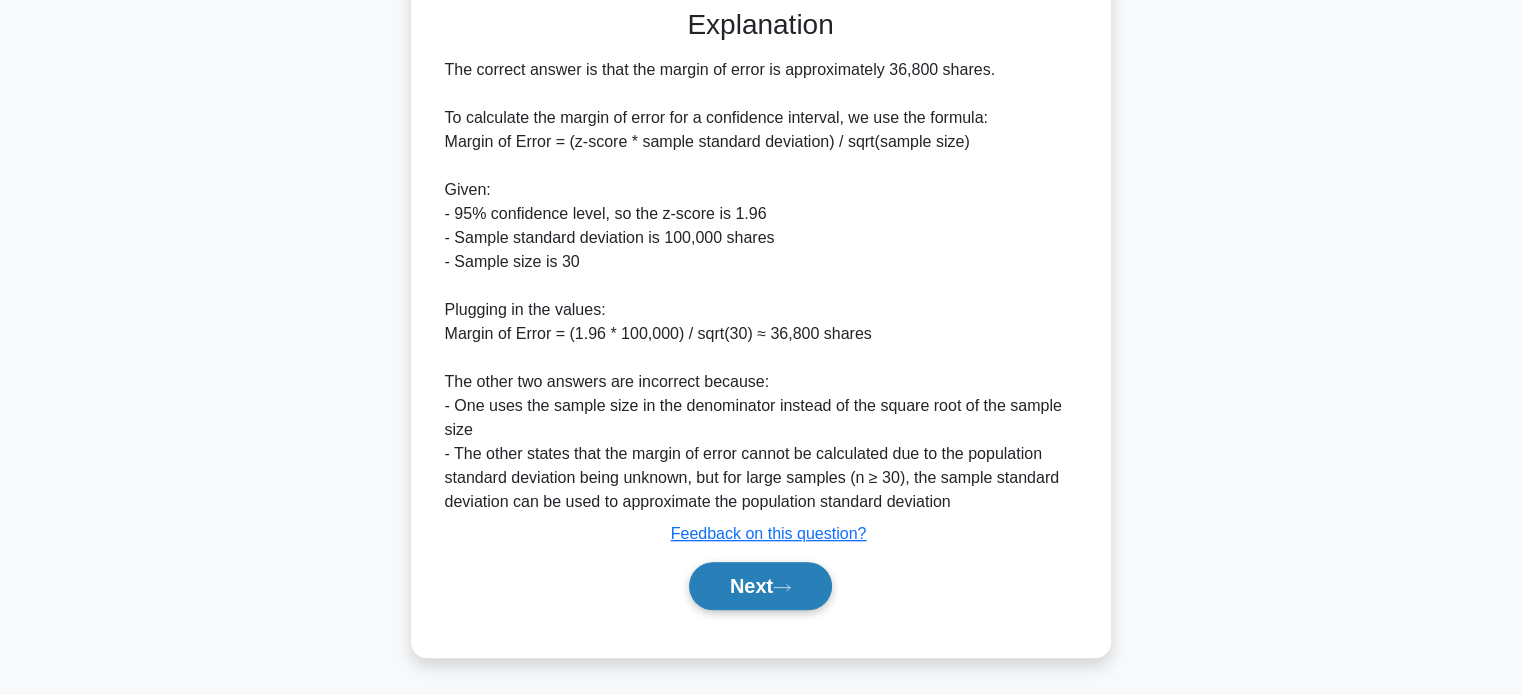 click 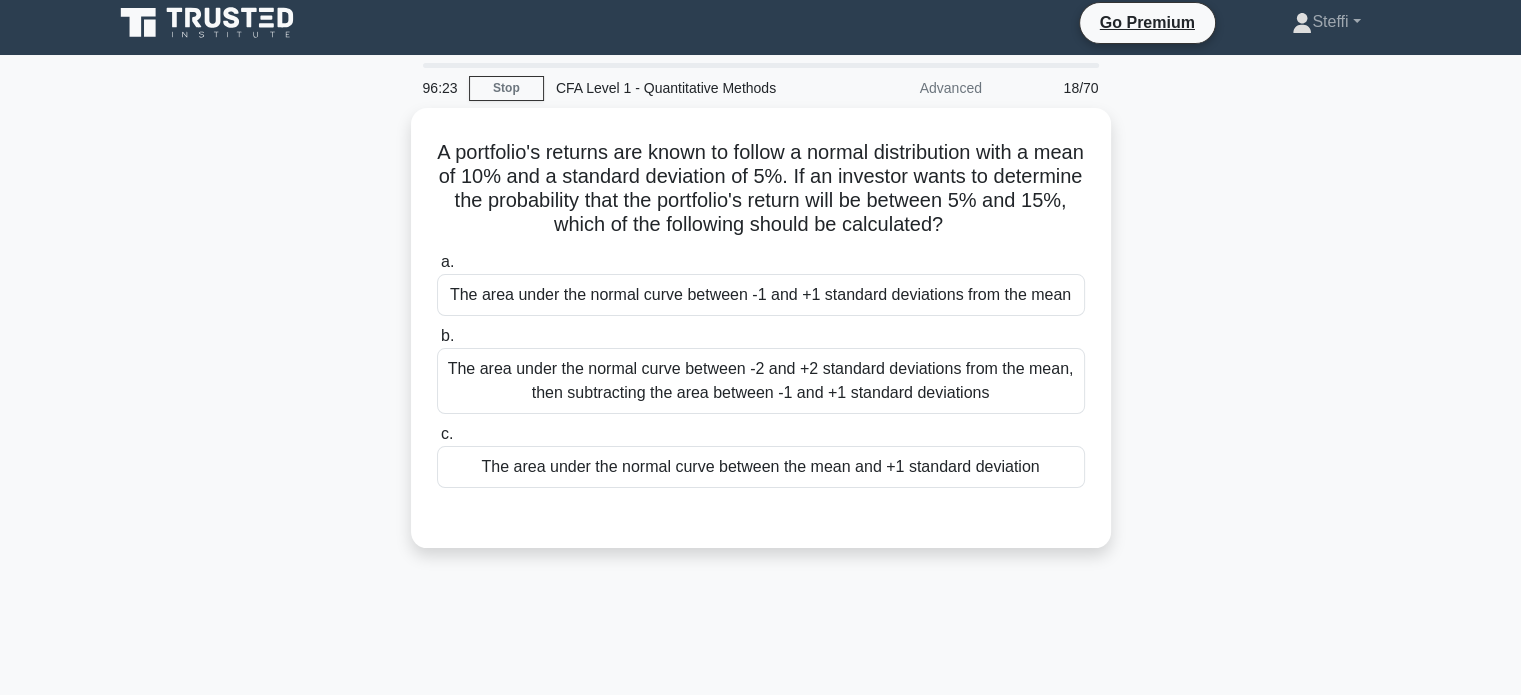 scroll, scrollTop: 0, scrollLeft: 0, axis: both 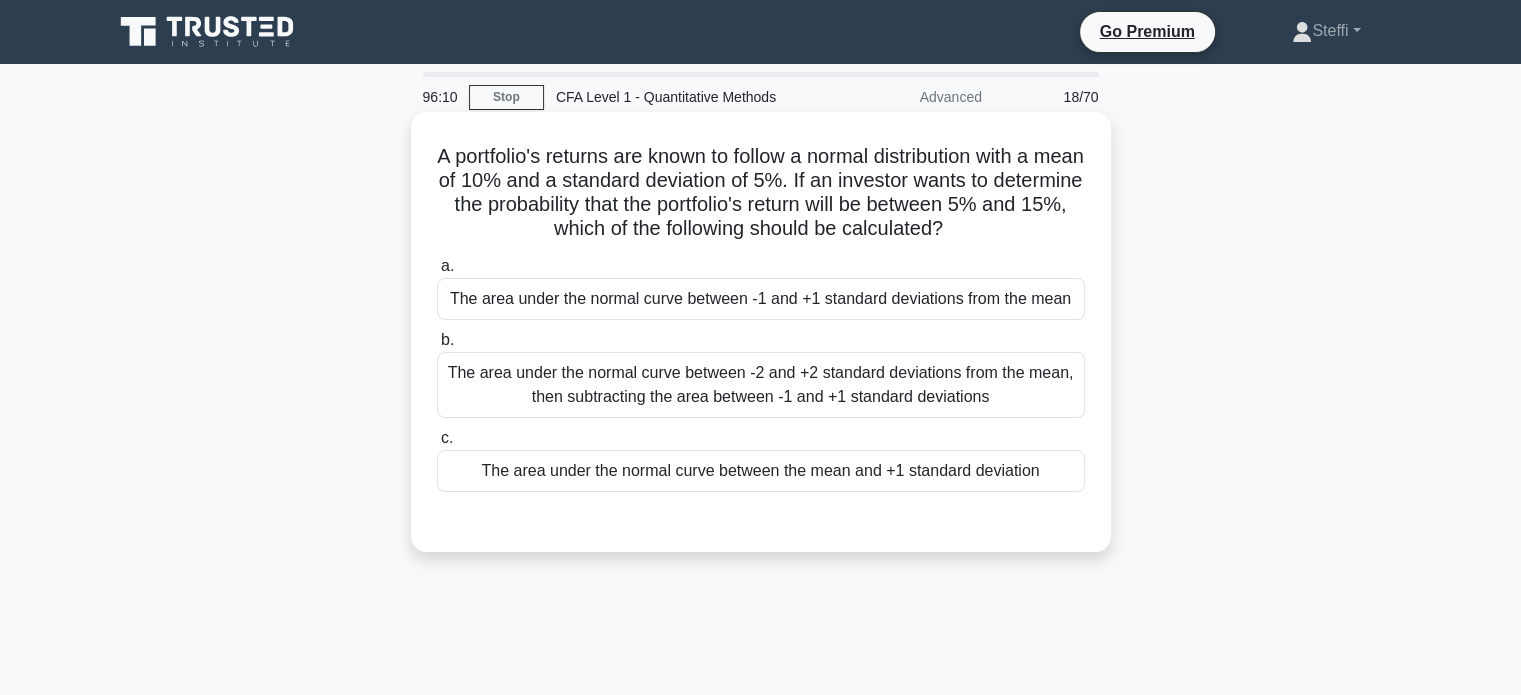 click on "The area under the normal curve between -2 and +2 standard deviations from the mean, then subtracting the area between -1 and +1 standard deviations" at bounding box center (761, 385) 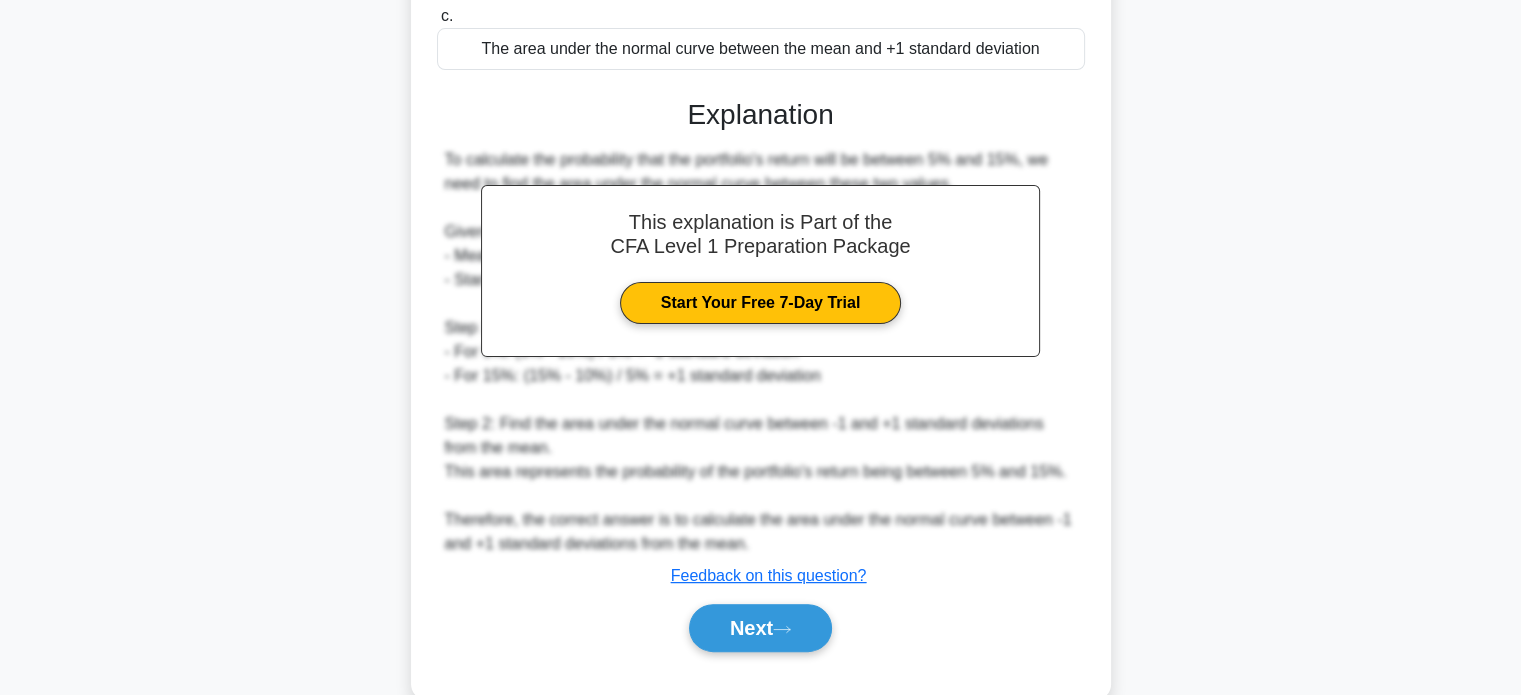 scroll, scrollTop: 424, scrollLeft: 0, axis: vertical 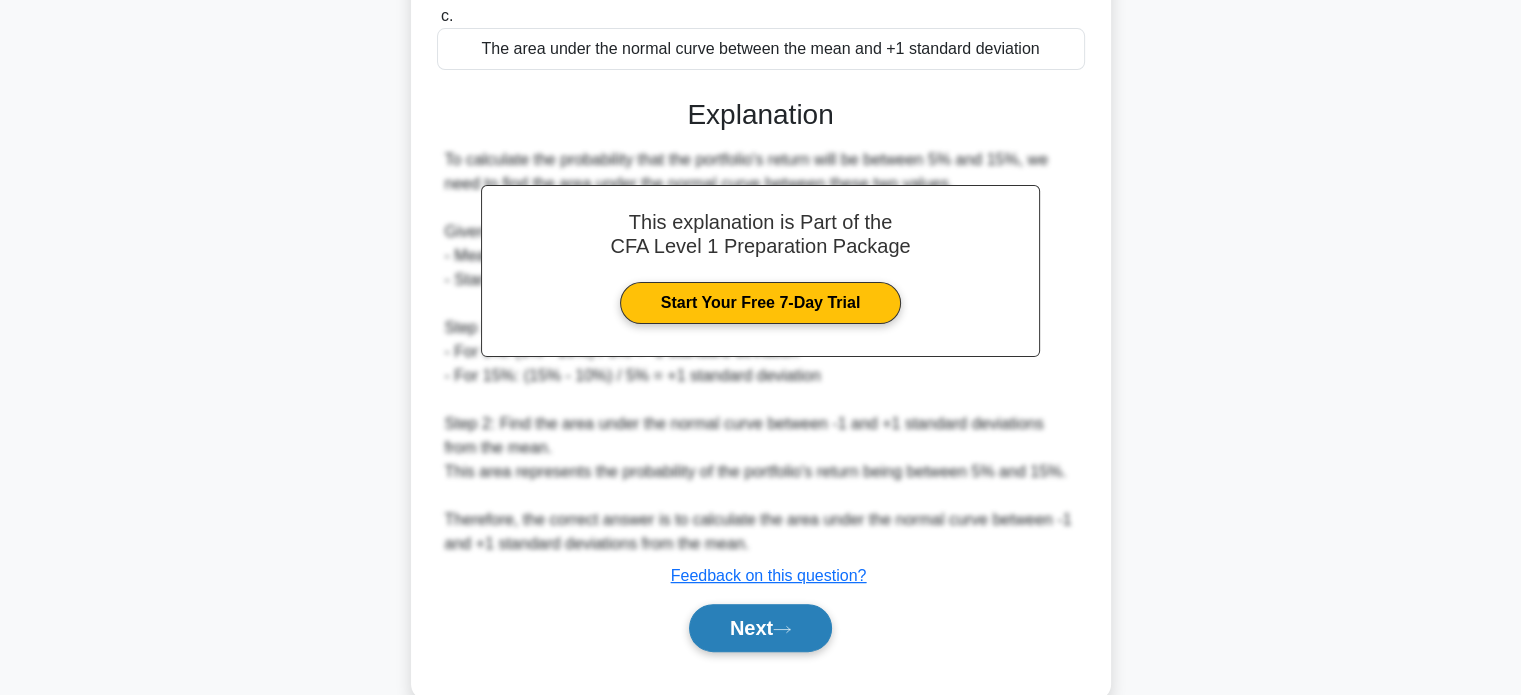 click on "Next" at bounding box center (760, 628) 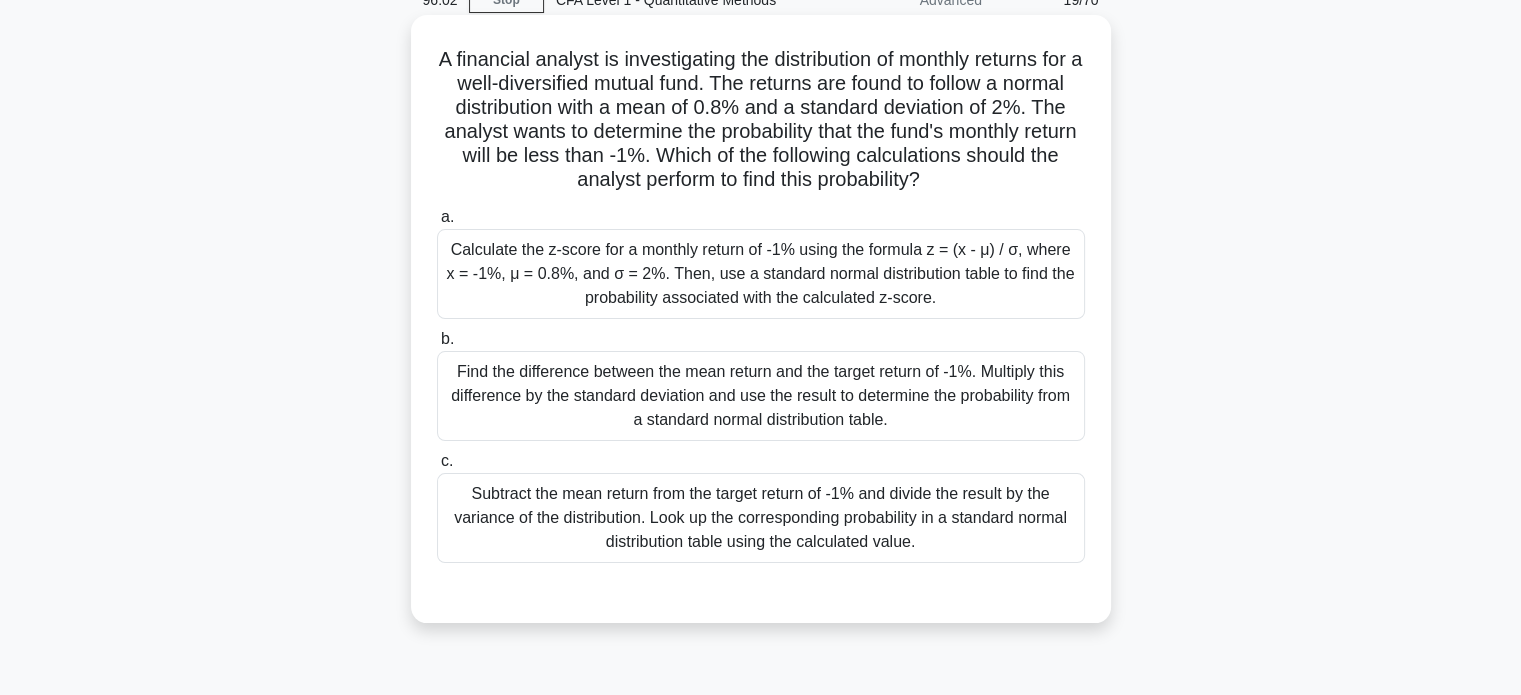 scroll, scrollTop: 16, scrollLeft: 0, axis: vertical 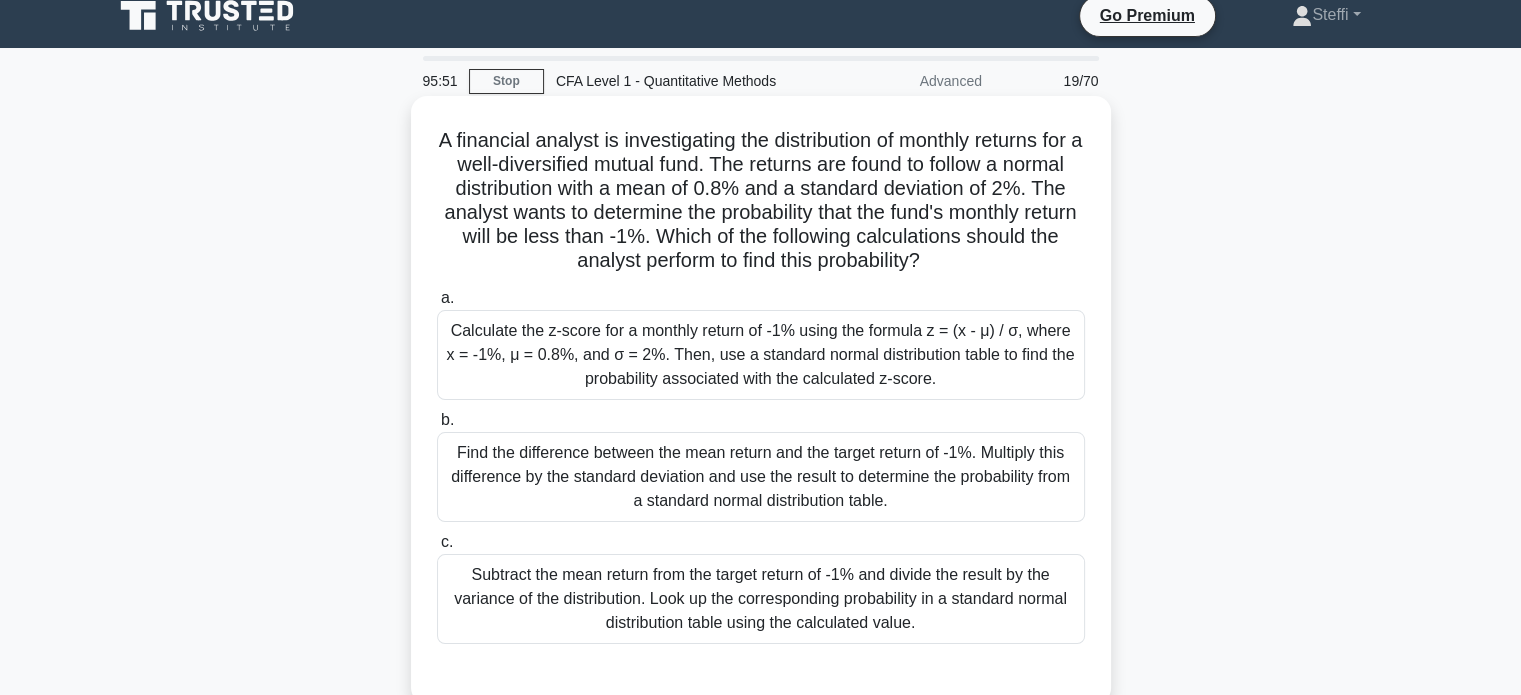 click on "Find the difference between the mean return and the target return of -1%. Multiply this difference by the standard deviation and use the result to determine the probability from a standard normal distribution table." at bounding box center (761, 477) 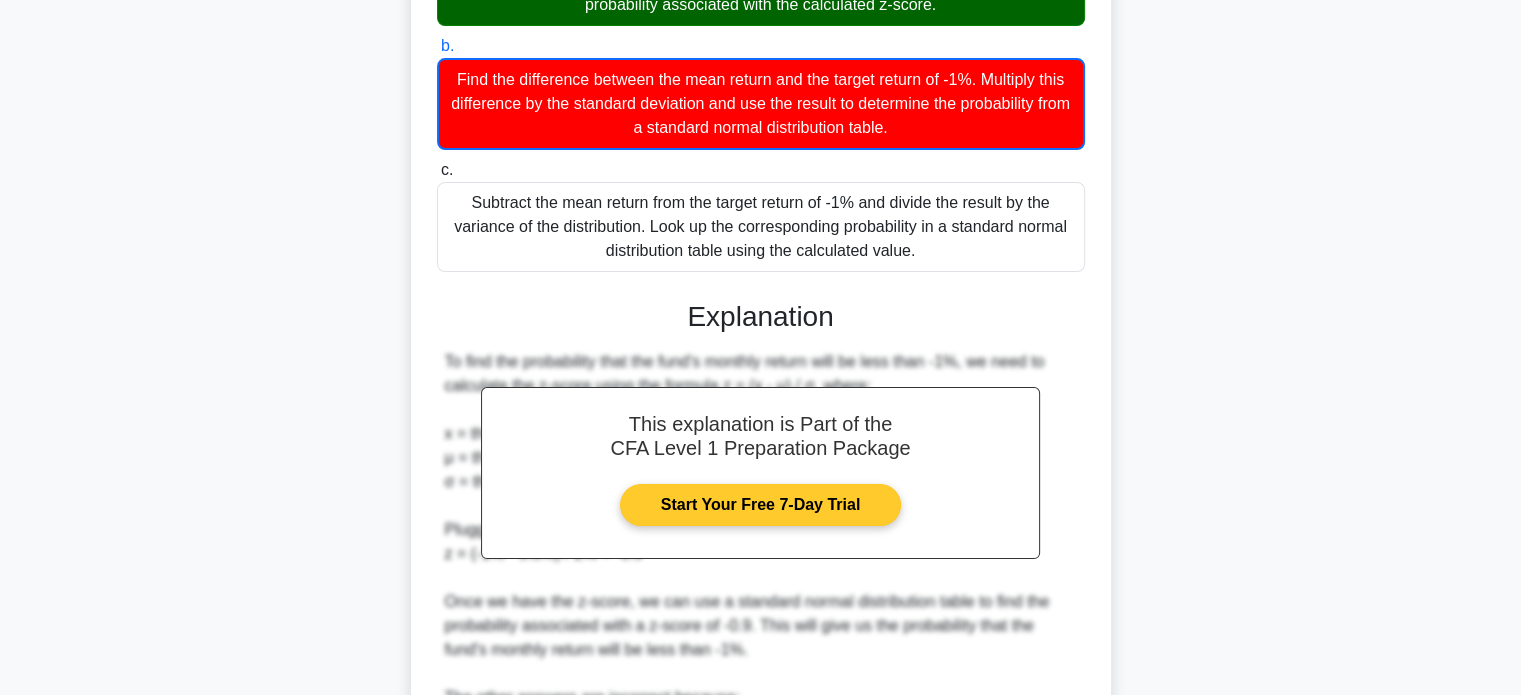 scroll, scrollTop: 704, scrollLeft: 0, axis: vertical 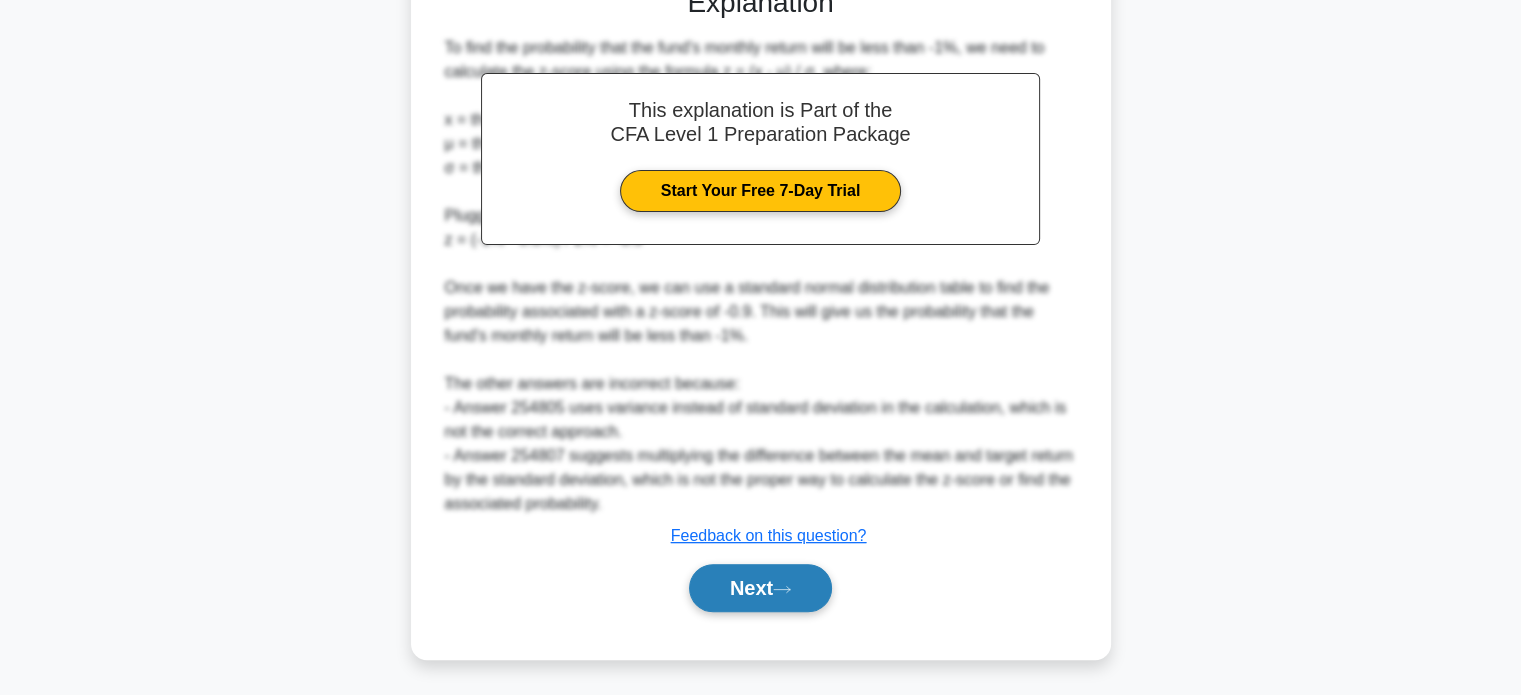 click on "Next" at bounding box center [760, 588] 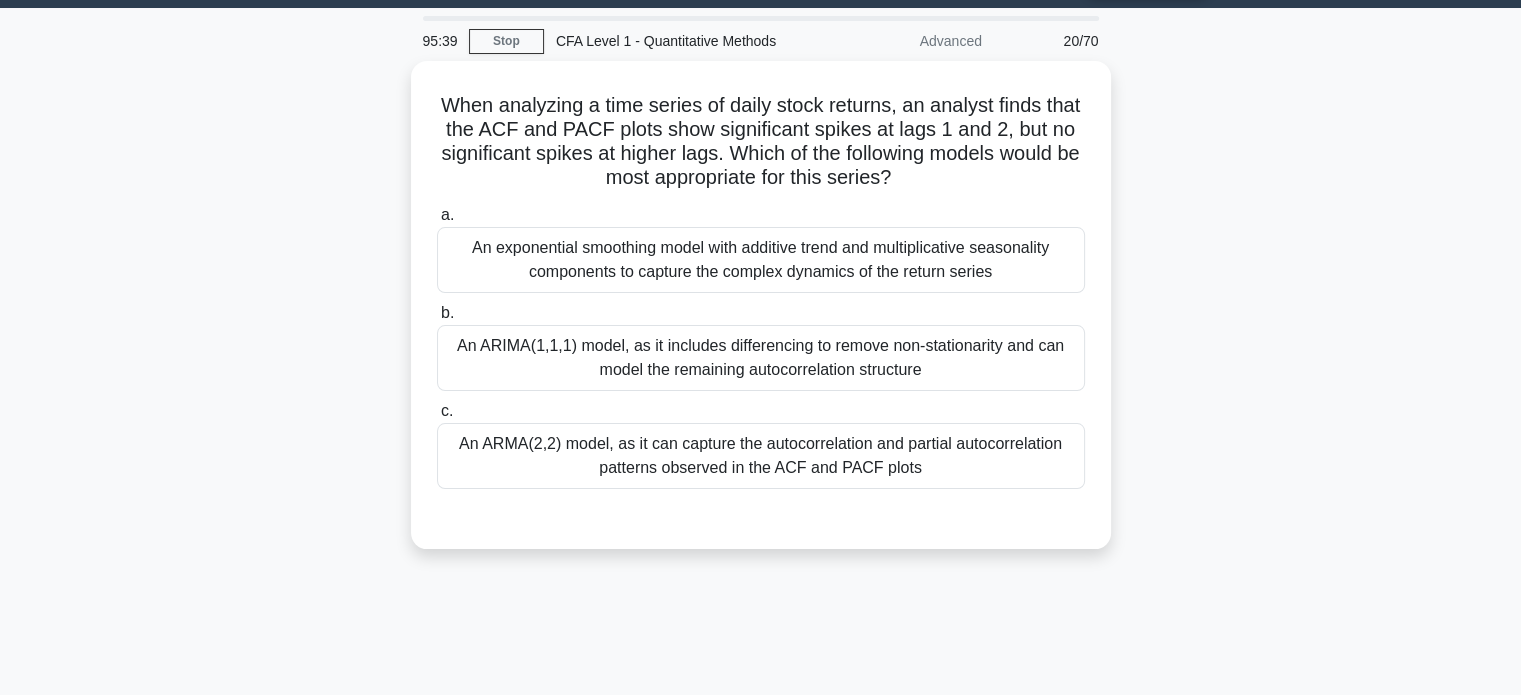 scroll, scrollTop: 28, scrollLeft: 0, axis: vertical 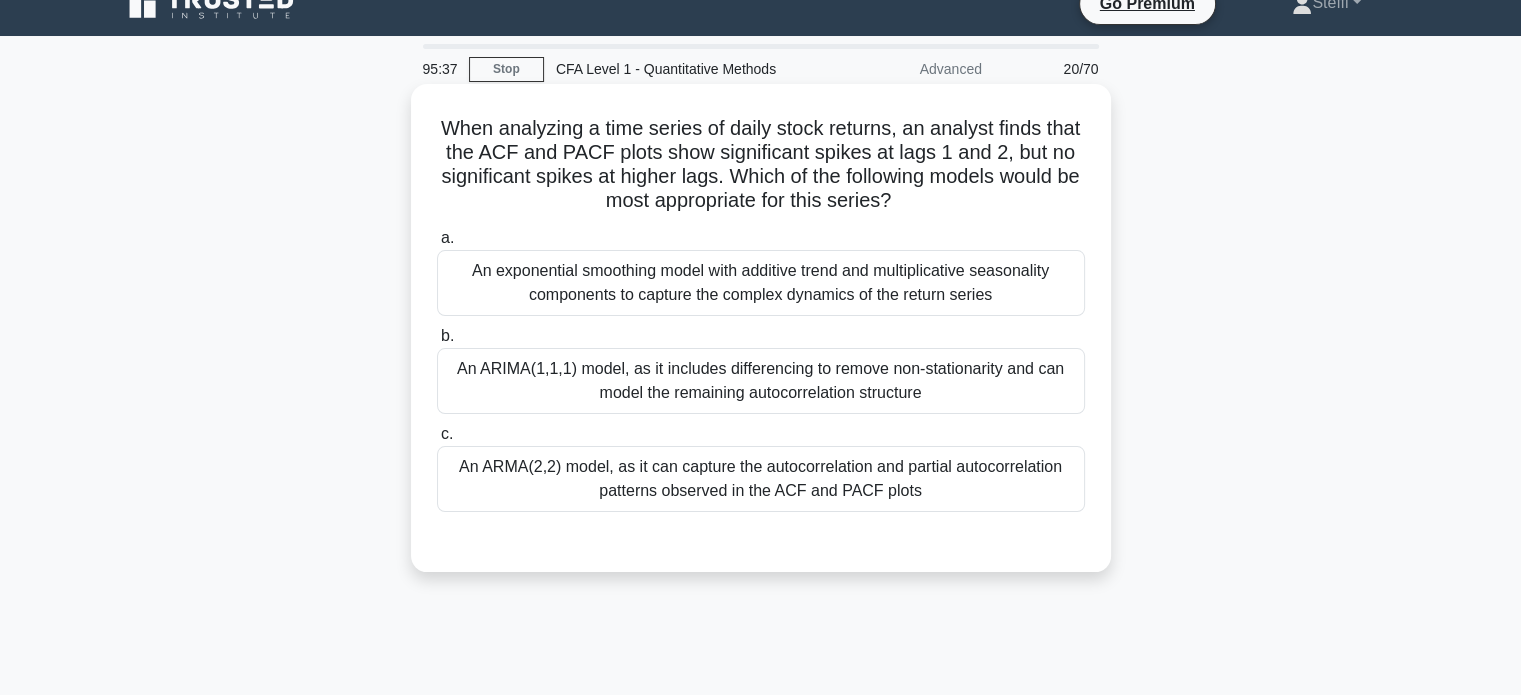 click on "An exponential smoothing model with additive trend and multiplicative seasonality components to capture the complex dynamics of the return series" at bounding box center [761, 283] 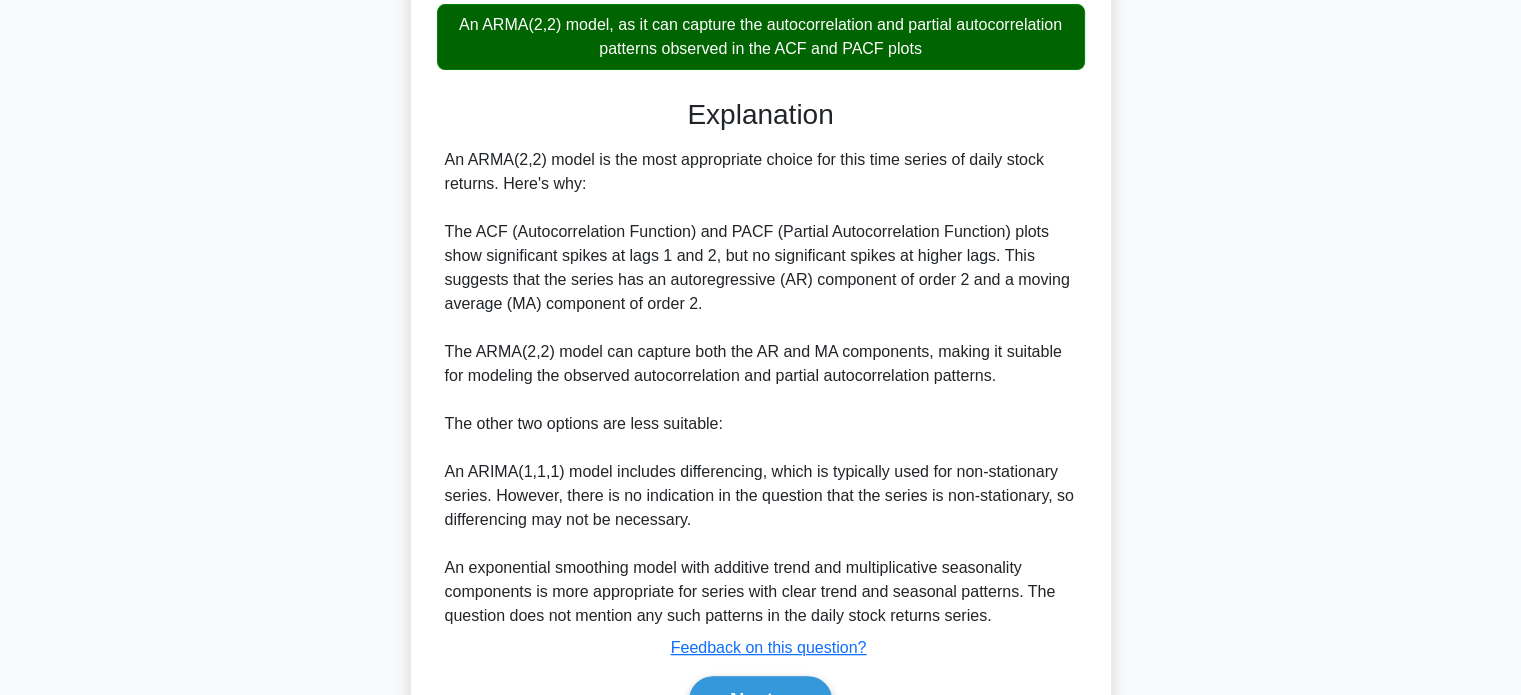 scroll, scrollTop: 584, scrollLeft: 0, axis: vertical 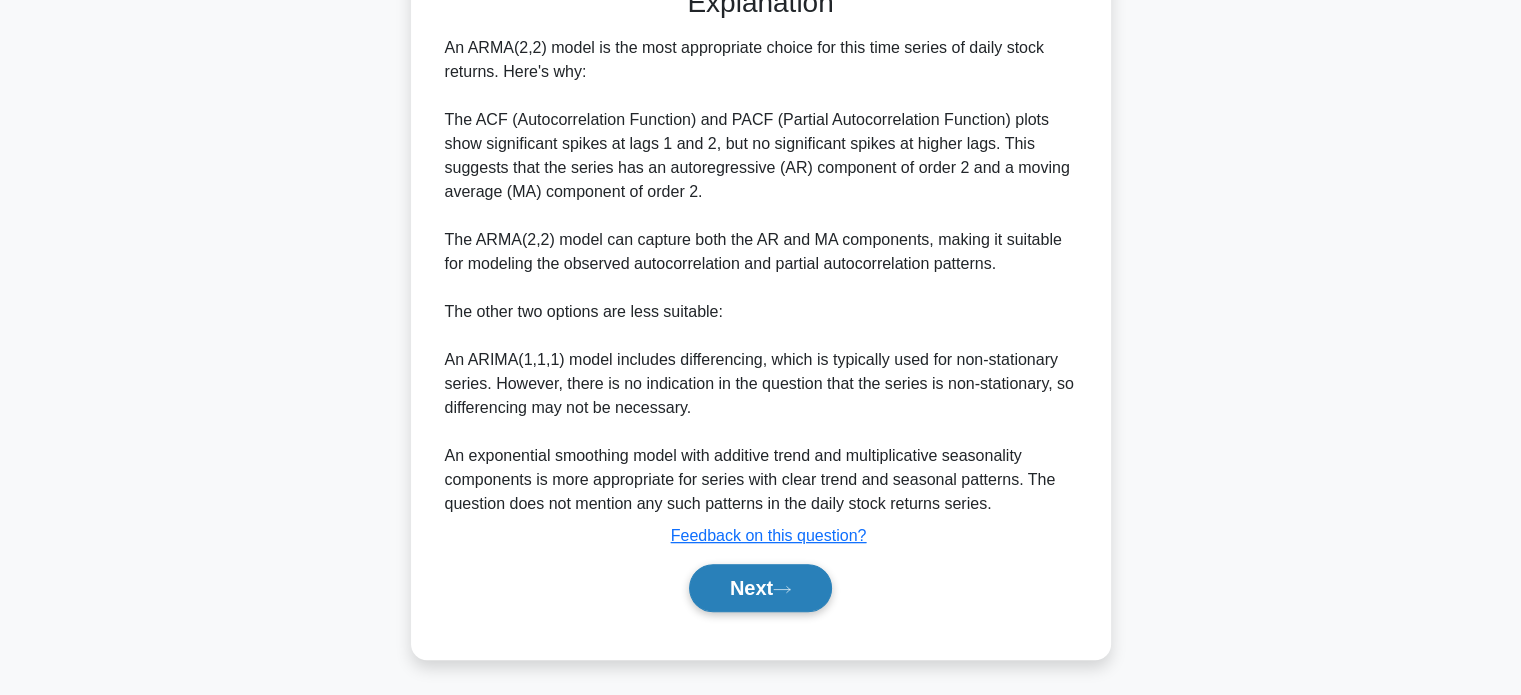 click on "Next" at bounding box center [760, 588] 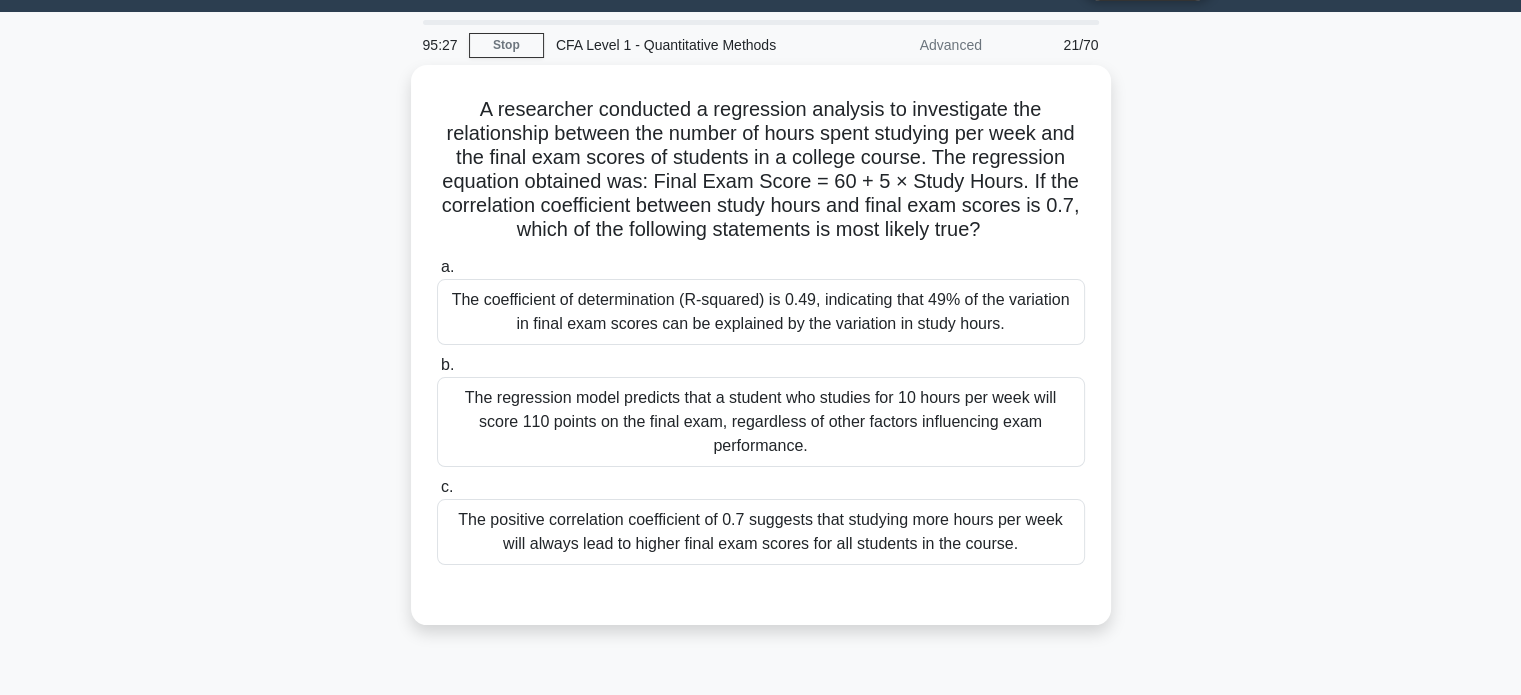 scroll, scrollTop: 0, scrollLeft: 0, axis: both 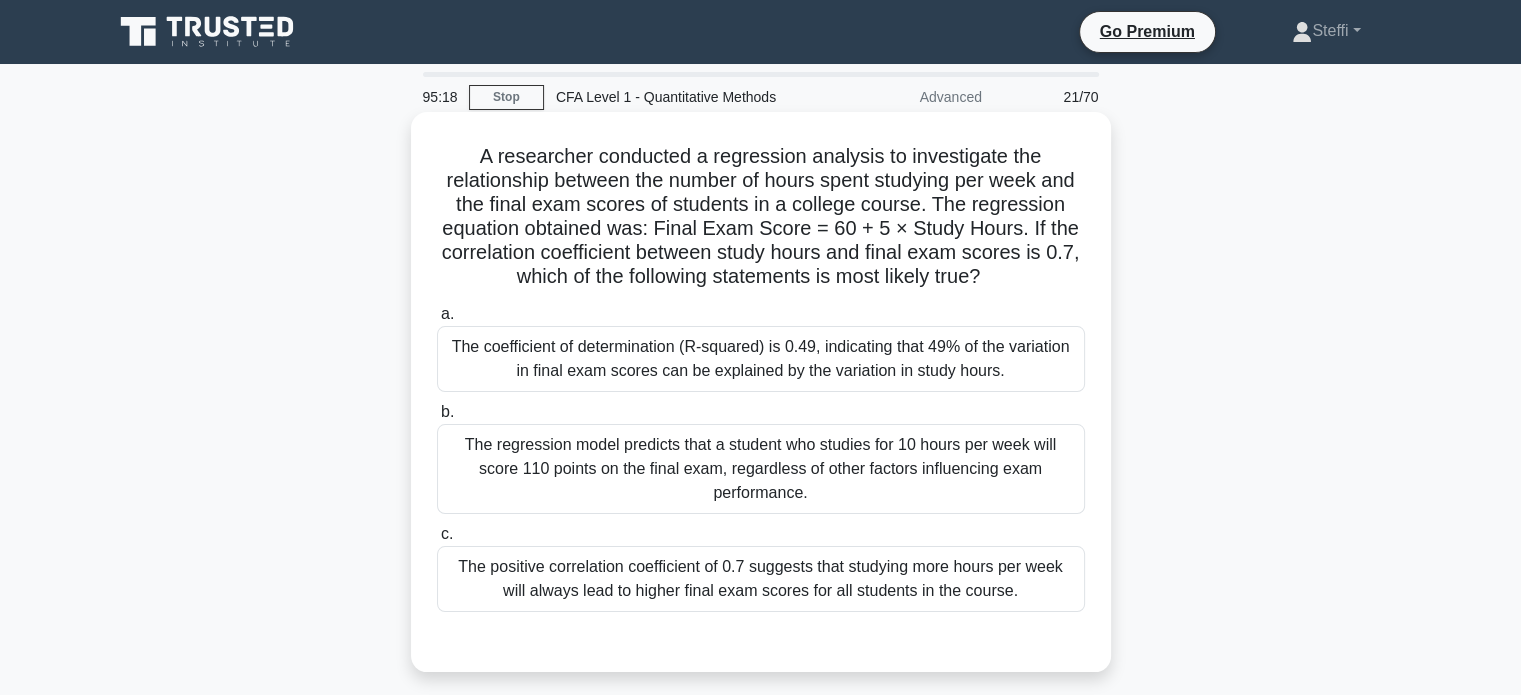 click on "The regression model predicts that a student who studies for 10 hours per week will score 110 points on the final exam, regardless of other factors influencing exam performance." at bounding box center (761, 469) 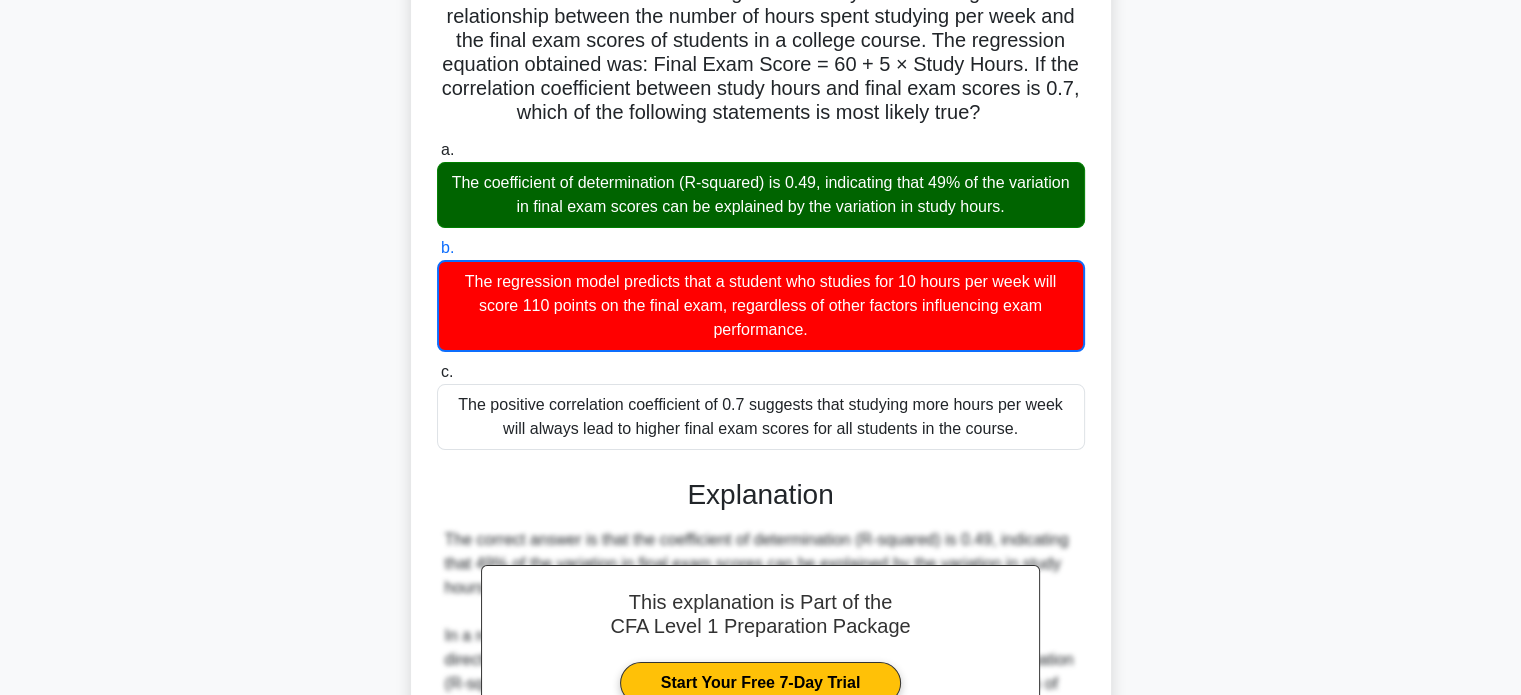 scroll, scrollTop: 0, scrollLeft: 0, axis: both 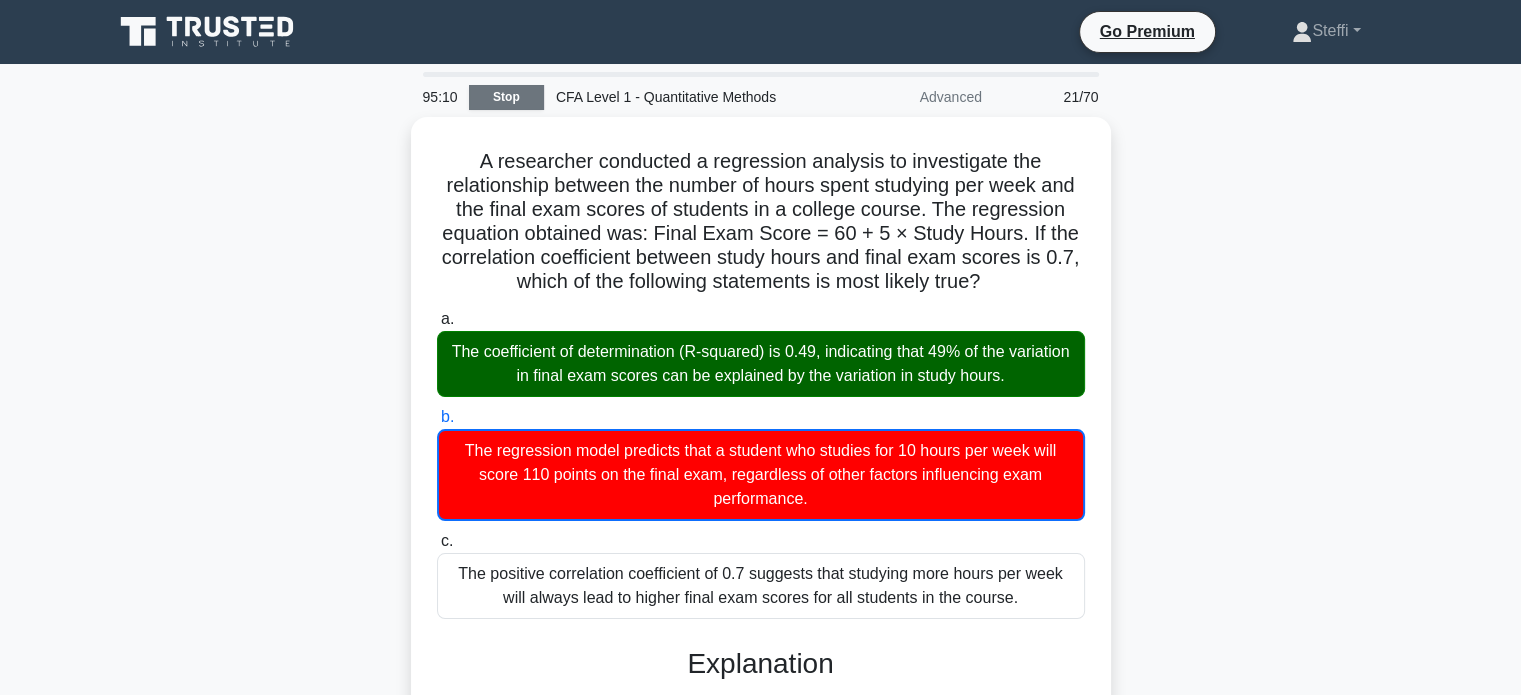 click on "Stop" at bounding box center (506, 97) 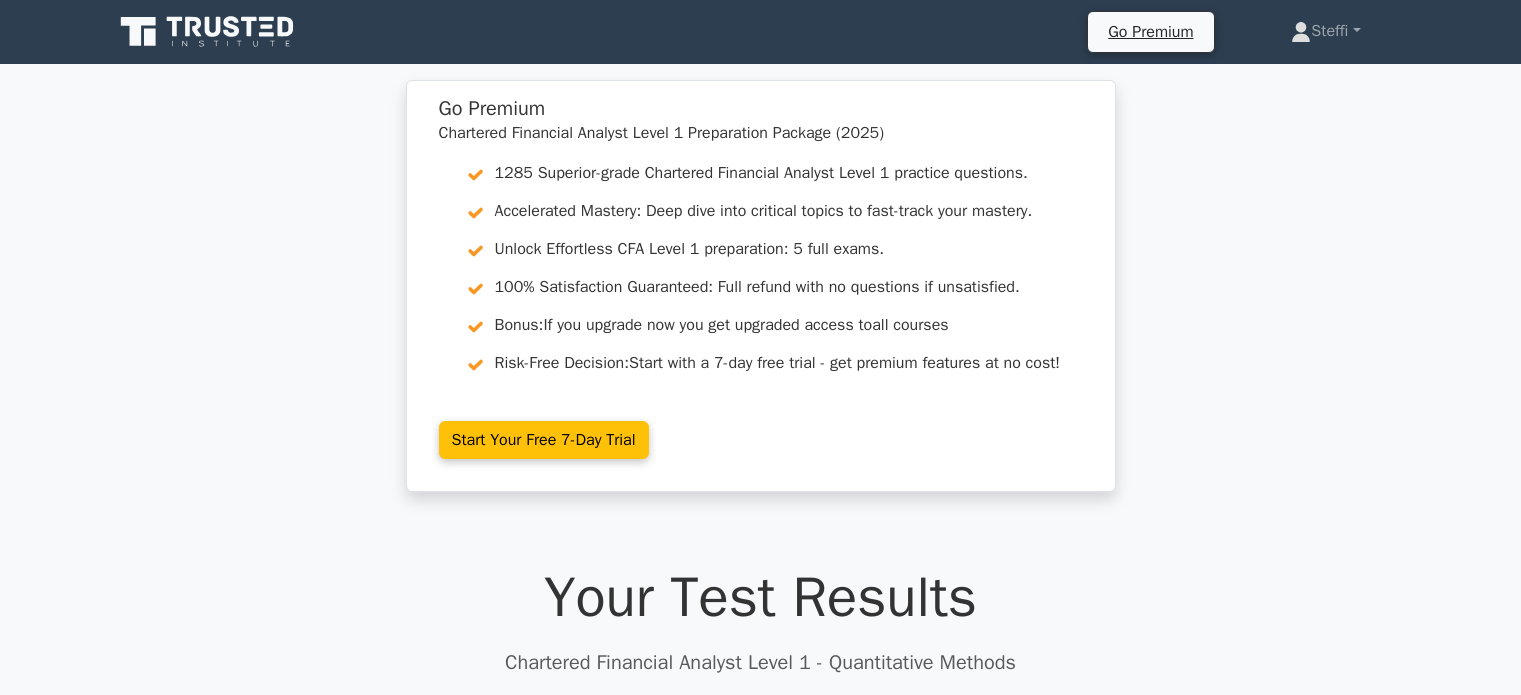 scroll, scrollTop: 0, scrollLeft: 0, axis: both 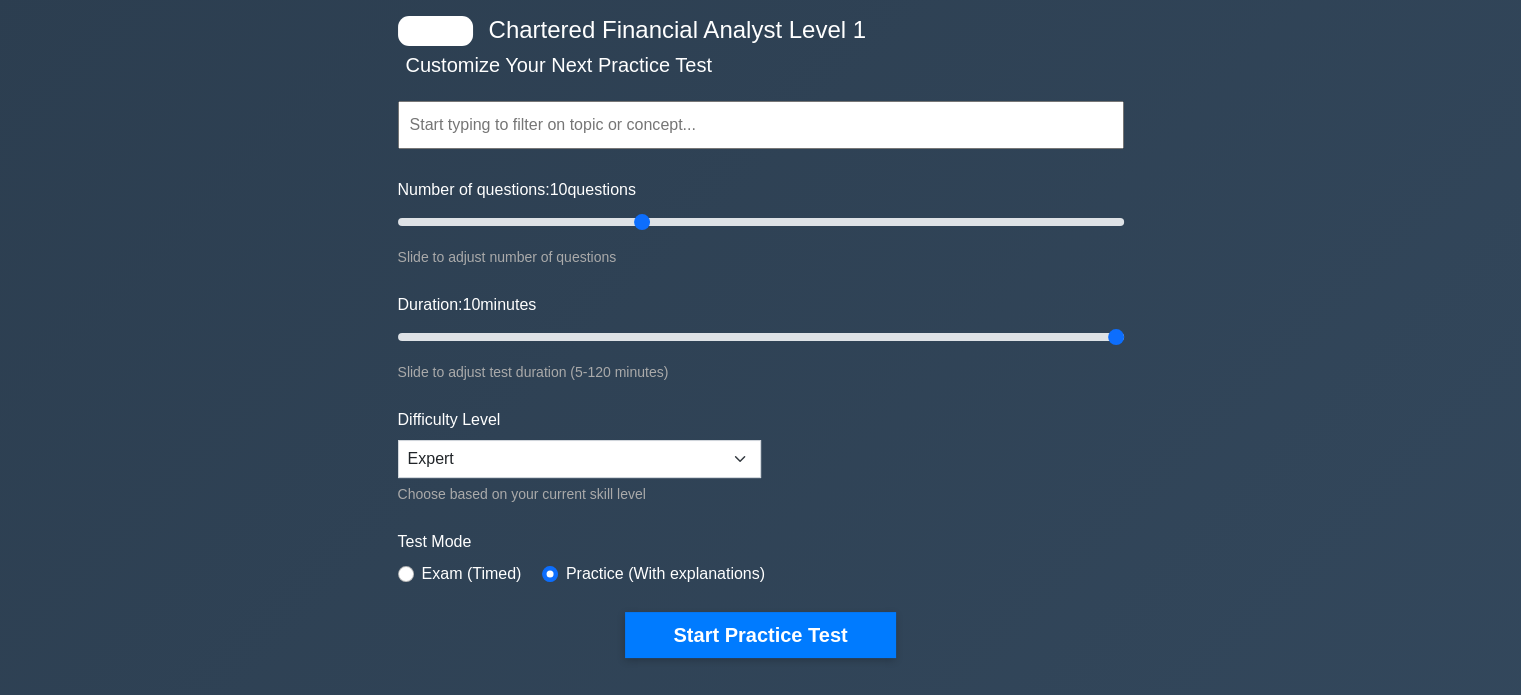 click at bounding box center [761, 125] 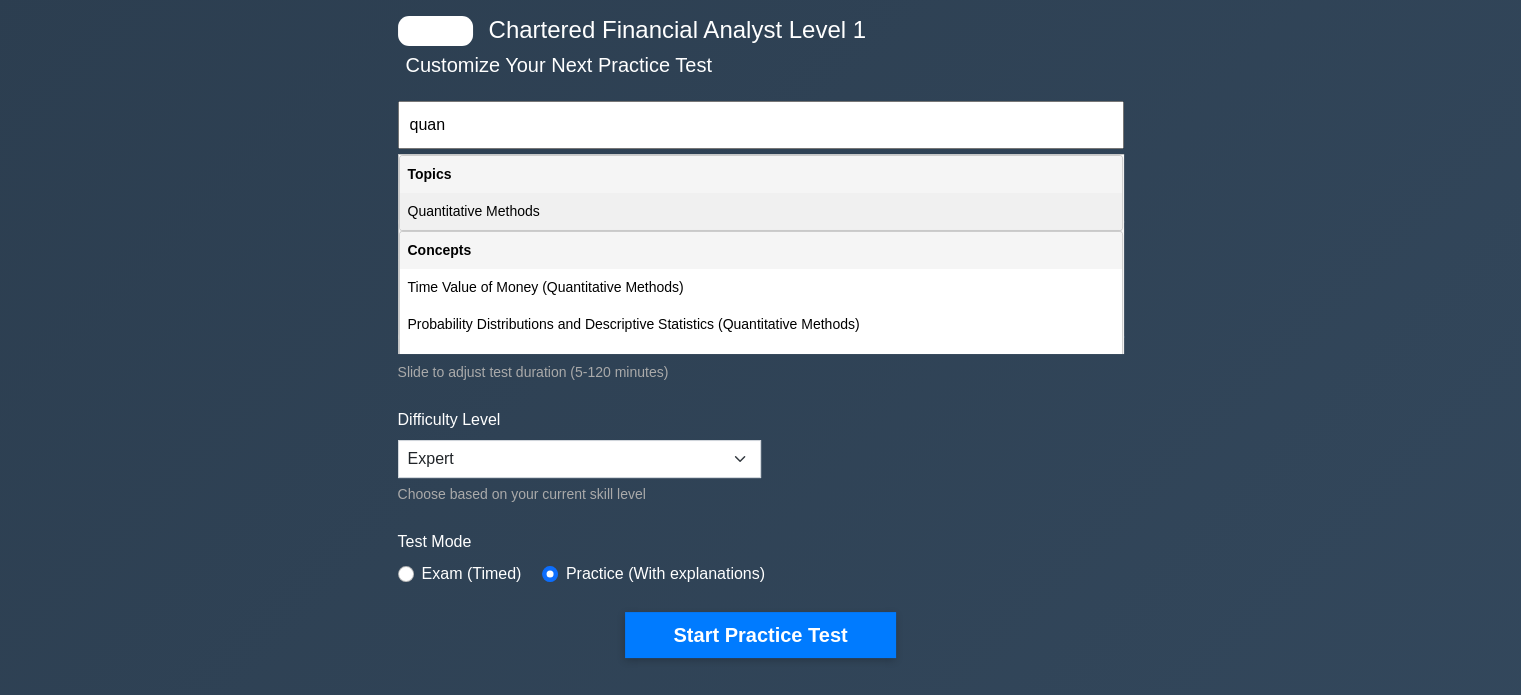 click on "Quantitative Methods" at bounding box center [761, 211] 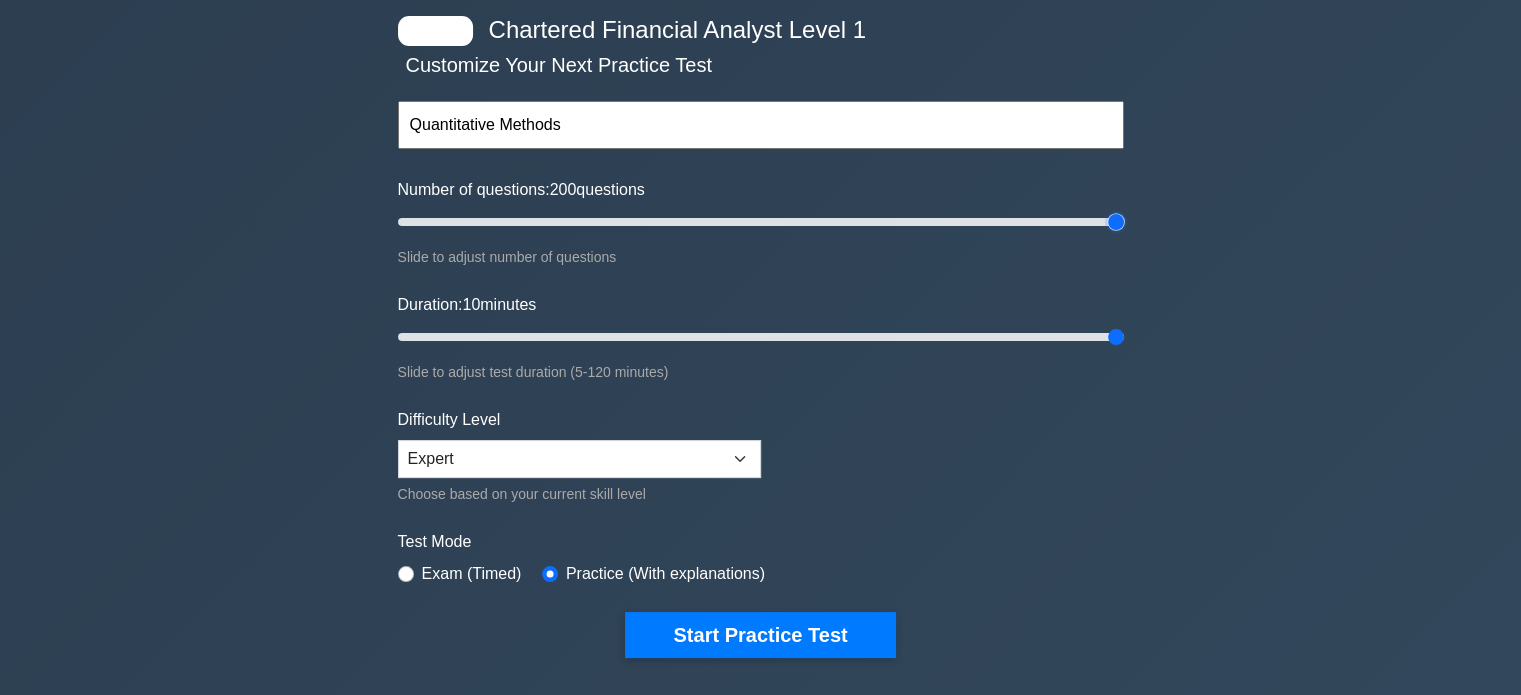 drag, startPoint x: 644, startPoint y: 219, endPoint x: 1126, endPoint y: 222, distance: 482.00934 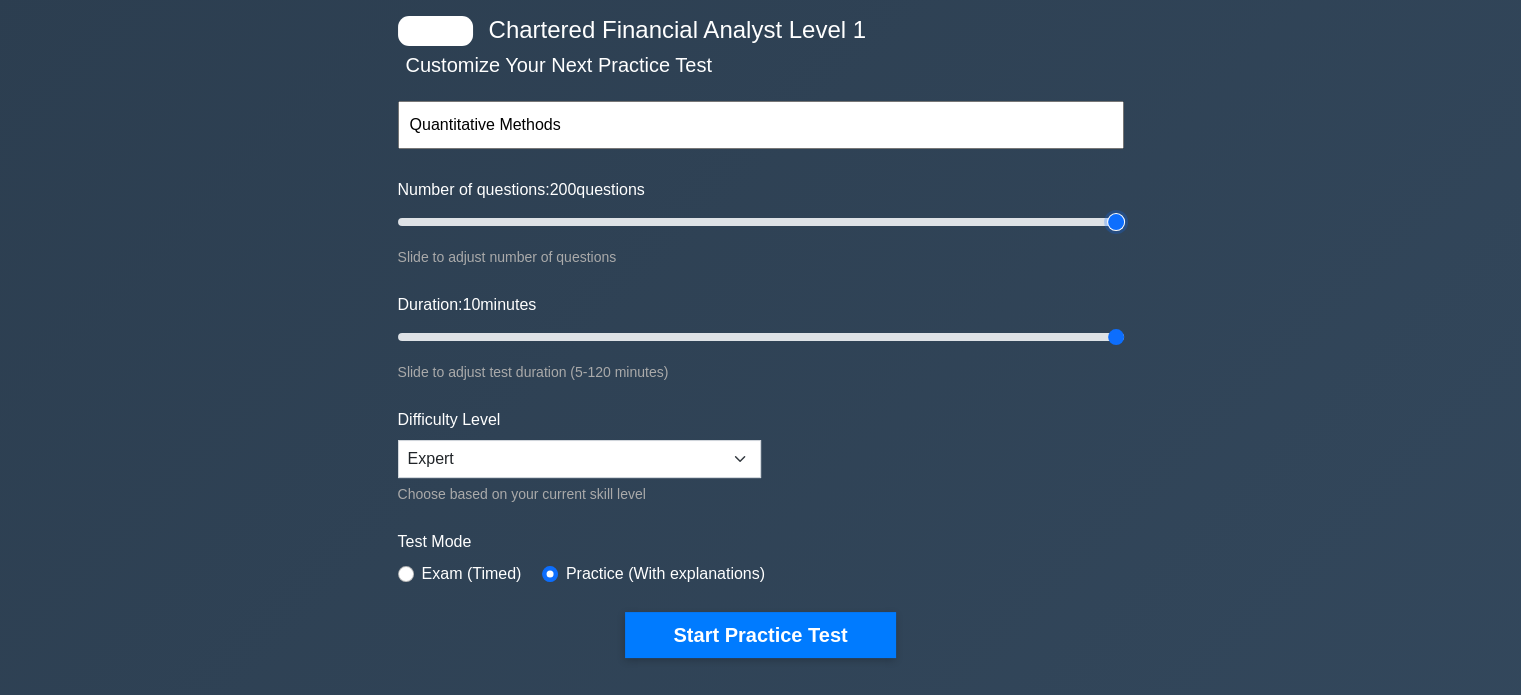 type on "200" 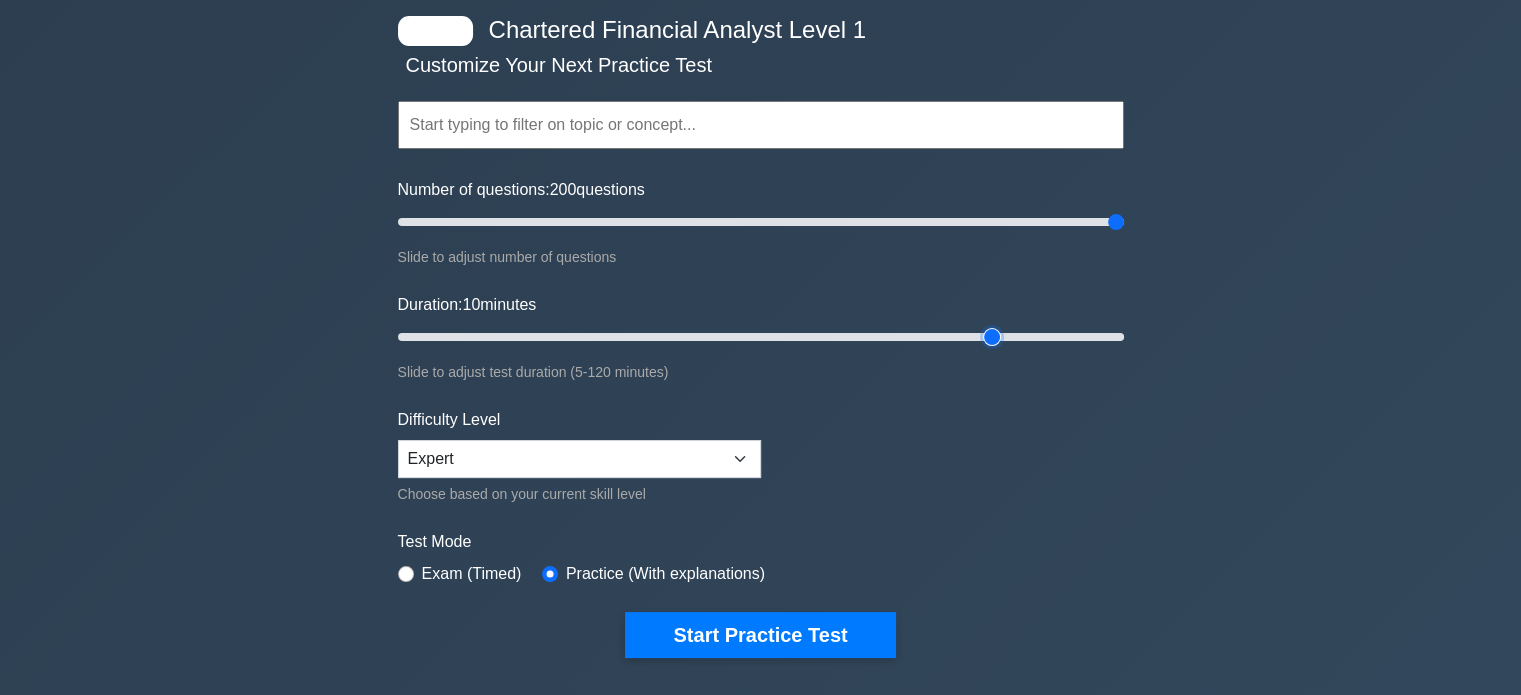 click on "Duration:  10  minutes" at bounding box center (761, 337) 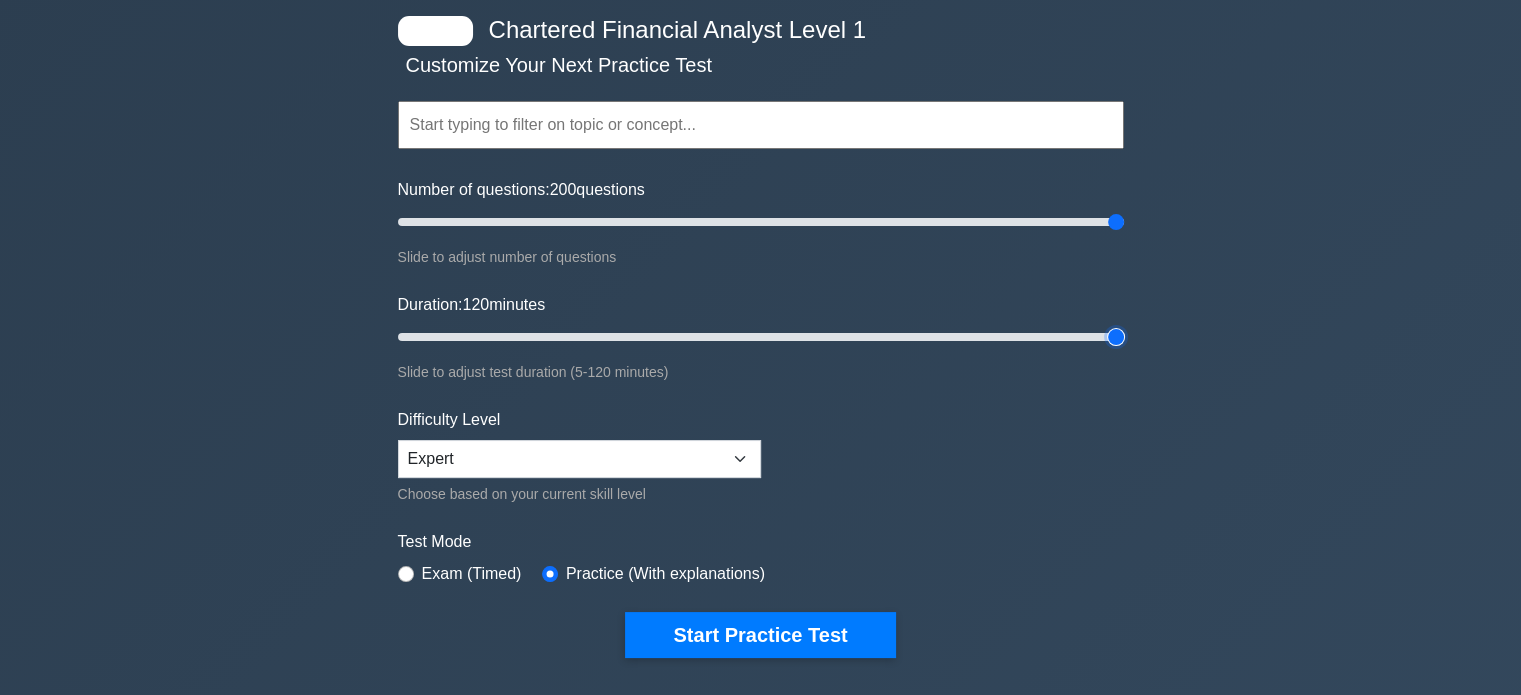drag, startPoint x: 989, startPoint y: 339, endPoint x: 1148, endPoint y: 331, distance: 159.20113 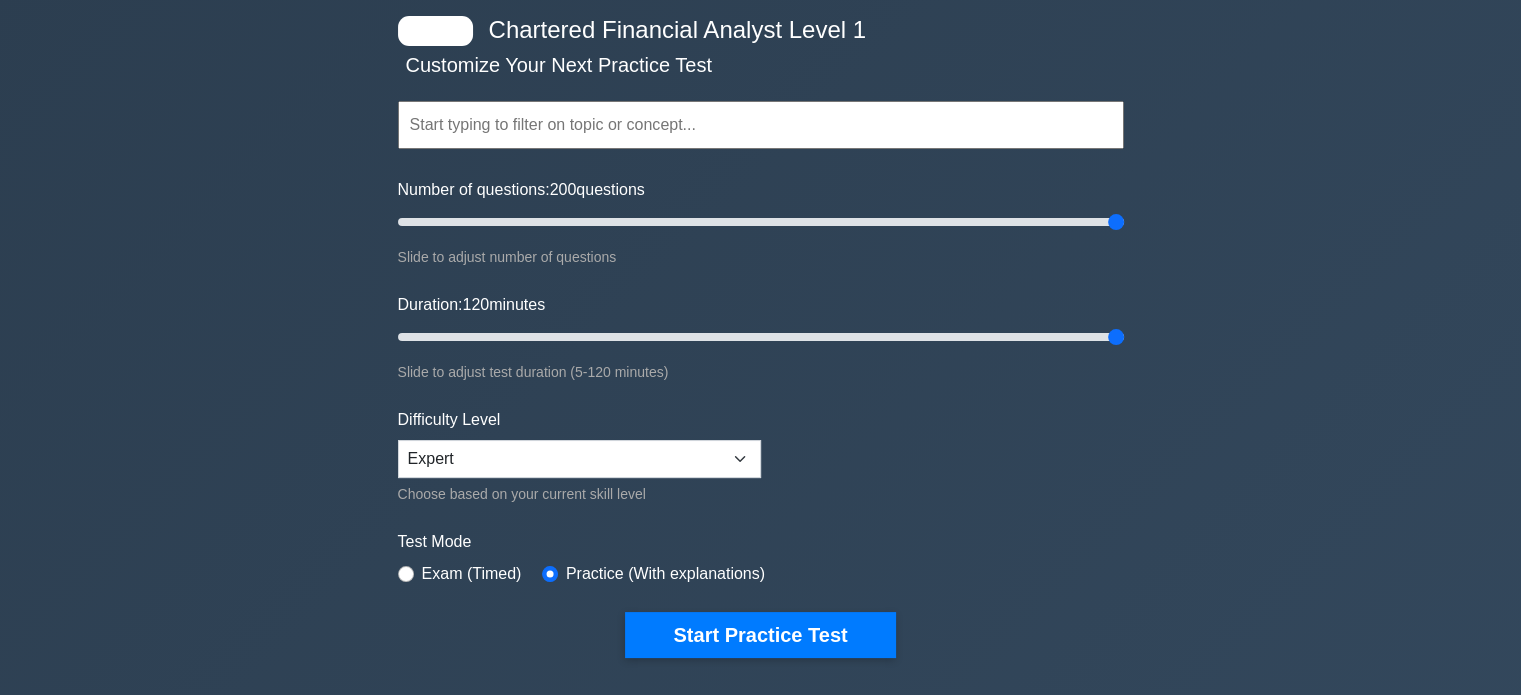 click at bounding box center (761, 125) 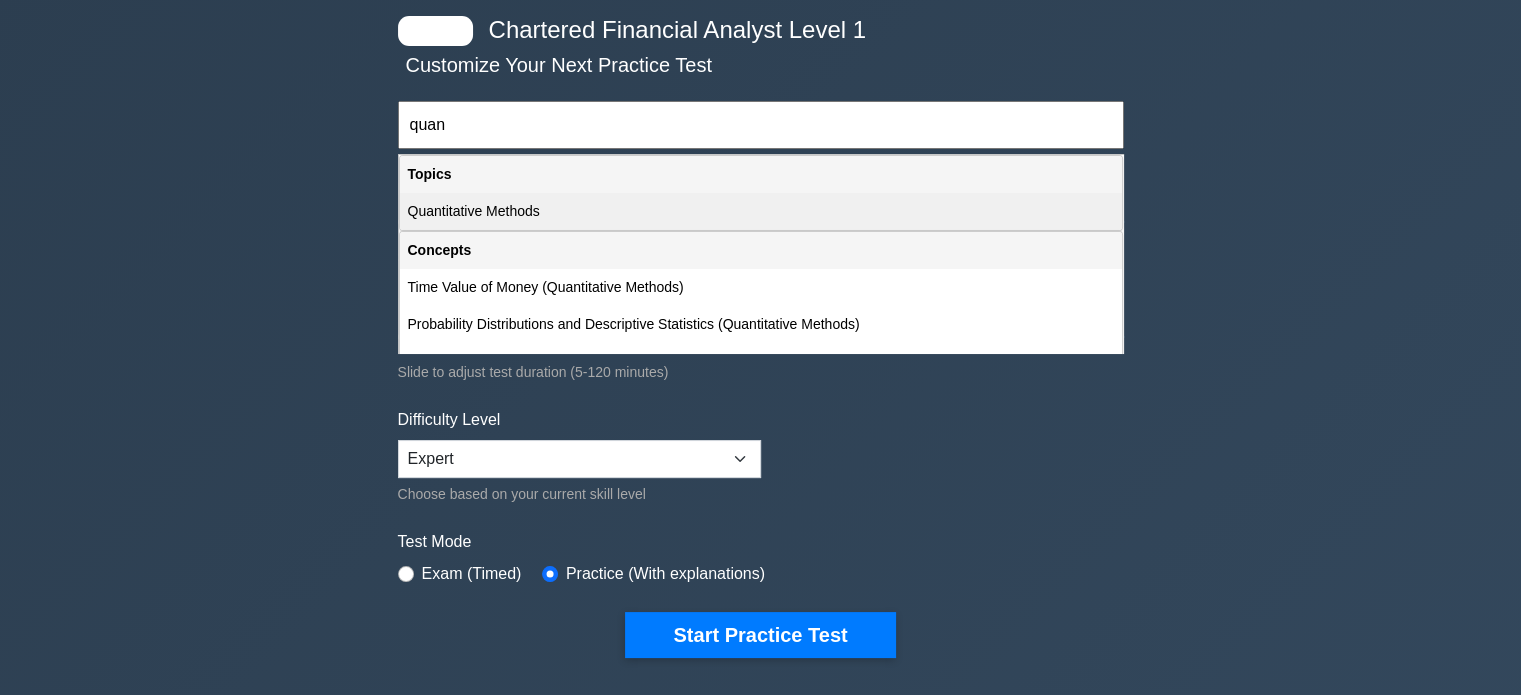 click on "Quantitative Methods" at bounding box center (761, 211) 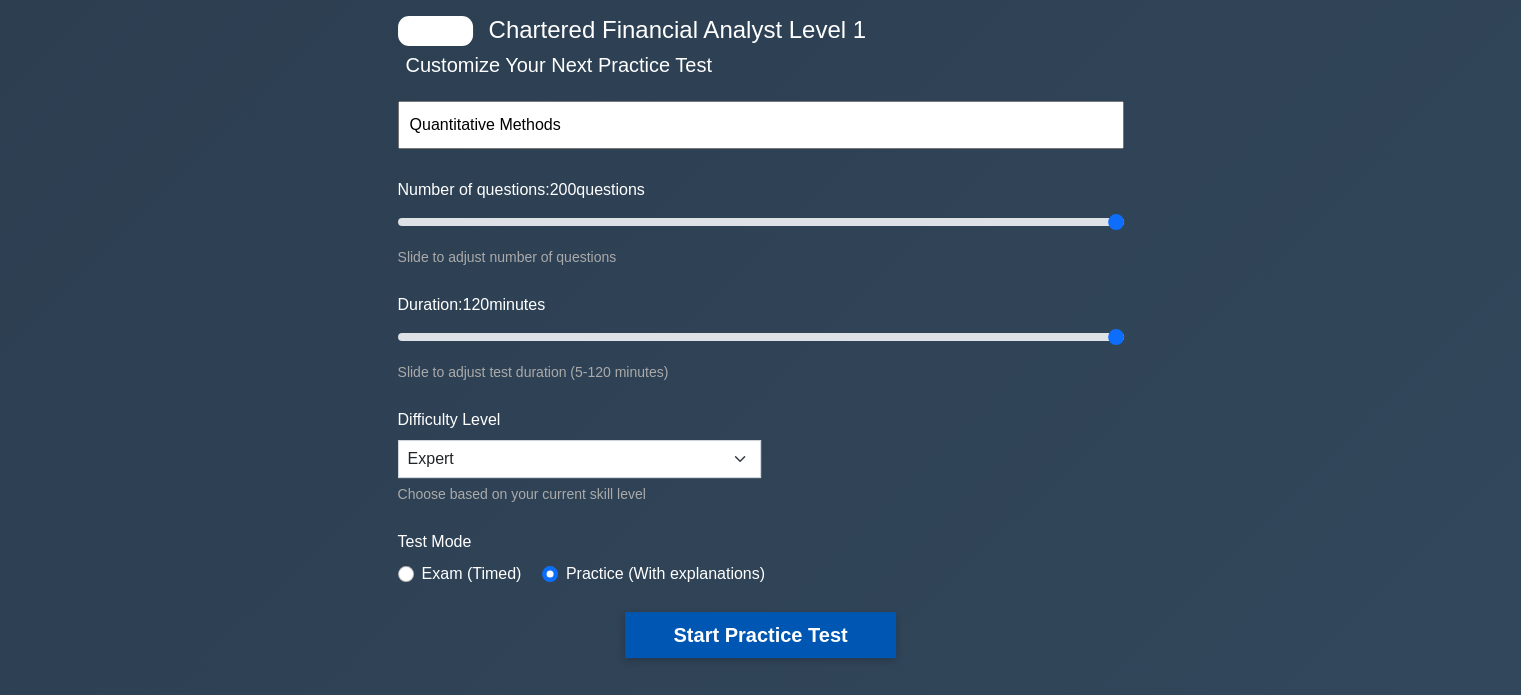 click on "Start Practice Test" at bounding box center [760, 635] 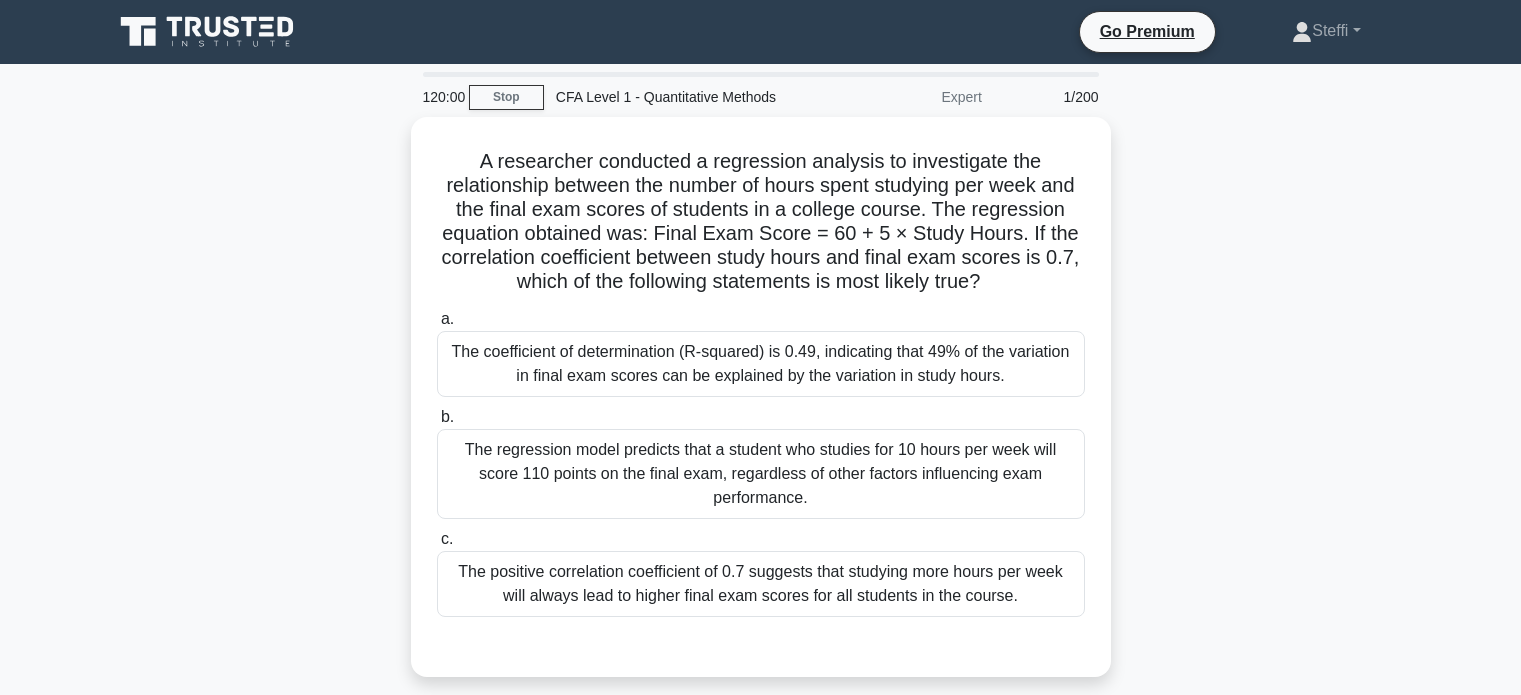 scroll, scrollTop: 0, scrollLeft: 0, axis: both 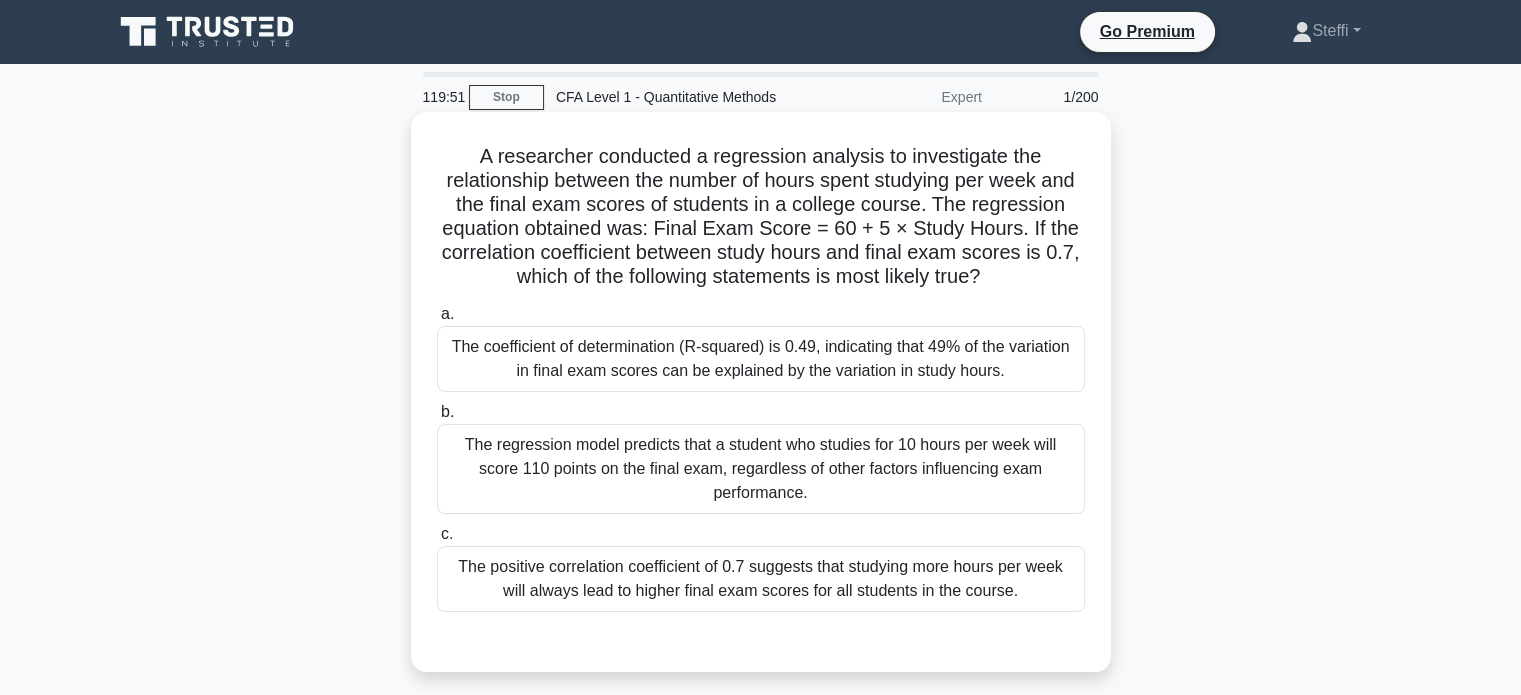 click on "The coefficient of determination (R-squared) is 0.49, indicating that 49% of the variation in final exam scores can be explained by the variation in study hours." at bounding box center (761, 359) 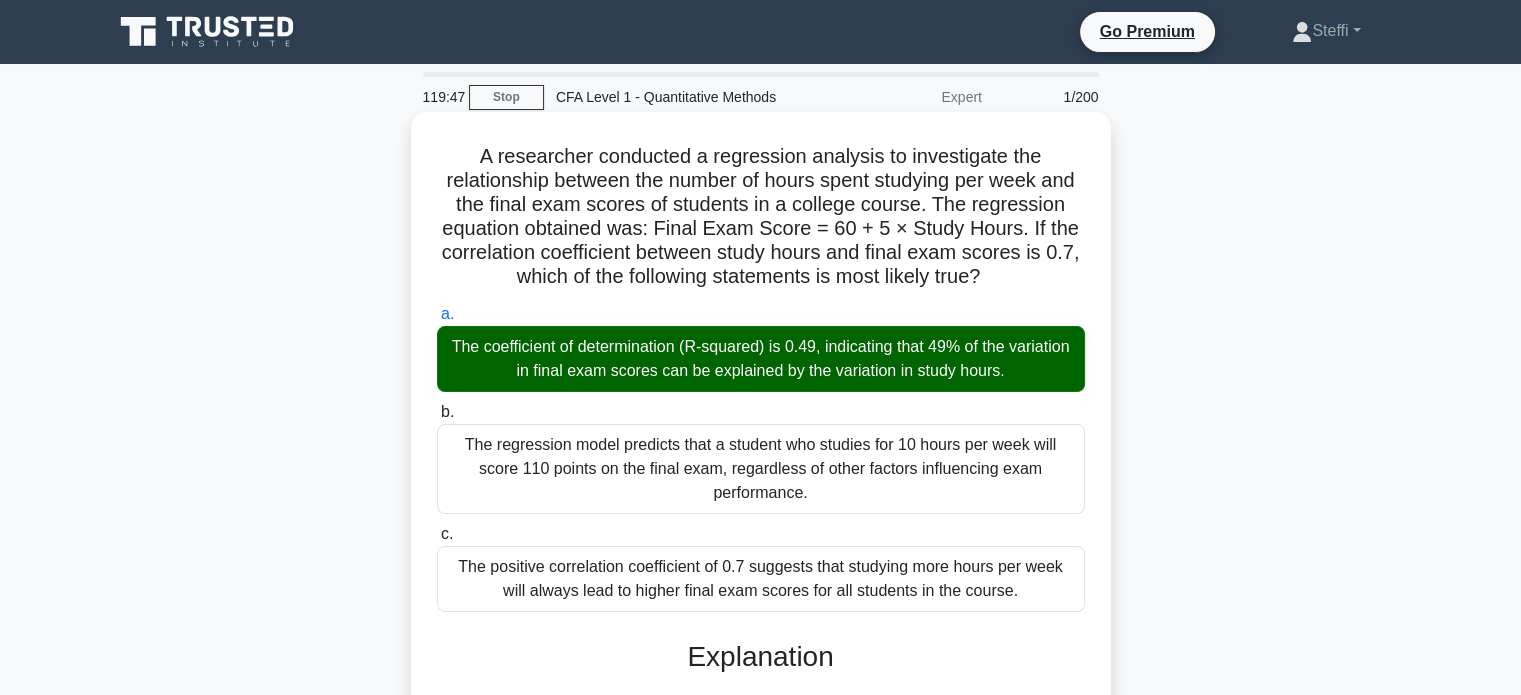 drag, startPoint x: 473, startPoint y: 146, endPoint x: 1056, endPoint y: 284, distance: 599.11017 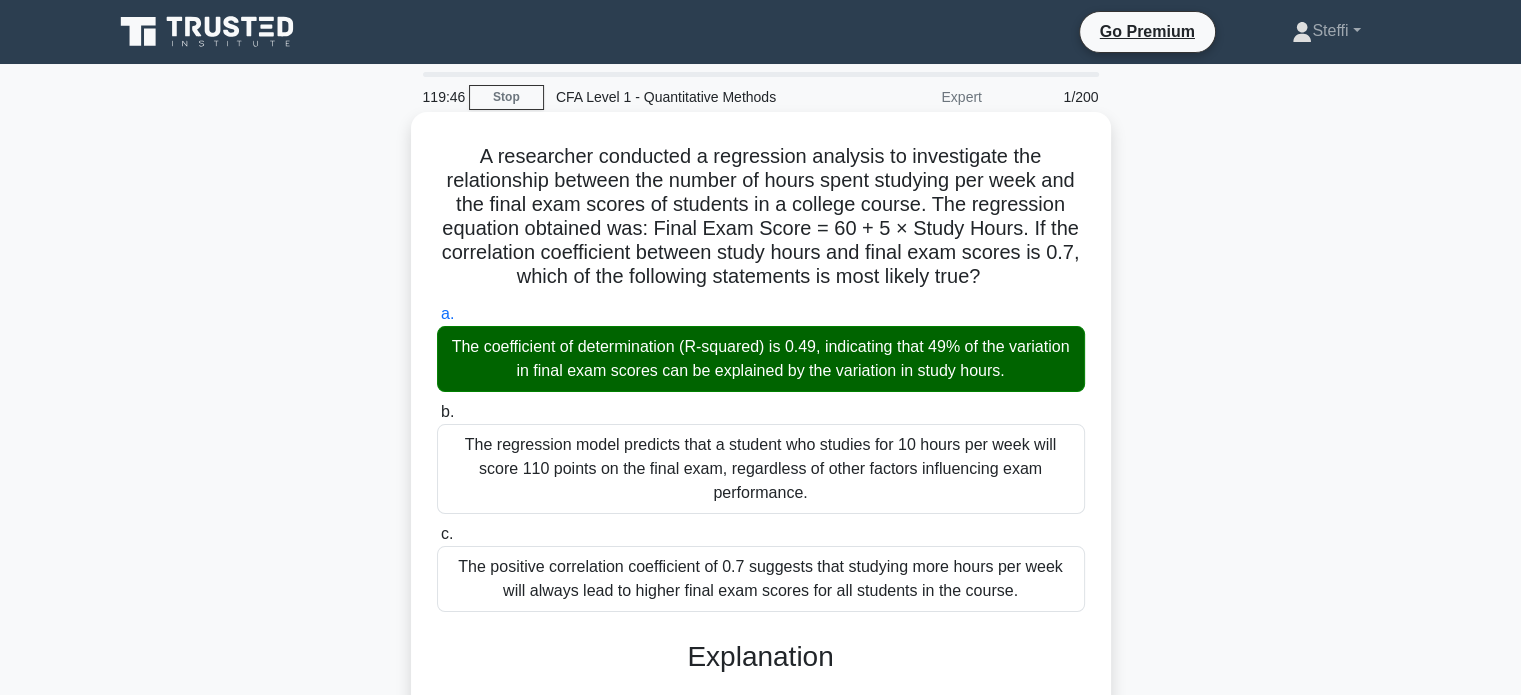 copy on "A researcher conducted a regression analysis to investigate the relationship between the number of hours spent studying per week and the final exam scores of students in a college course. The regression equation obtained was: Final Exam Score = 60 + 5 × Study Hours. If the correlation coefficient between study hours and final exam scores is 0.7, which of the following statements is most likely true?" 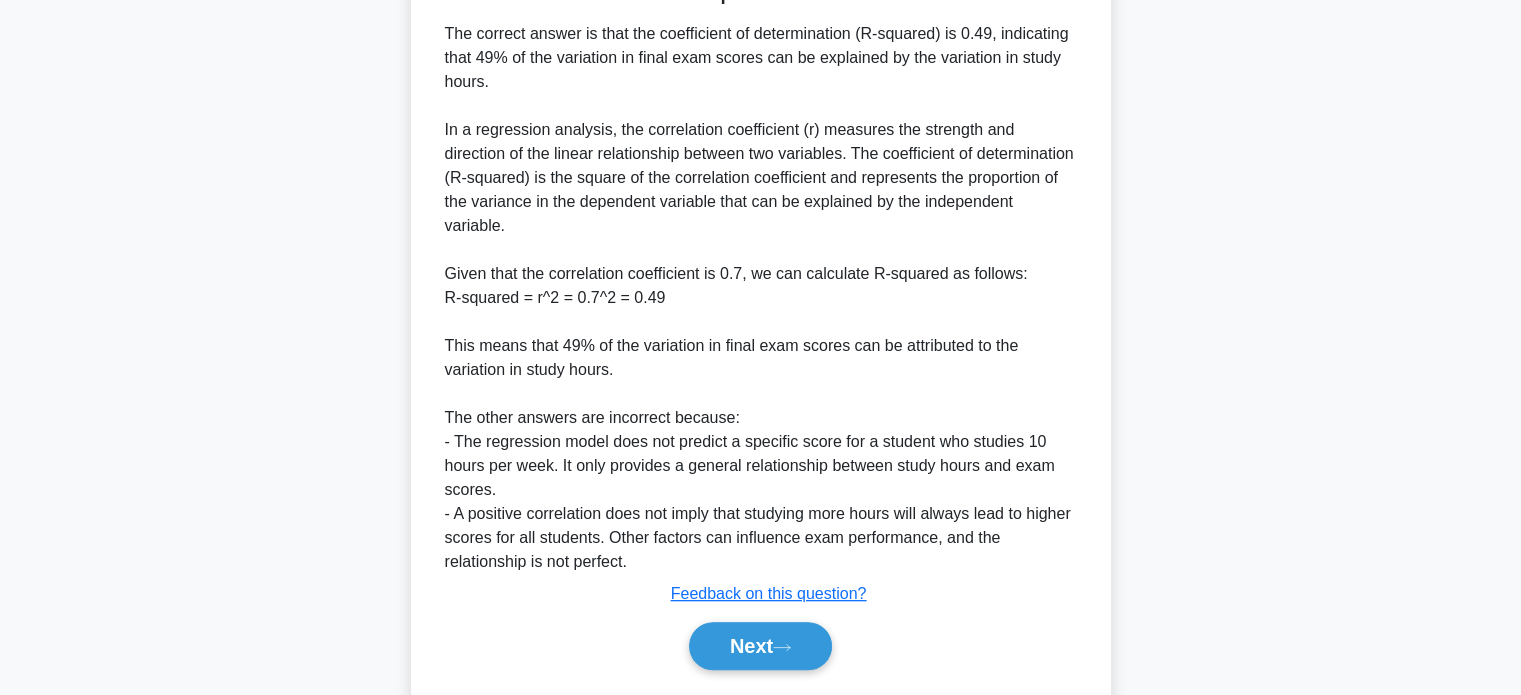 scroll, scrollTop: 676, scrollLeft: 0, axis: vertical 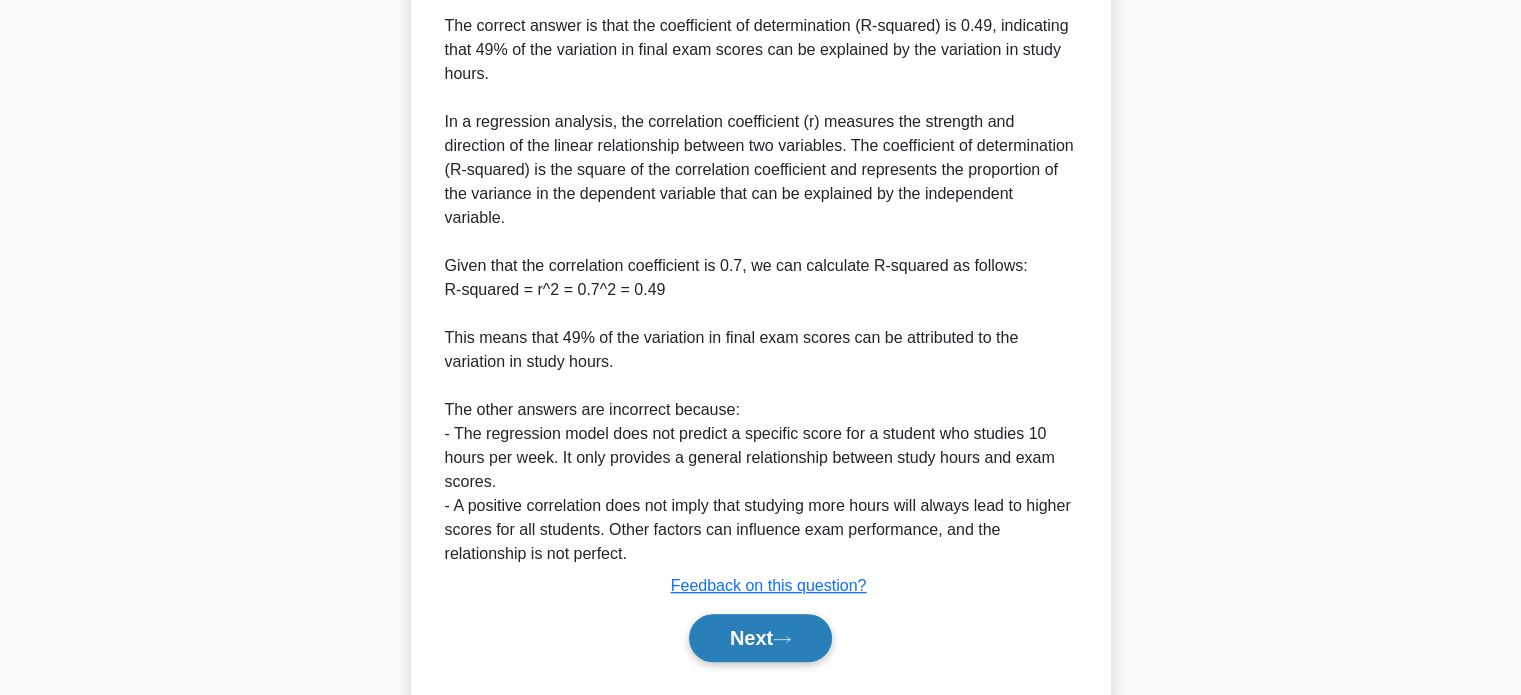 click on "Next" at bounding box center (760, 638) 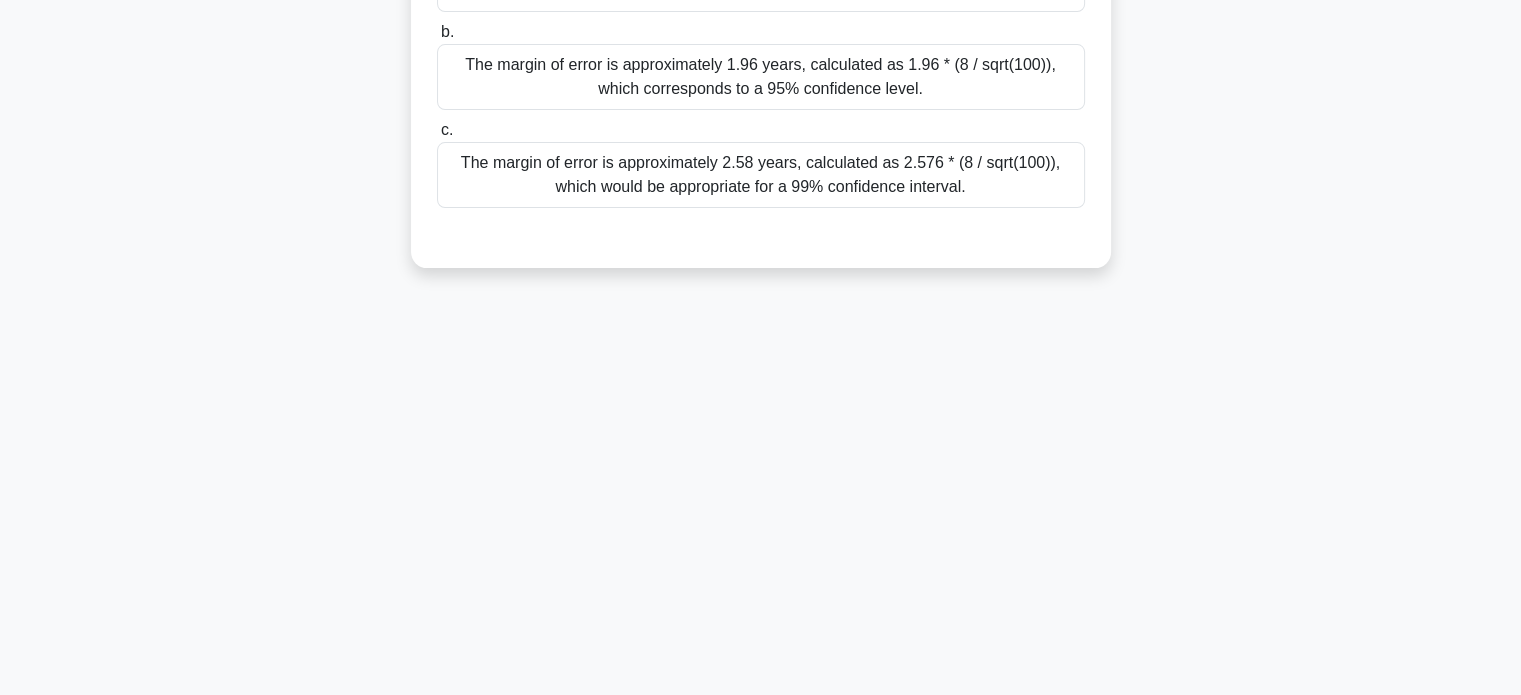 scroll, scrollTop: 0, scrollLeft: 0, axis: both 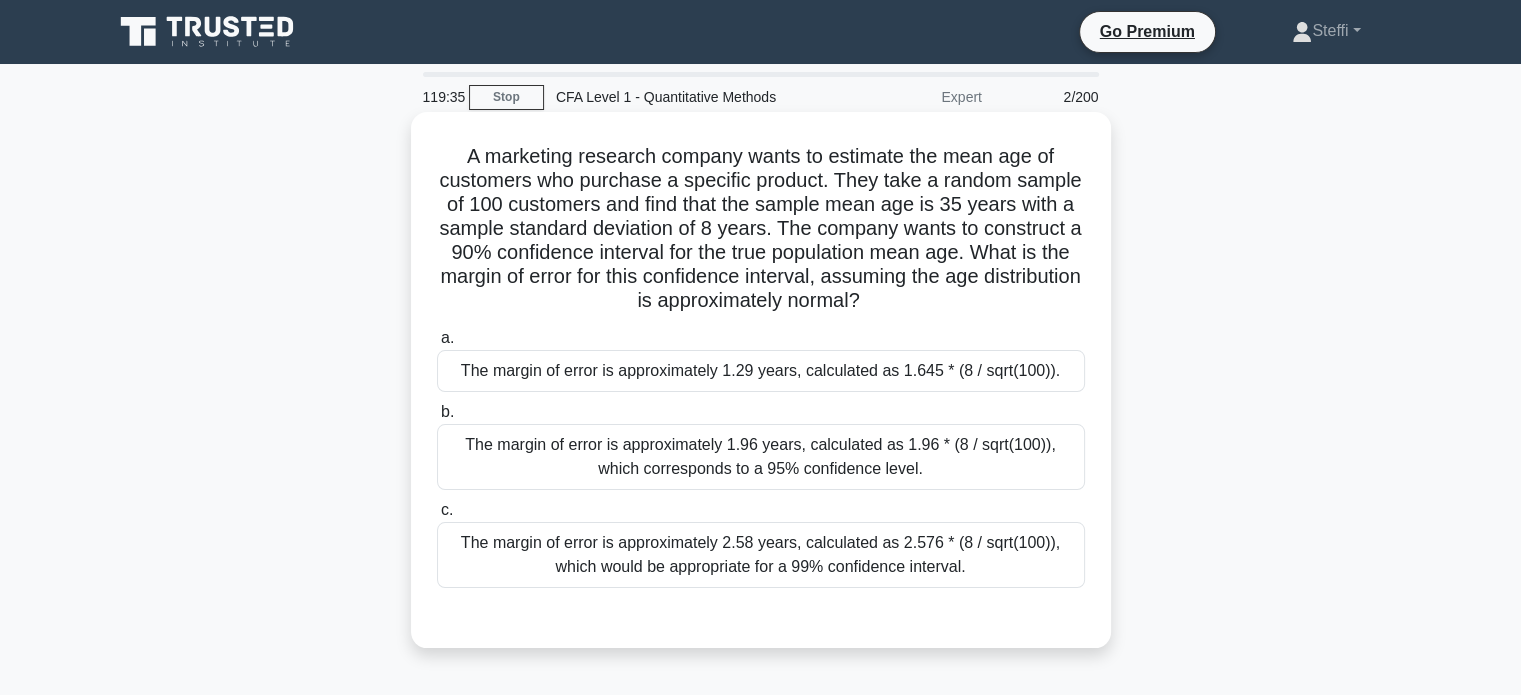 click on "The margin of error is approximately 1.29 years, calculated as 1.645 * (8 / sqrt(100))." at bounding box center (761, 371) 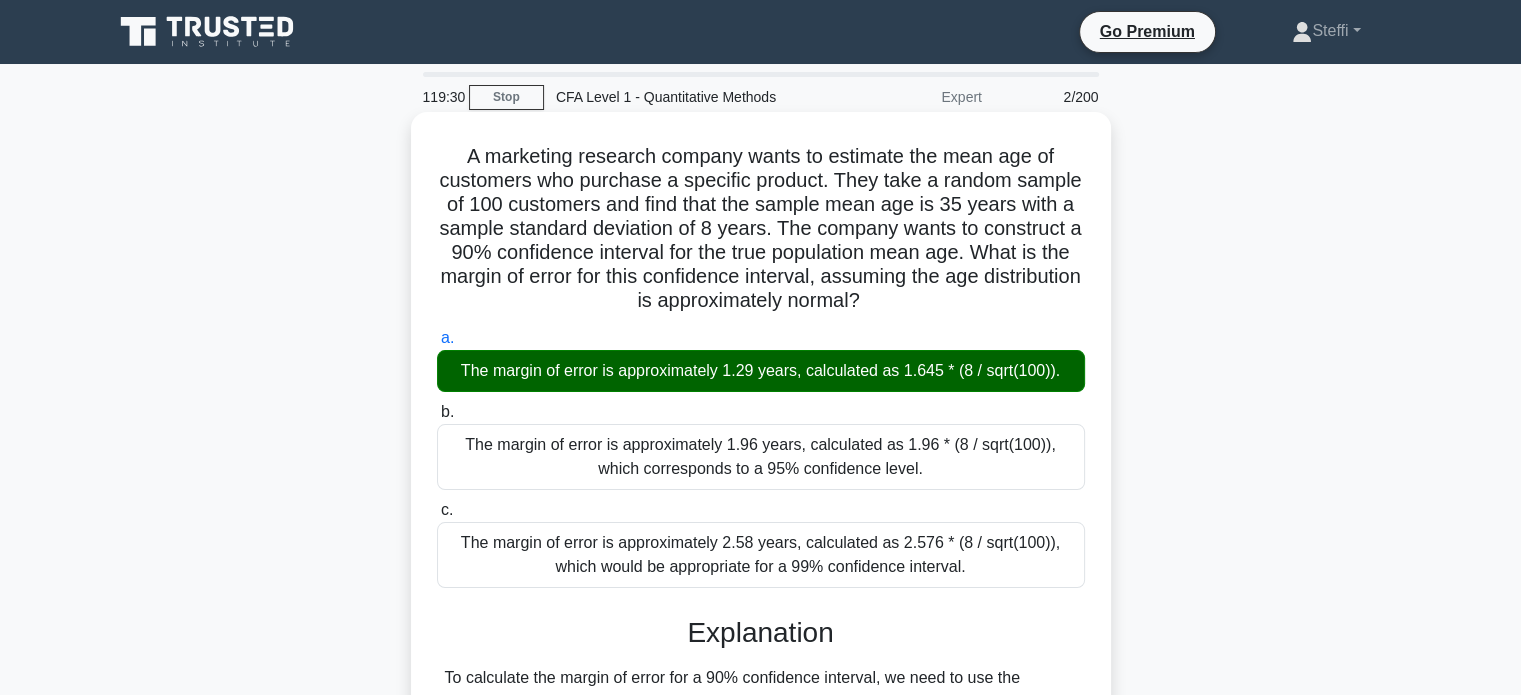 drag, startPoint x: 462, startPoint y: 151, endPoint x: 961, endPoint y: 304, distance: 521.92914 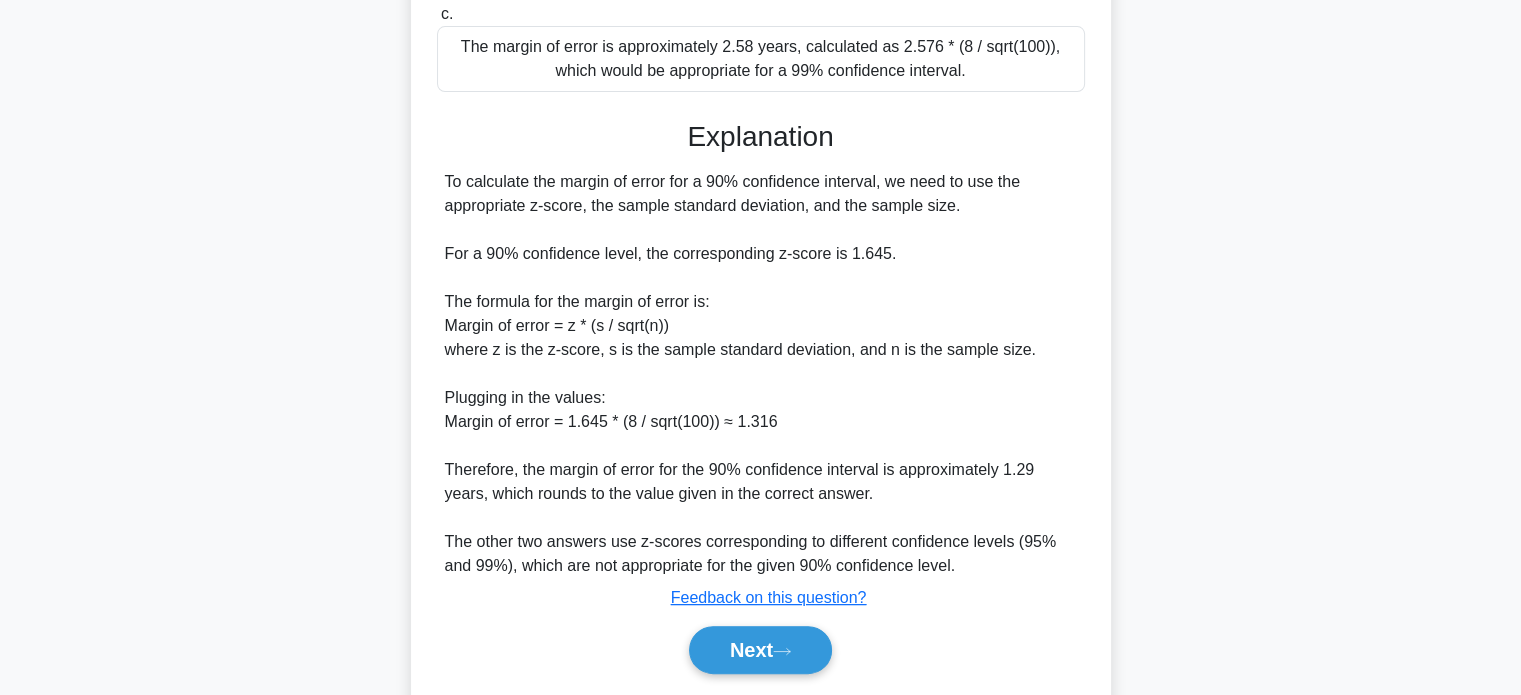 scroll, scrollTop: 559, scrollLeft: 0, axis: vertical 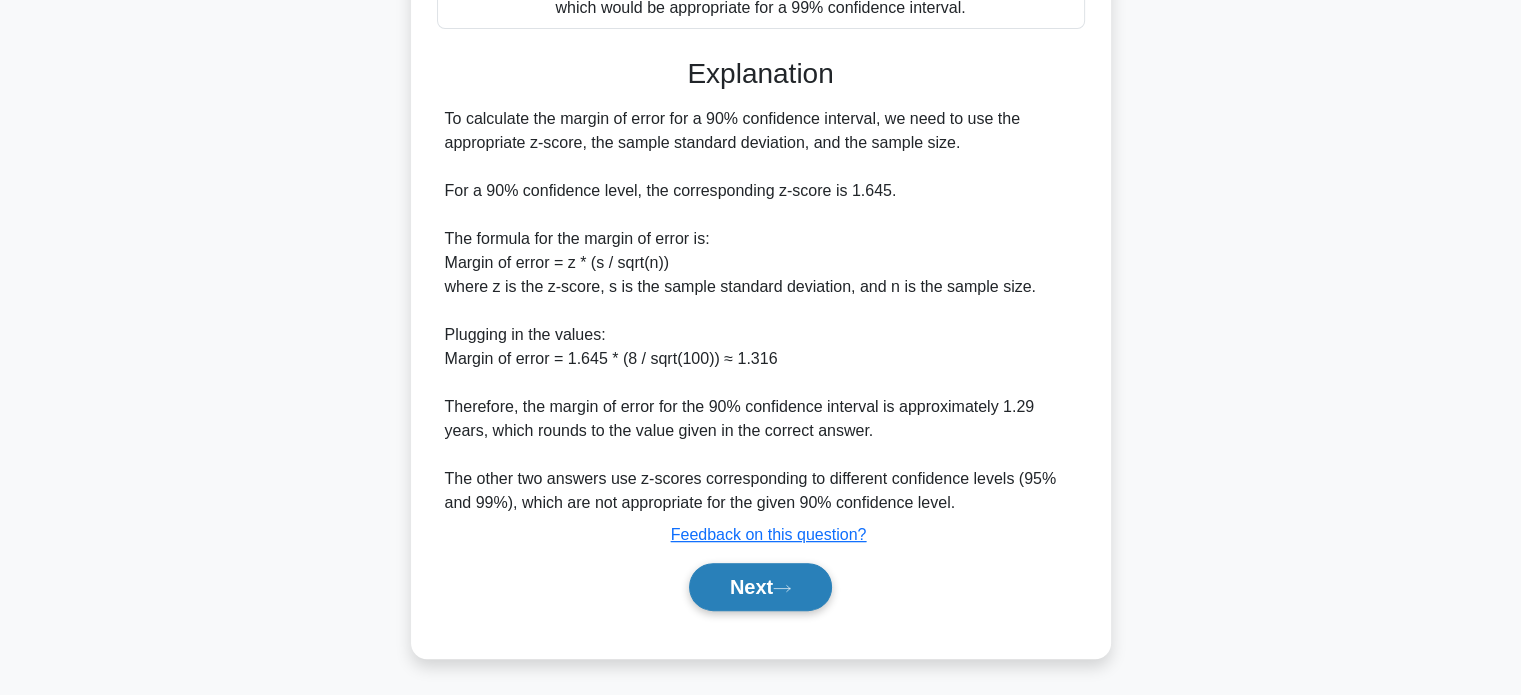 click on "Next" at bounding box center [760, 587] 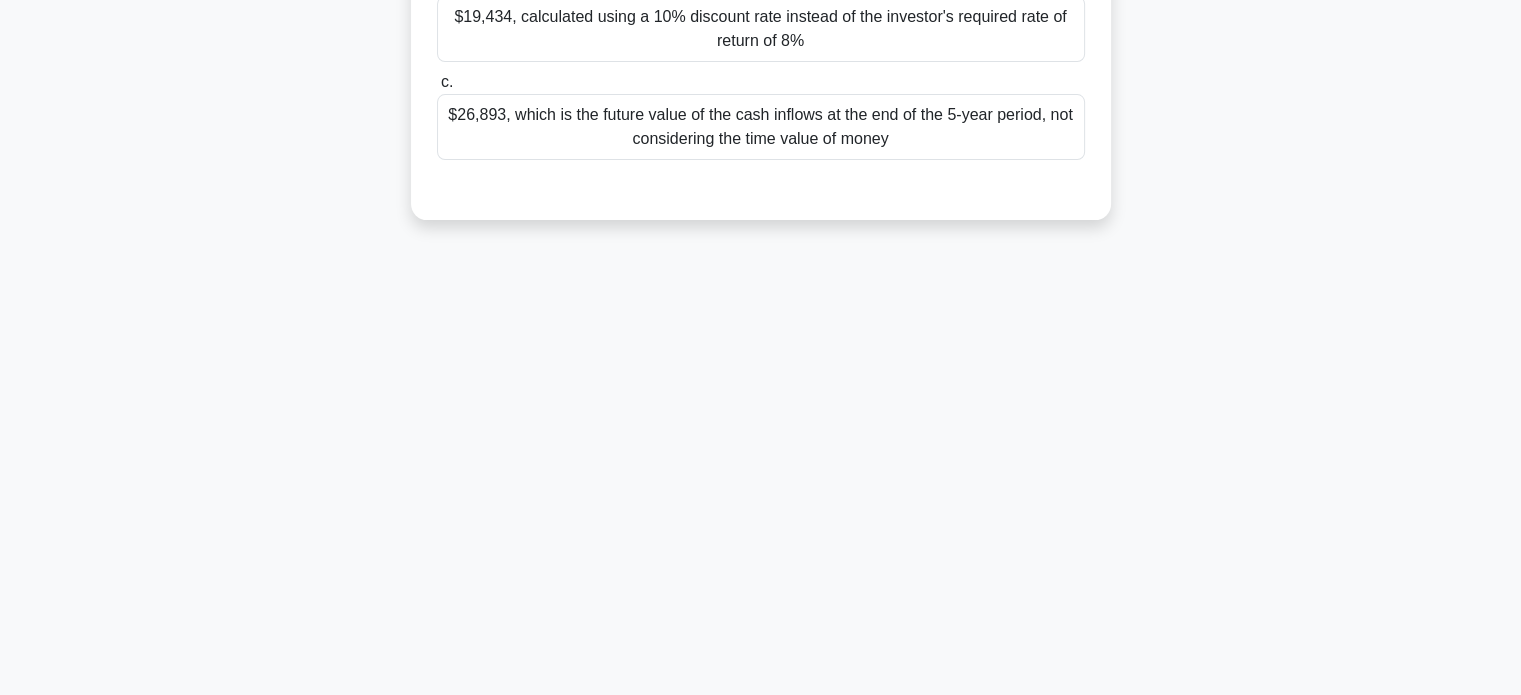 scroll, scrollTop: 0, scrollLeft: 0, axis: both 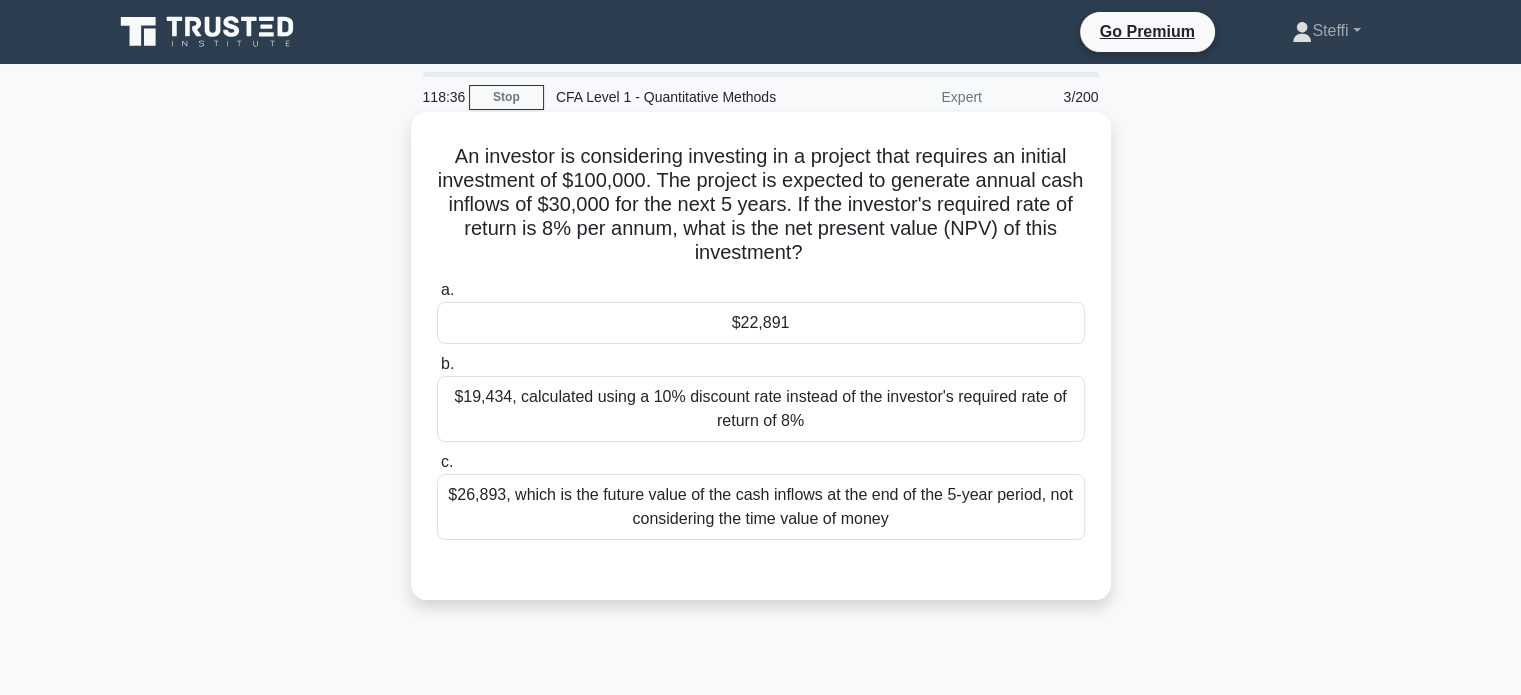 click on "$22,891" at bounding box center (761, 323) 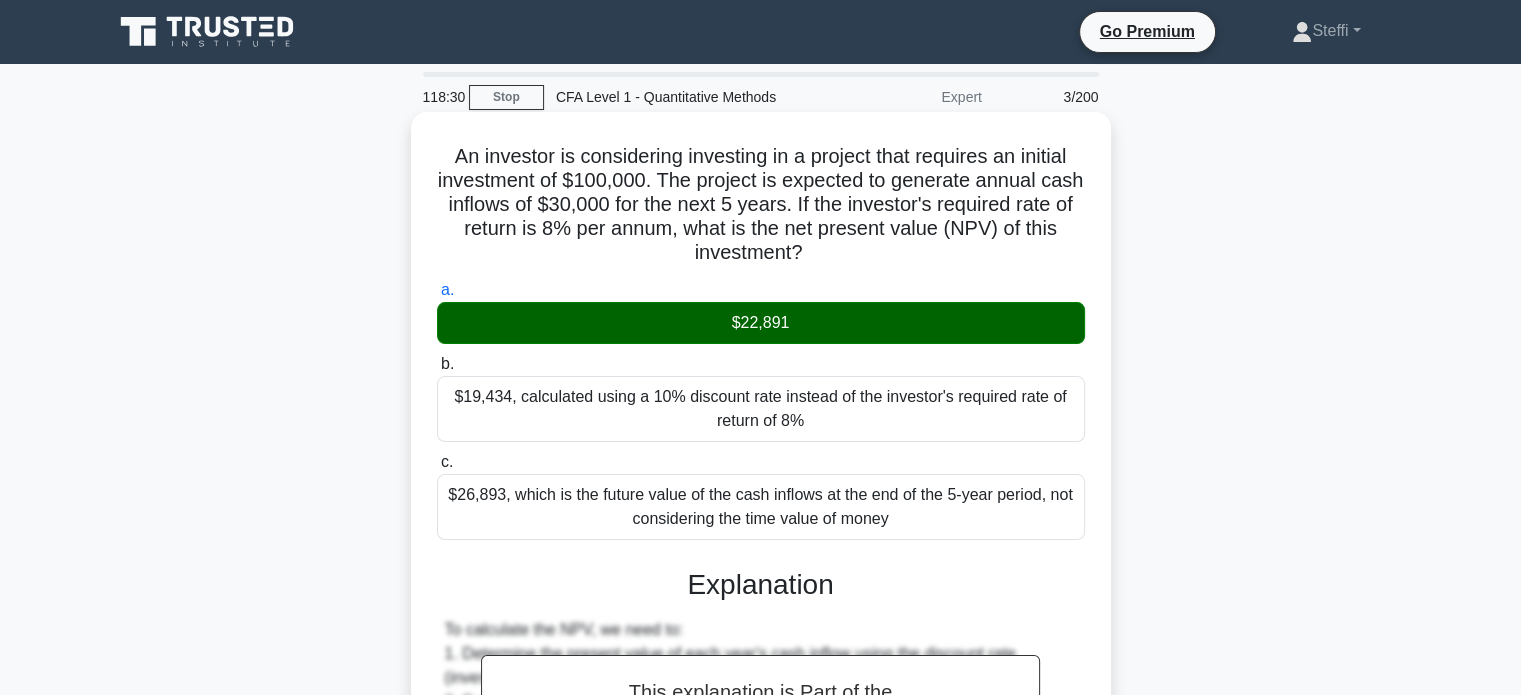 drag, startPoint x: 439, startPoint y: 157, endPoint x: 832, endPoint y: 253, distance: 404.5553 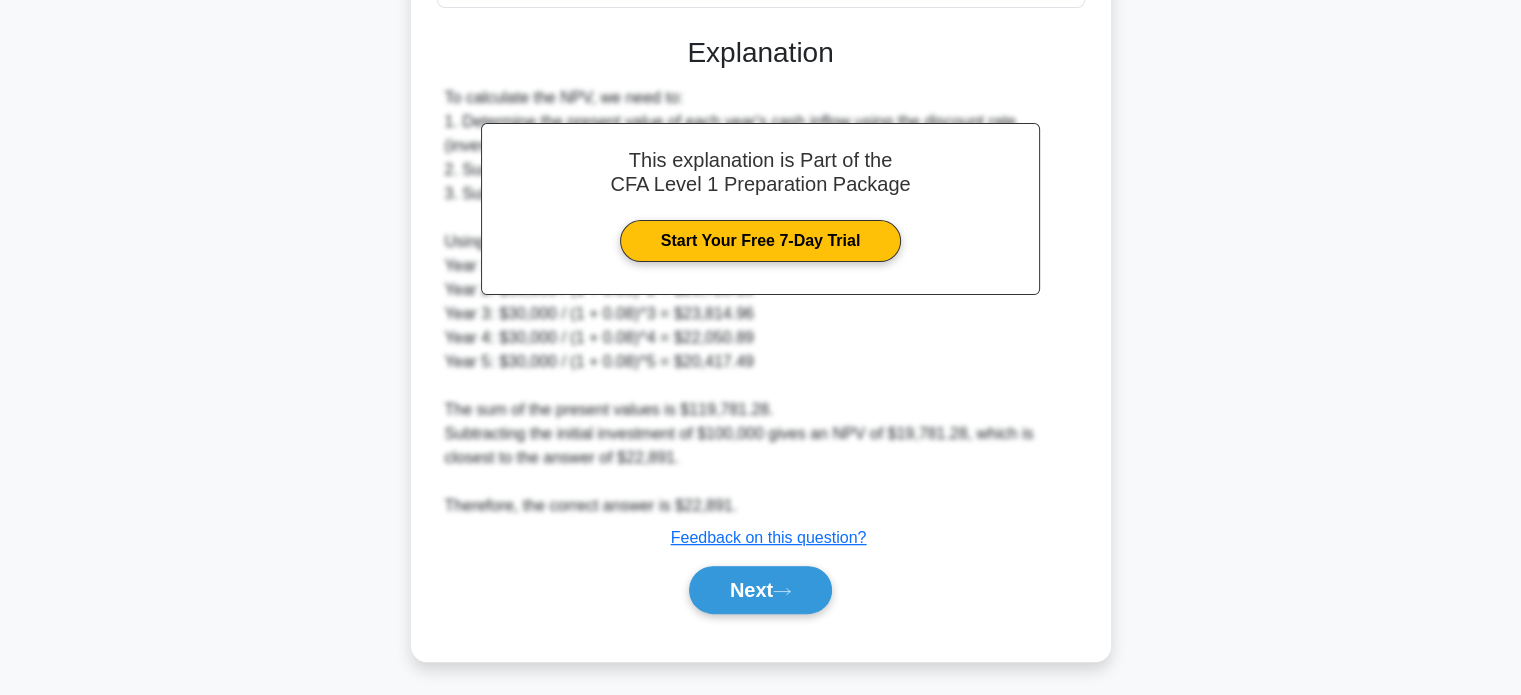 scroll, scrollTop: 535, scrollLeft: 0, axis: vertical 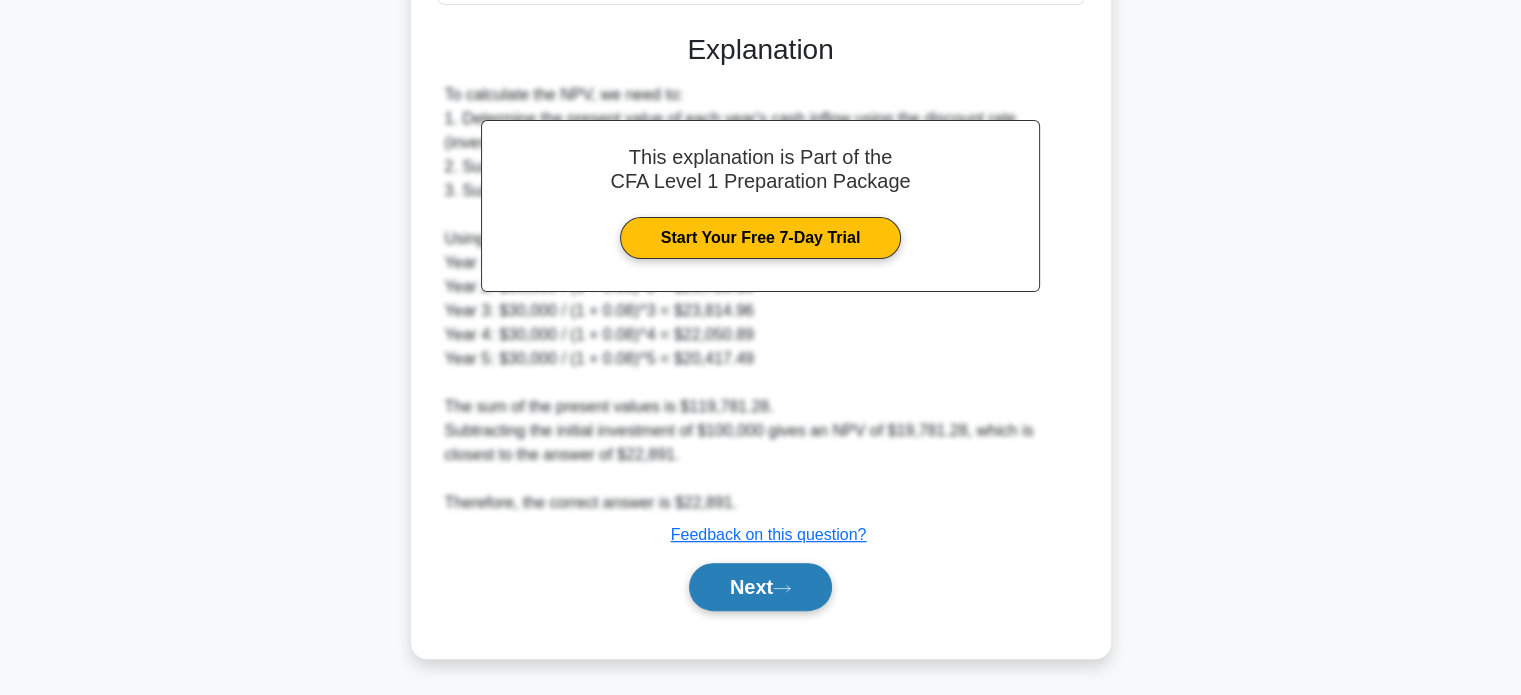 click on "Next" at bounding box center [760, 587] 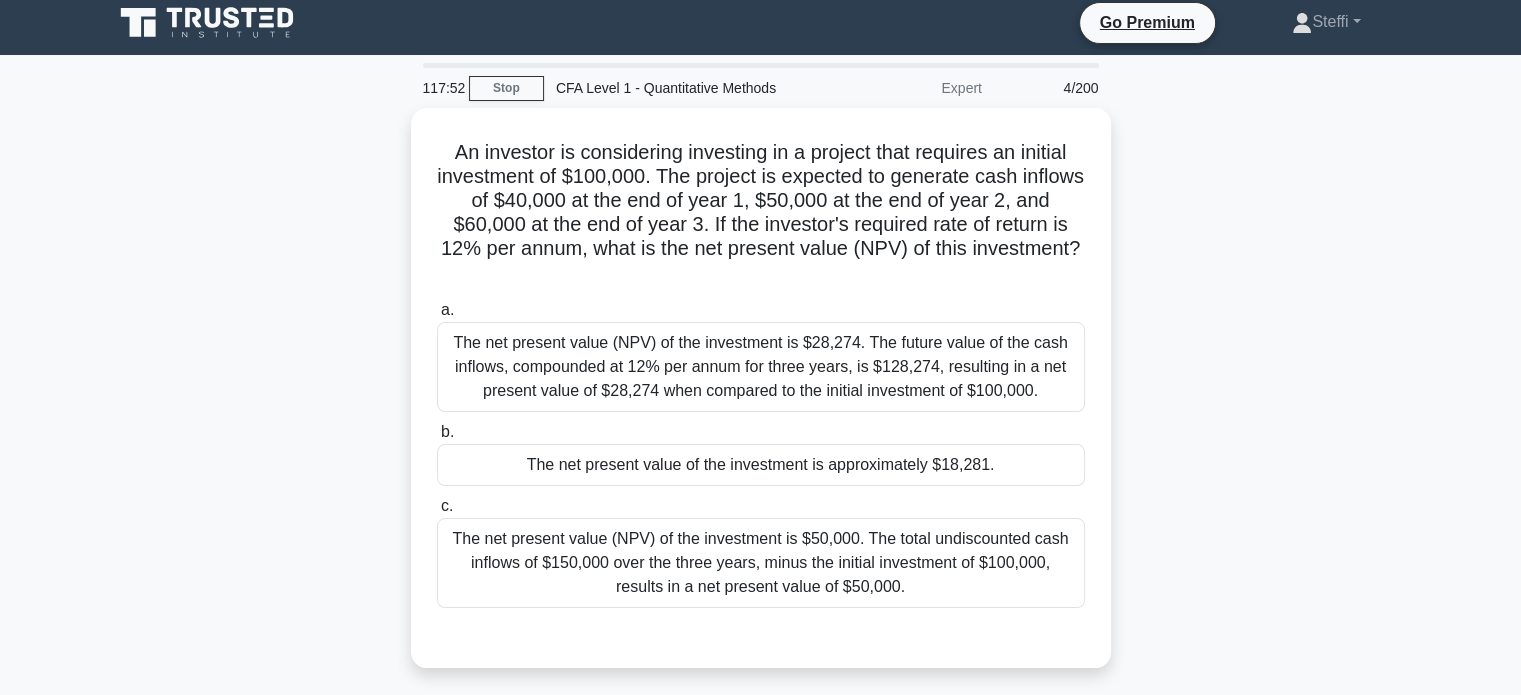 scroll, scrollTop: 8, scrollLeft: 0, axis: vertical 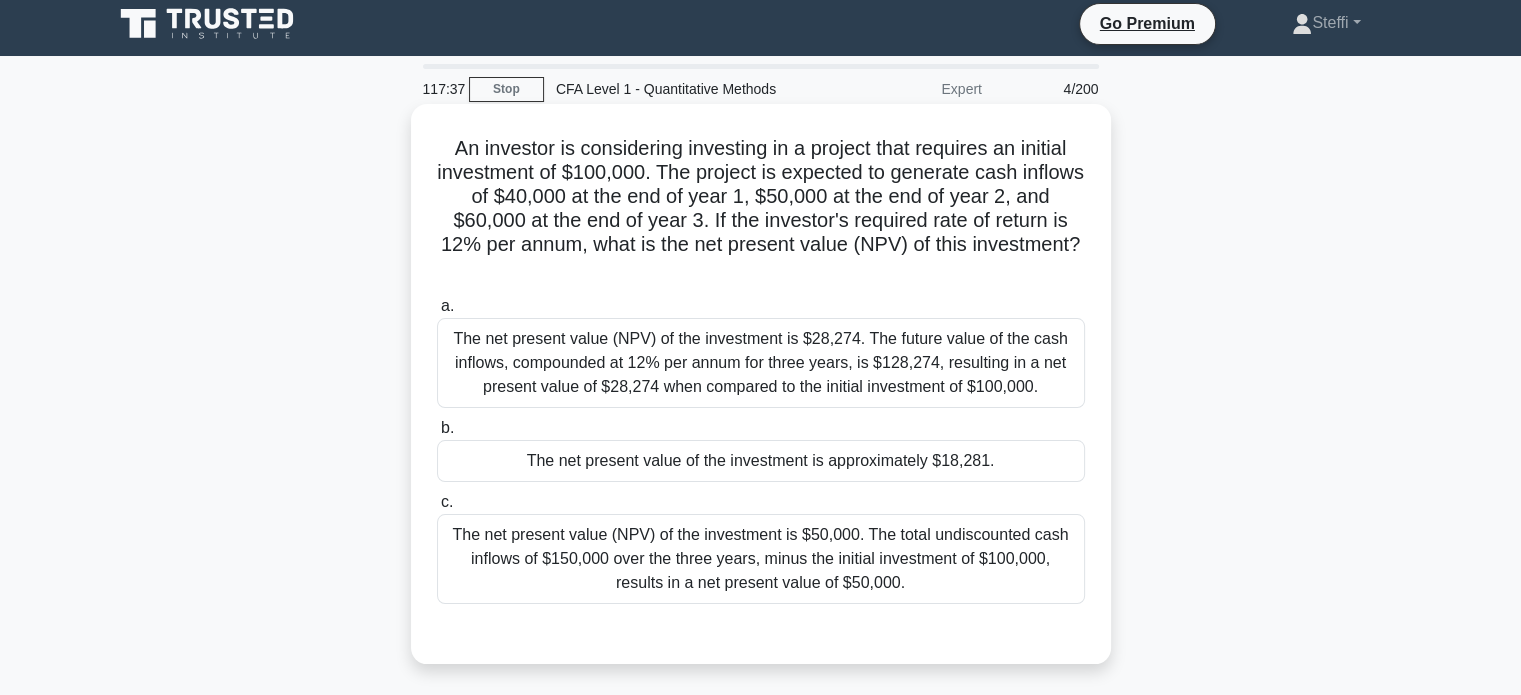 drag, startPoint x: 658, startPoint y: 433, endPoint x: 656, endPoint y: 447, distance: 14.142136 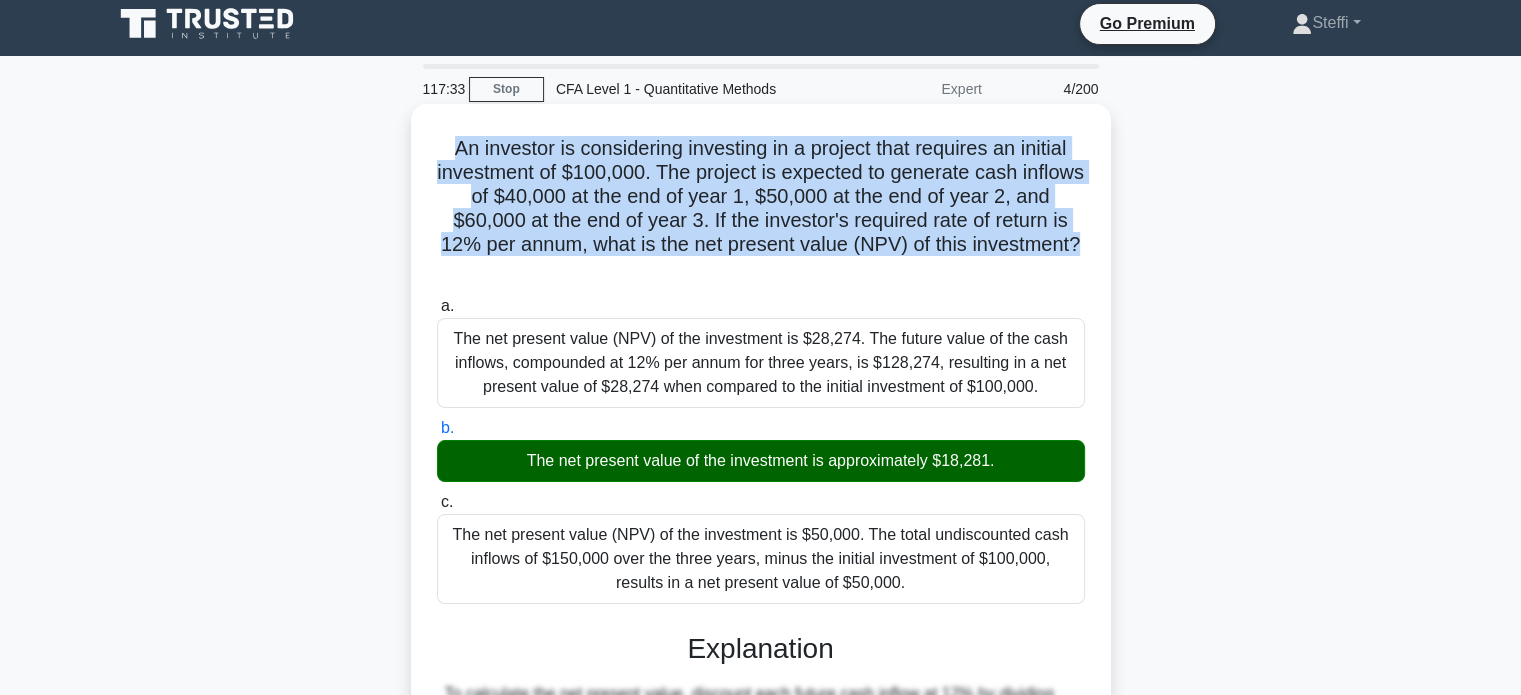 drag, startPoint x: 448, startPoint y: 148, endPoint x: 797, endPoint y: 267, distance: 368.73026 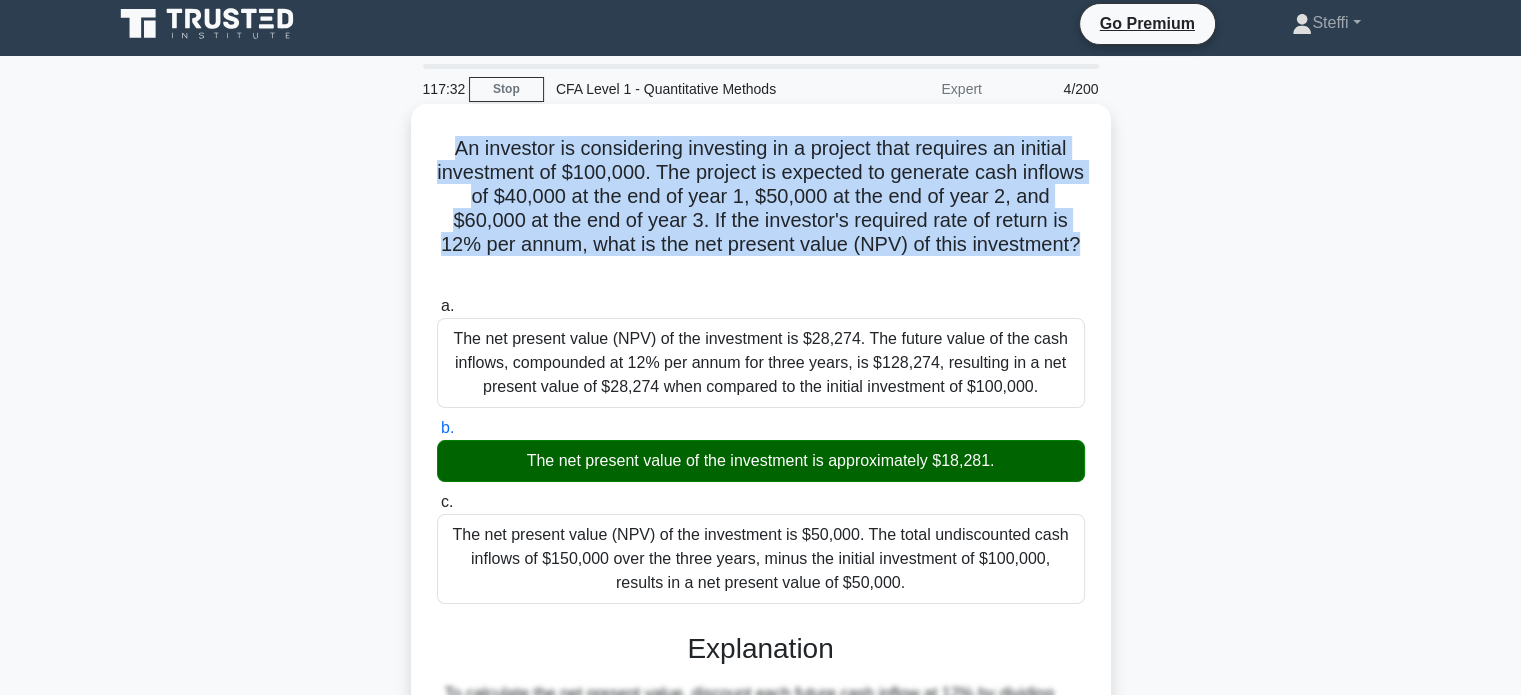 copy on "An investor is considering investing in a project that requires an initial investment of $100,000. The project is expected to generate cash inflows of $40,000 at the end of year 1, $50,000 at the end of year 2, and $60,000 at the end of year 3. If the investor's required rate of return is 12% per annum, what is the net present value (NPV) of this investment?" 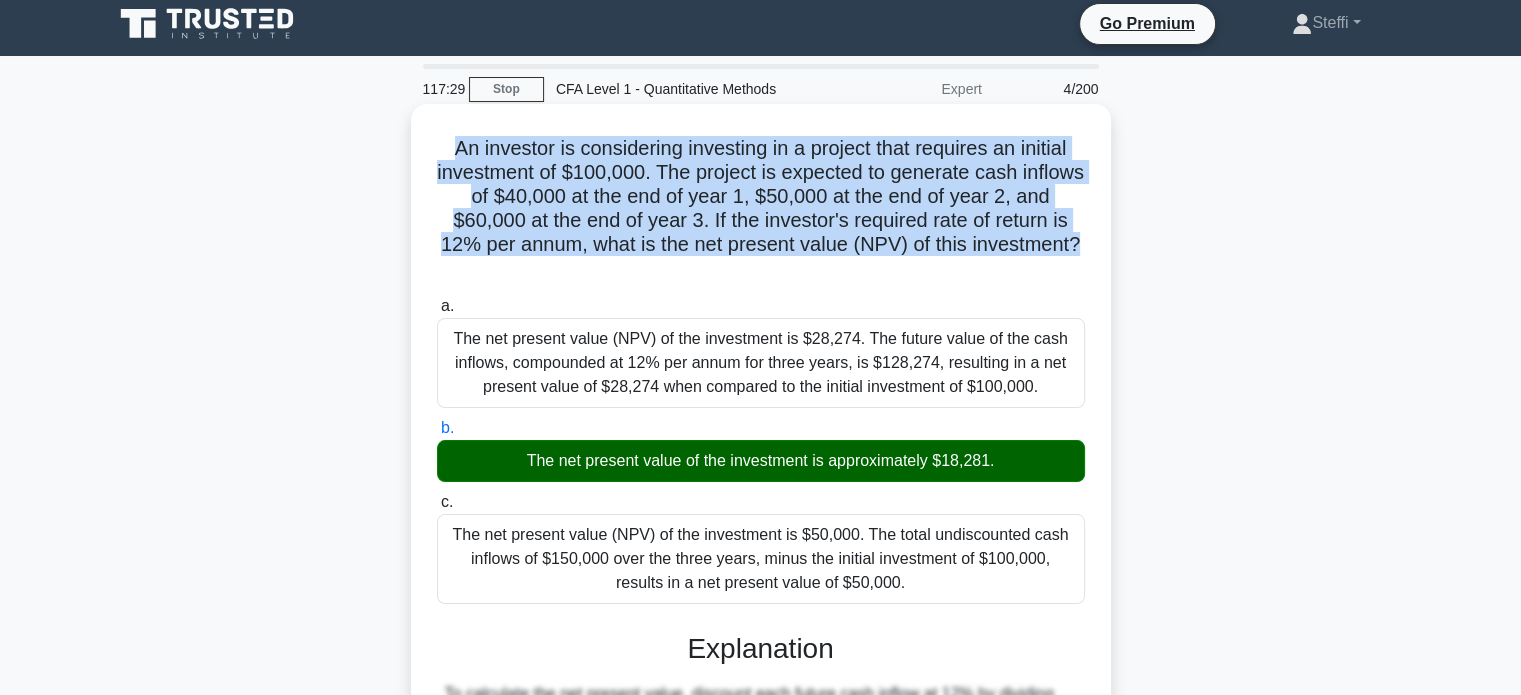 scroll, scrollTop: 415, scrollLeft: 0, axis: vertical 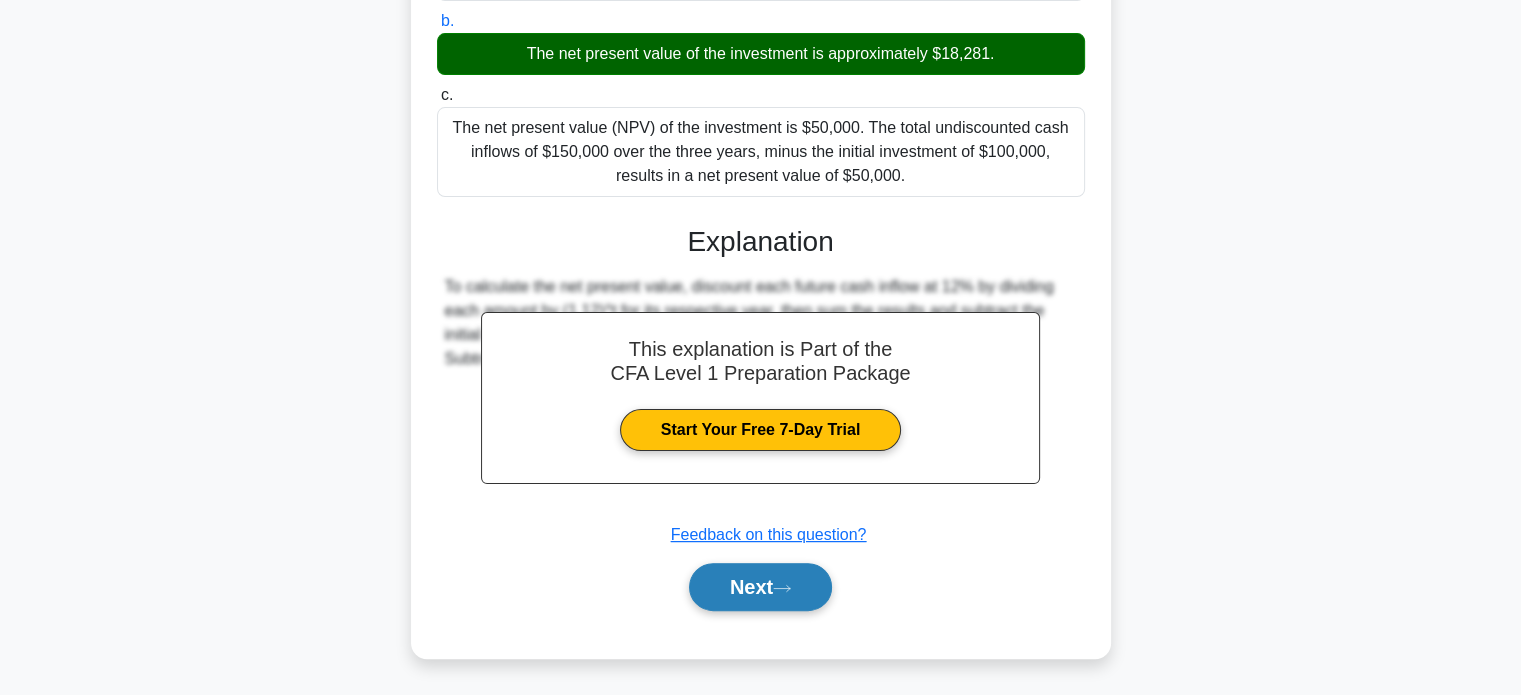 click on "Next" at bounding box center [760, 587] 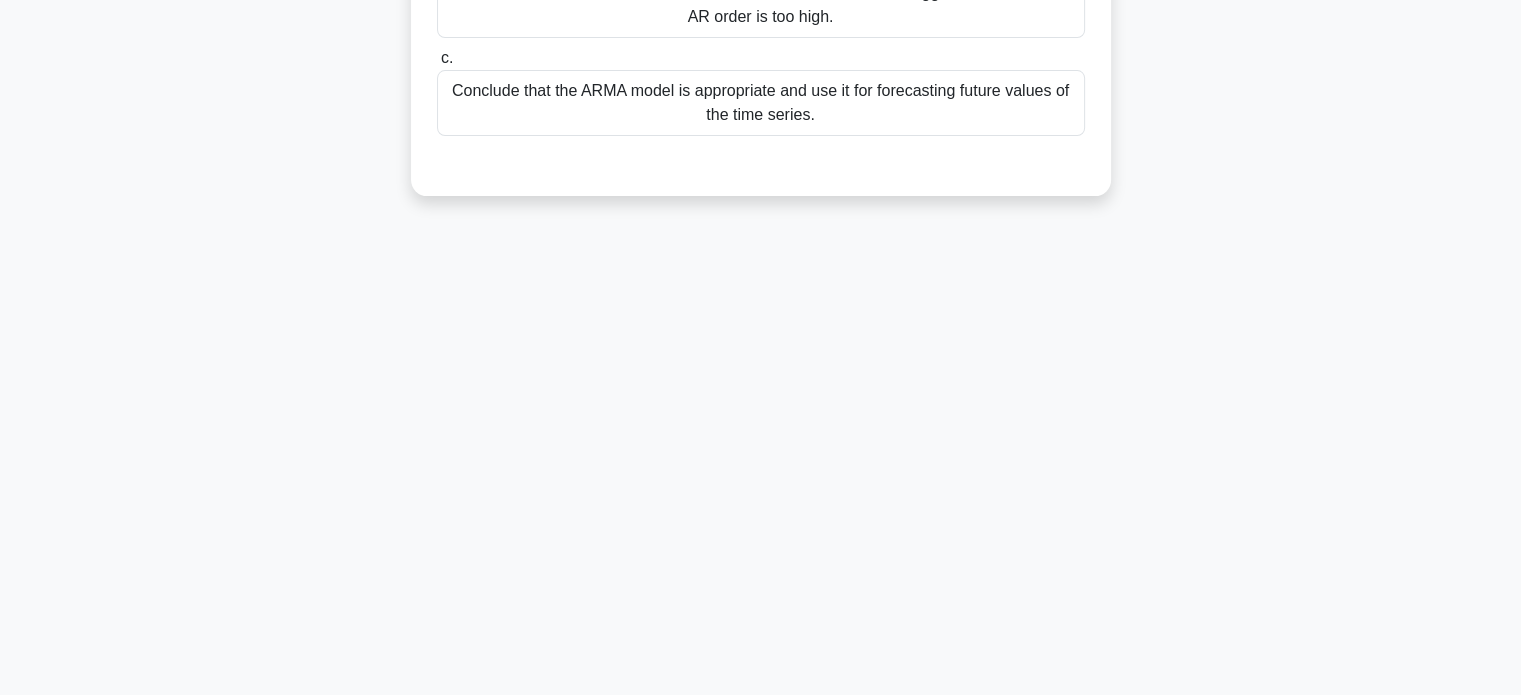 scroll, scrollTop: 0, scrollLeft: 0, axis: both 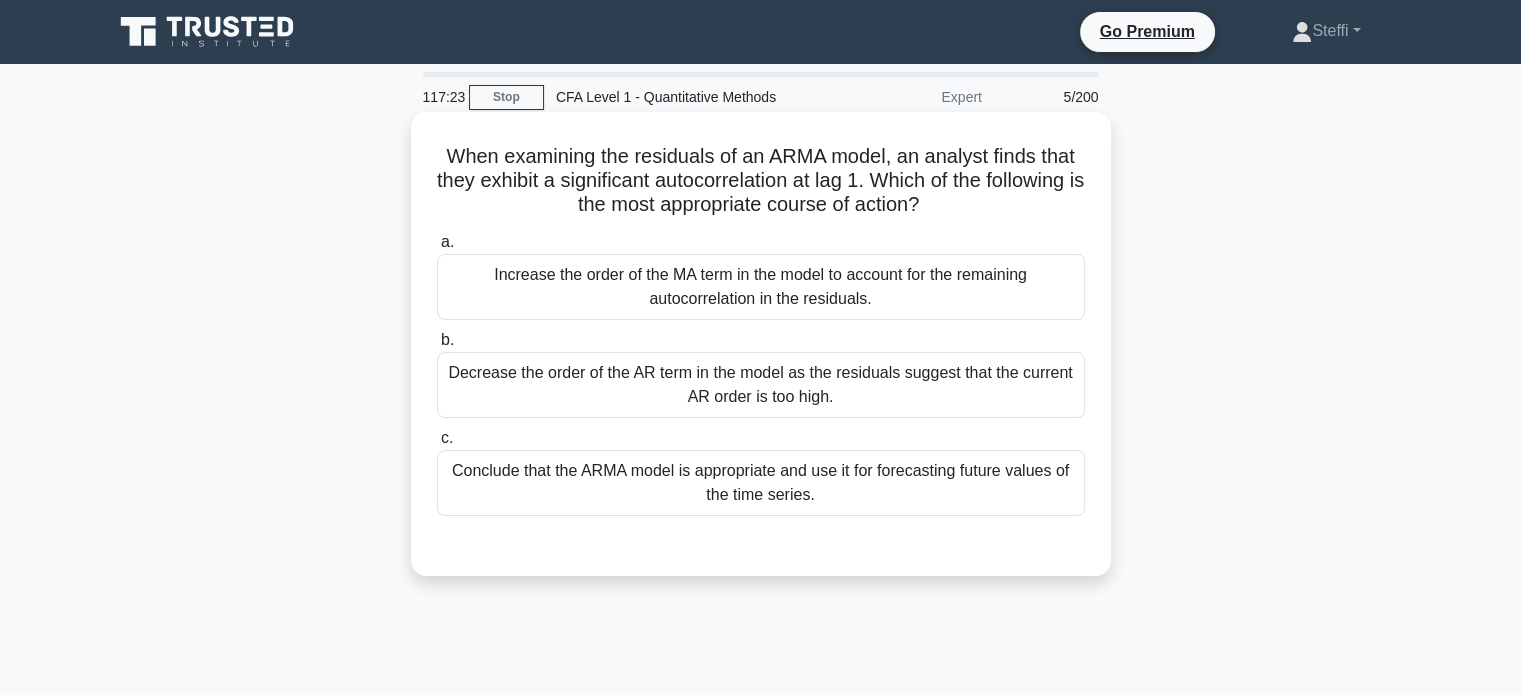 click on "Conclude that the ARMA model is appropriate and use it for forecasting future values of the time series." at bounding box center (761, 483) 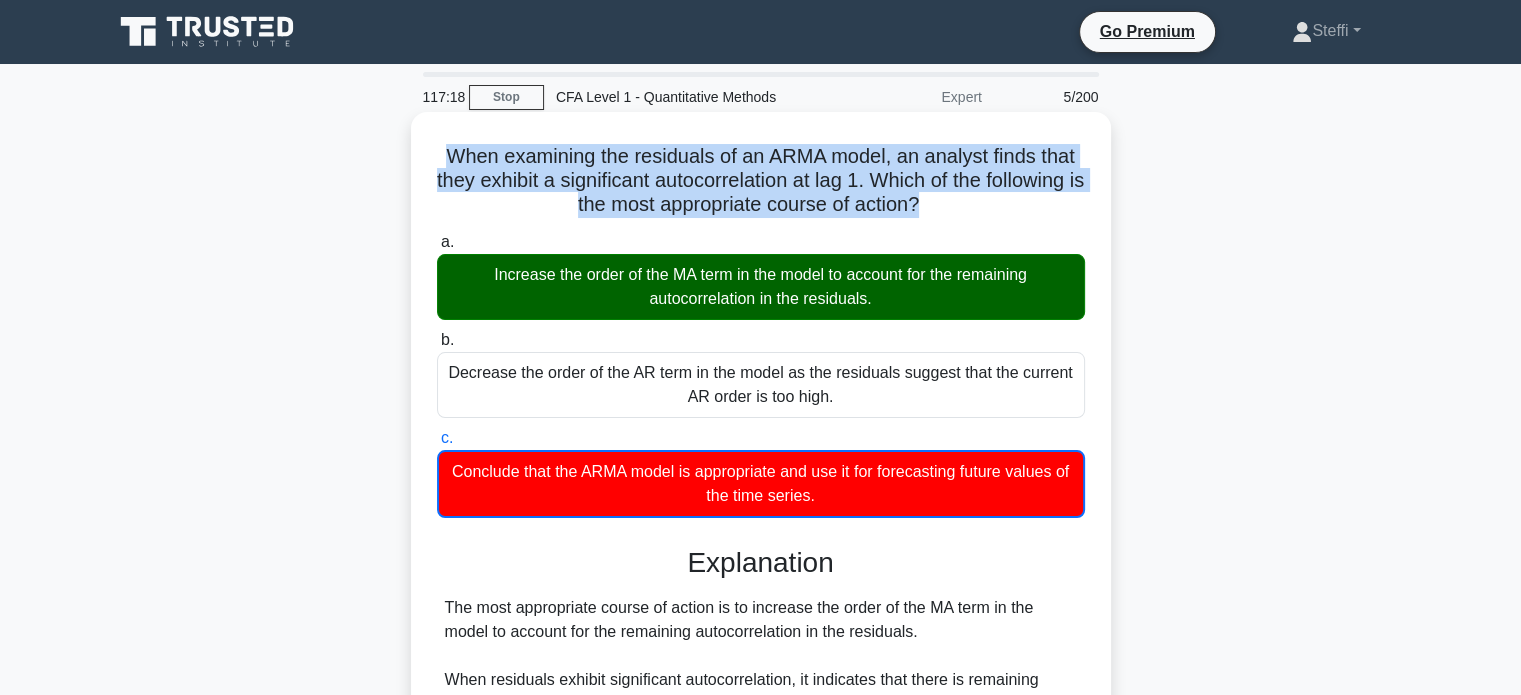 drag, startPoint x: 447, startPoint y: 153, endPoint x: 976, endPoint y: 213, distance: 532.3918 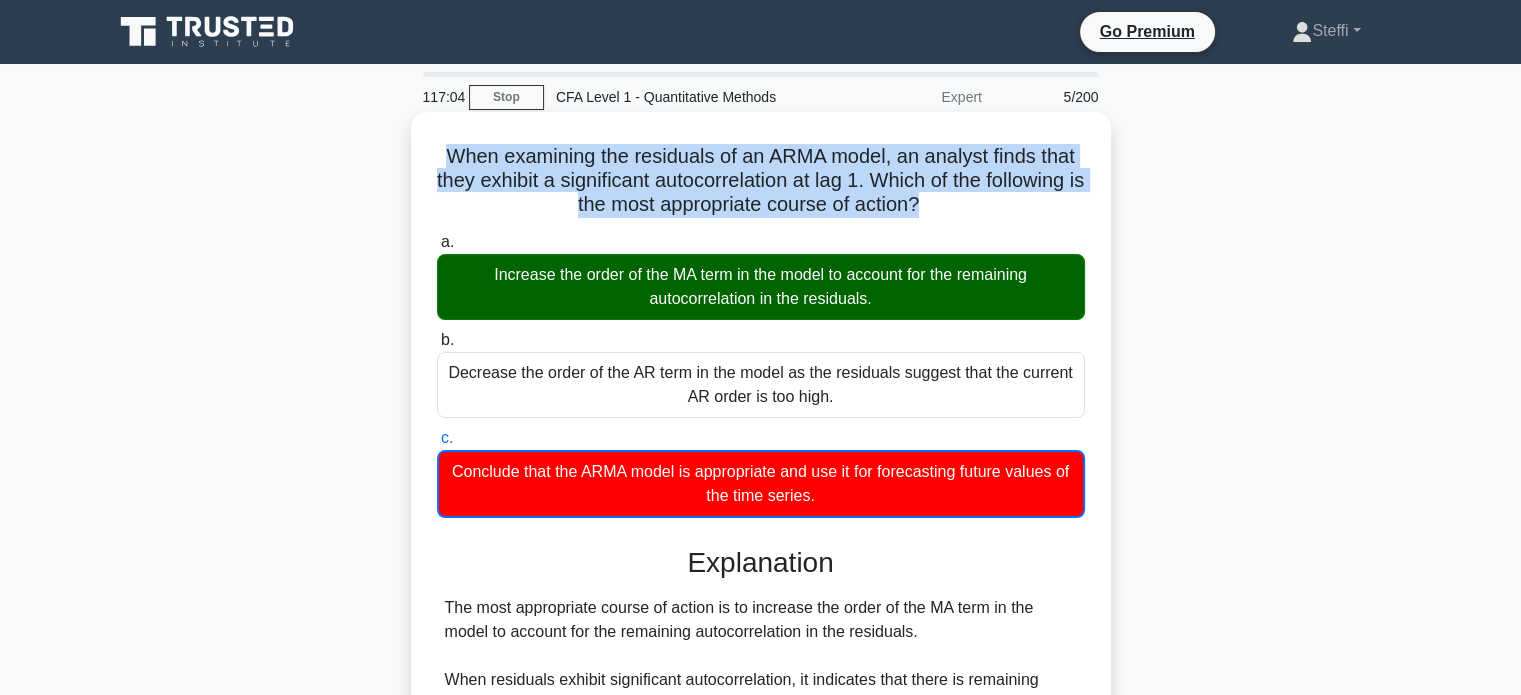 scroll, scrollTop: 416, scrollLeft: 0, axis: vertical 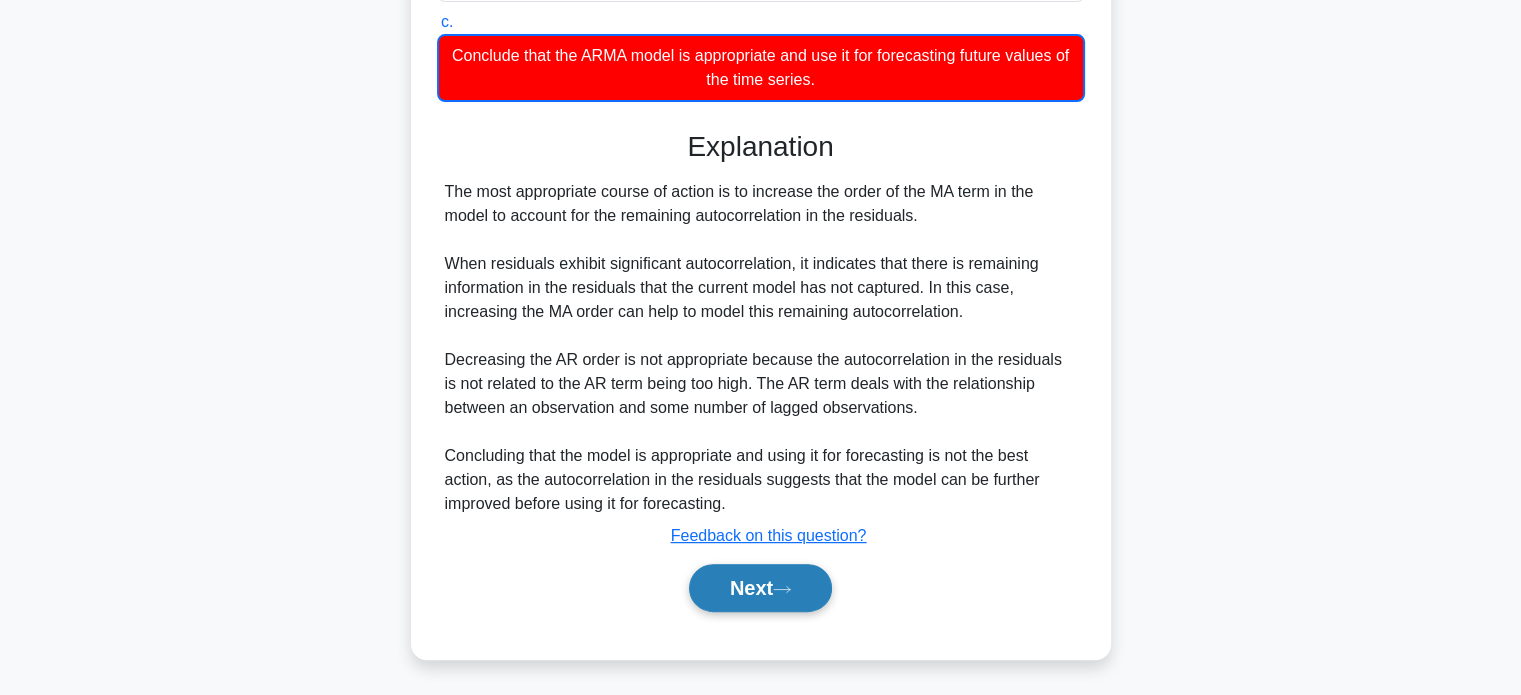 drag, startPoint x: 768, startPoint y: 619, endPoint x: 798, endPoint y: 575, distance: 53.25411 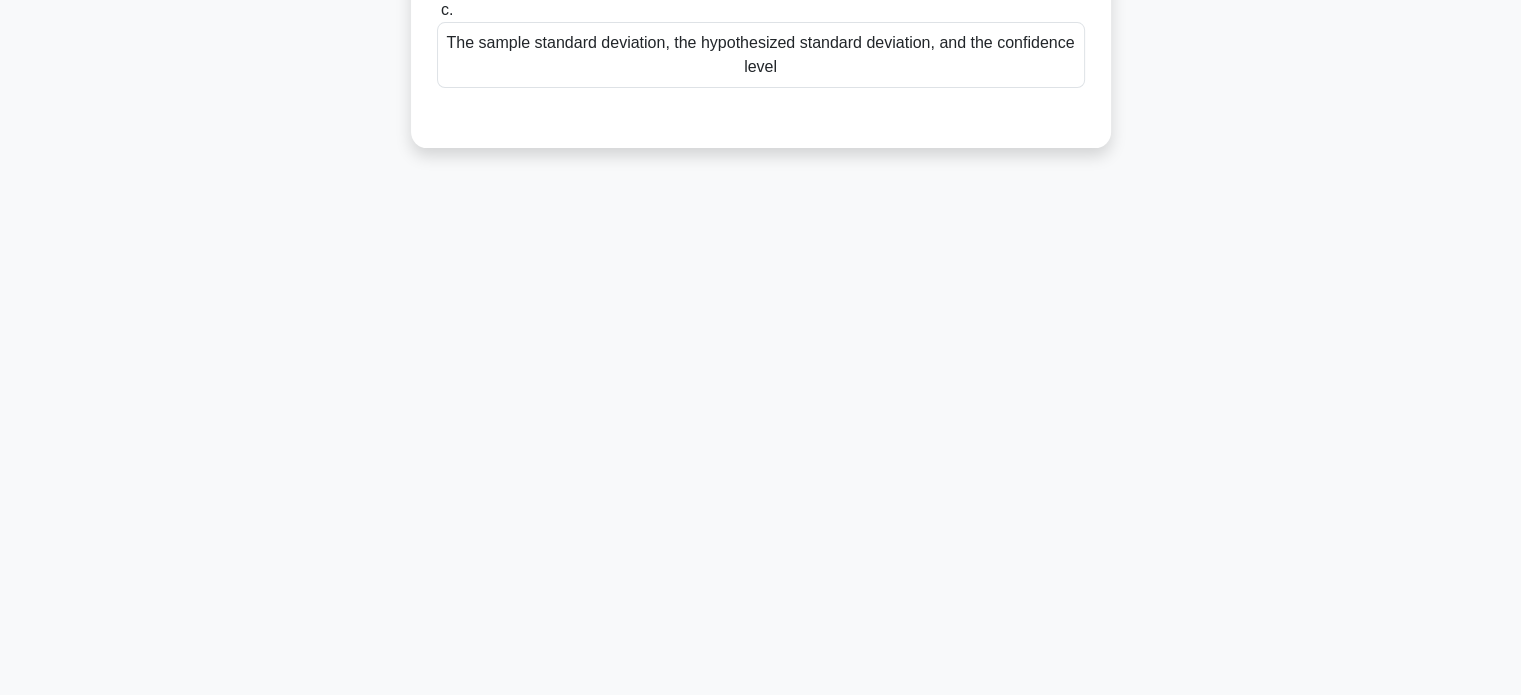 scroll, scrollTop: 0, scrollLeft: 0, axis: both 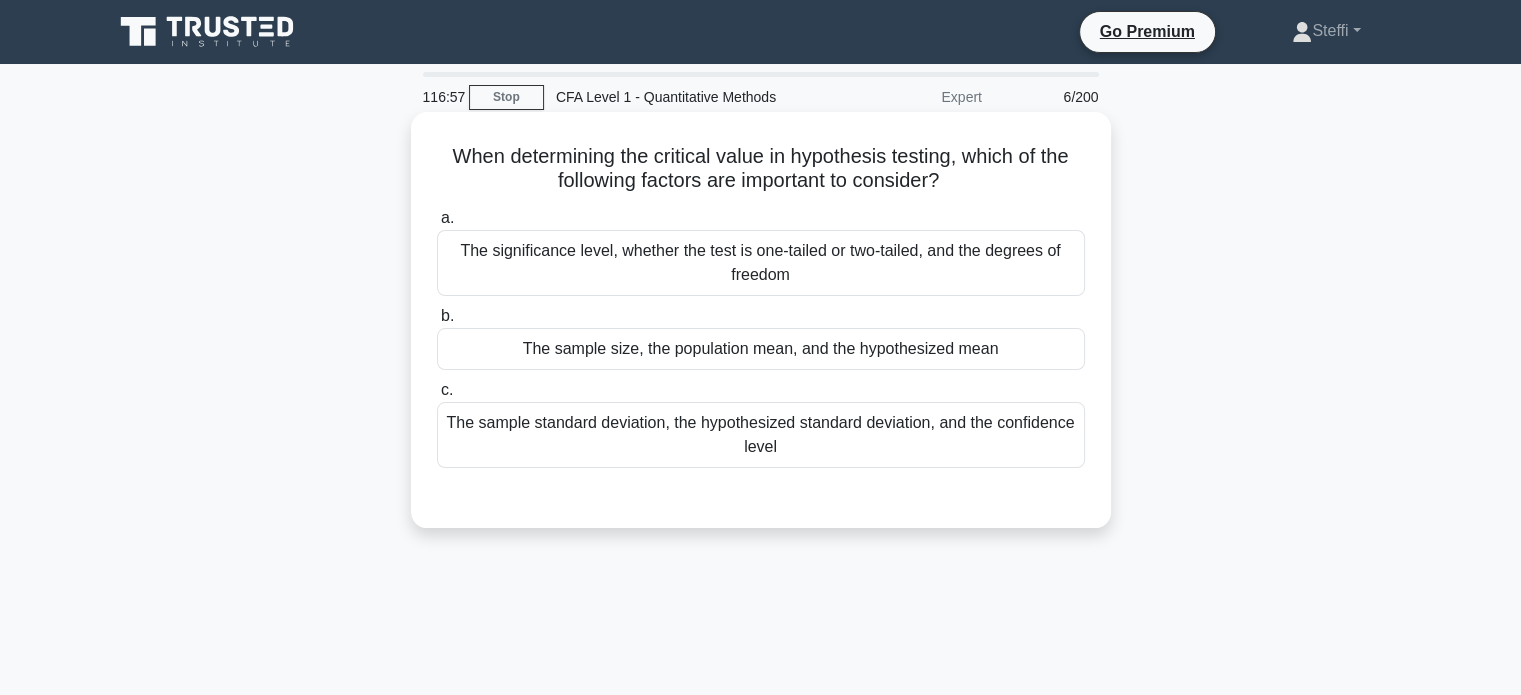 click on "The significance level, whether the test is one-tailed or two-tailed, and the degrees of freedom" at bounding box center (761, 263) 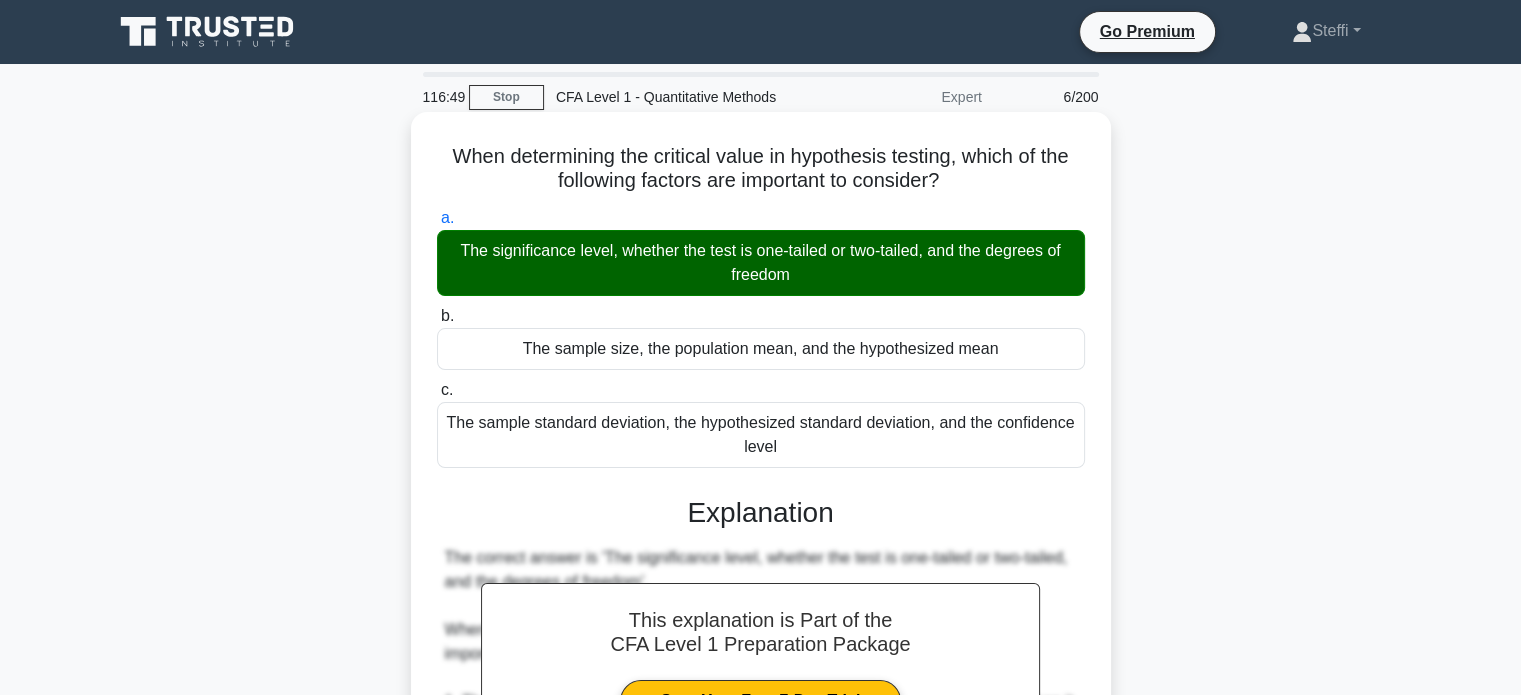 drag, startPoint x: 437, startPoint y: 151, endPoint x: 828, endPoint y: 282, distance: 412.36148 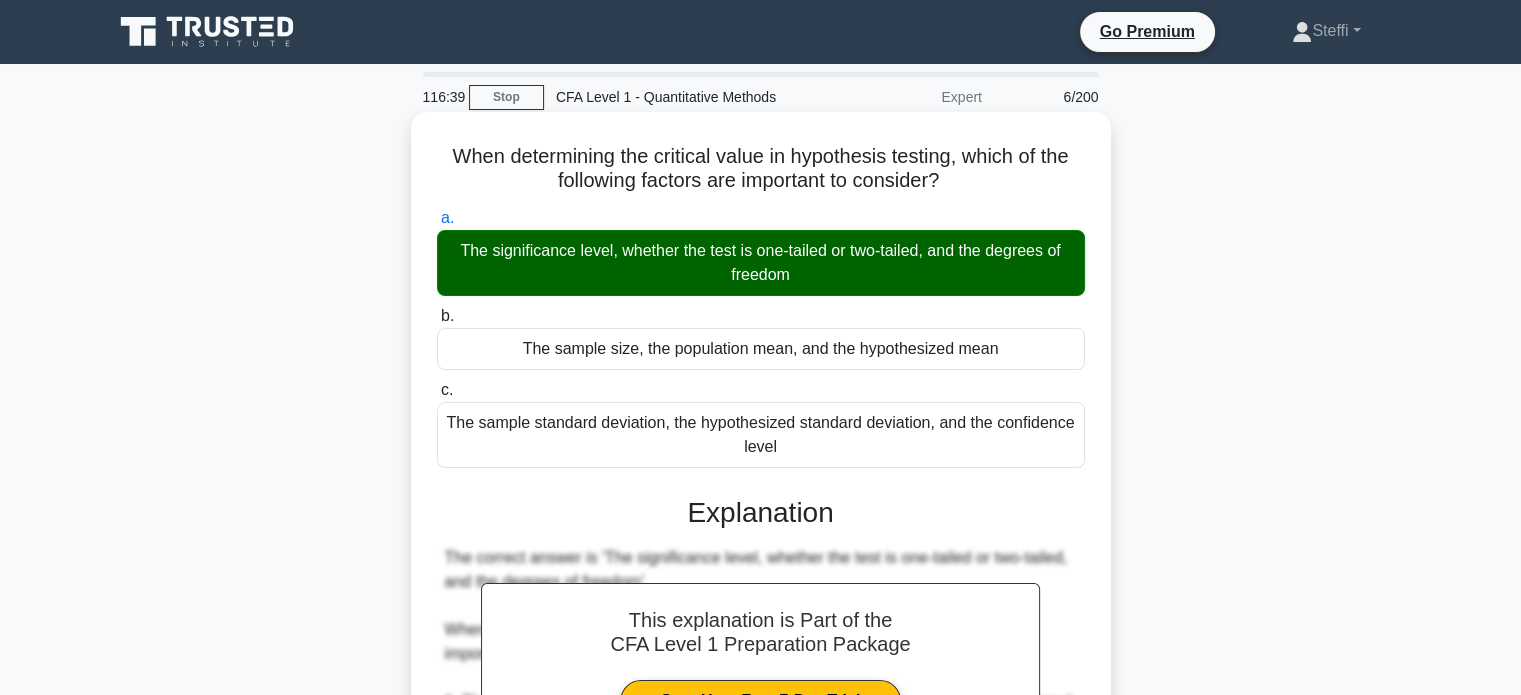 click on "When determining the critical value in hypothesis testing, which of the following factors are important to consider?
.spinner_0XTQ{transform-origin:center;animation:spinner_y6GP .75s linear infinite}@keyframes spinner_y6GP{100%{transform:rotate(360deg)}}
a.
The significance level, whether the test is one-tailed or two-tailed, and the degrees of freedom
b. c." at bounding box center (761, 664) 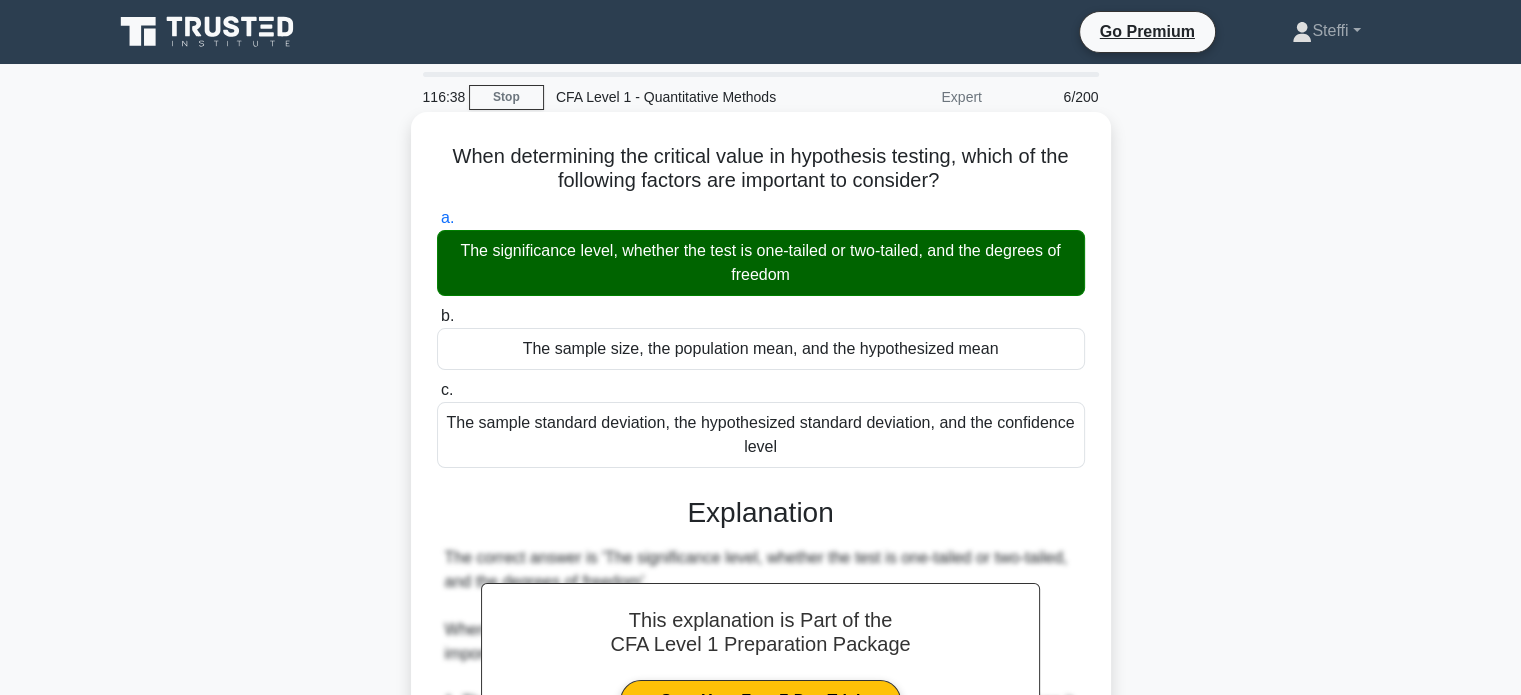 click on "When determining the critical value in hypothesis testing, which of the following factors are important to consider?
.spinner_0XTQ{transform-origin:center;animation:spinner_y6GP .75s linear infinite}@keyframes spinner_y6GP{100%{transform:rotate(360deg)}}" at bounding box center (761, 169) 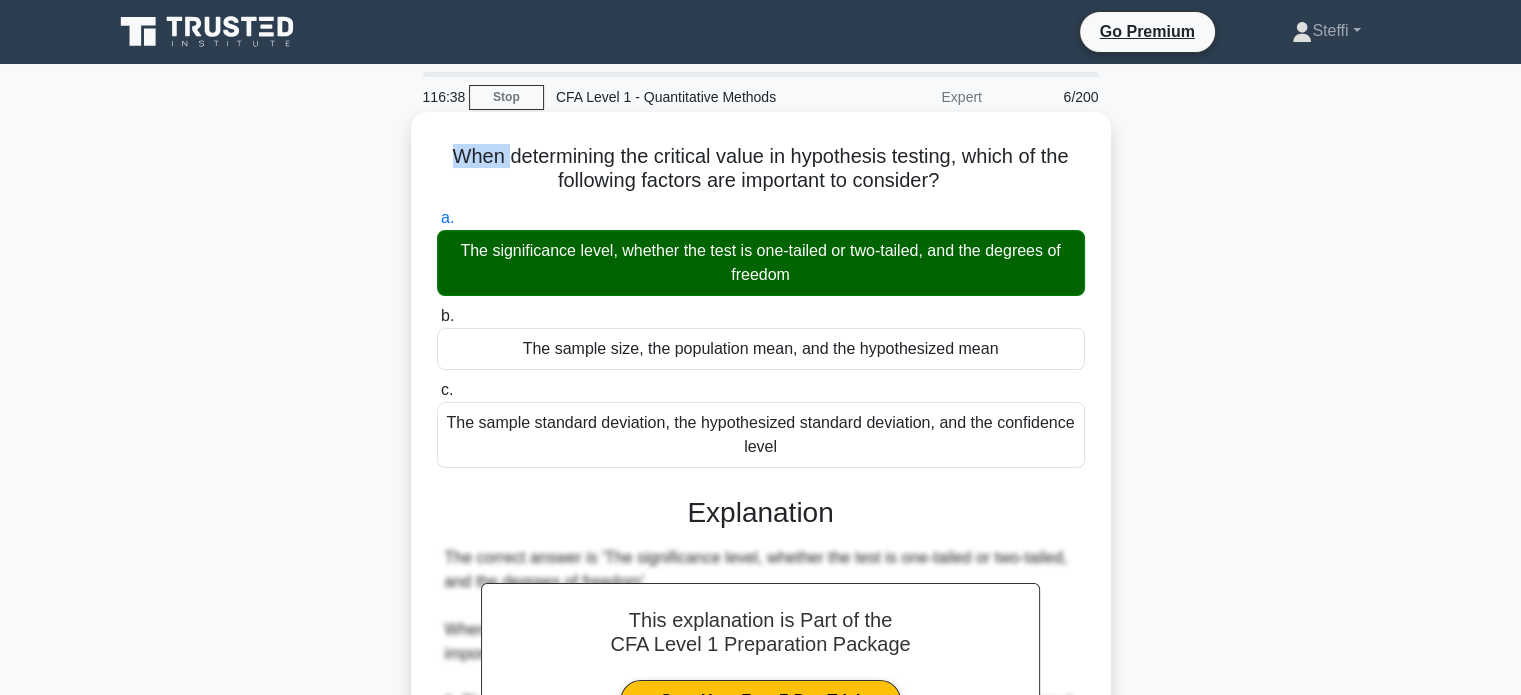 click on "When determining the critical value in hypothesis testing, which of the following factors are important to consider?
.spinner_0XTQ{transform-origin:center;animation:spinner_y6GP .75s linear infinite}@keyframes spinner_y6GP{100%{transform:rotate(360deg)}}" at bounding box center (761, 169) 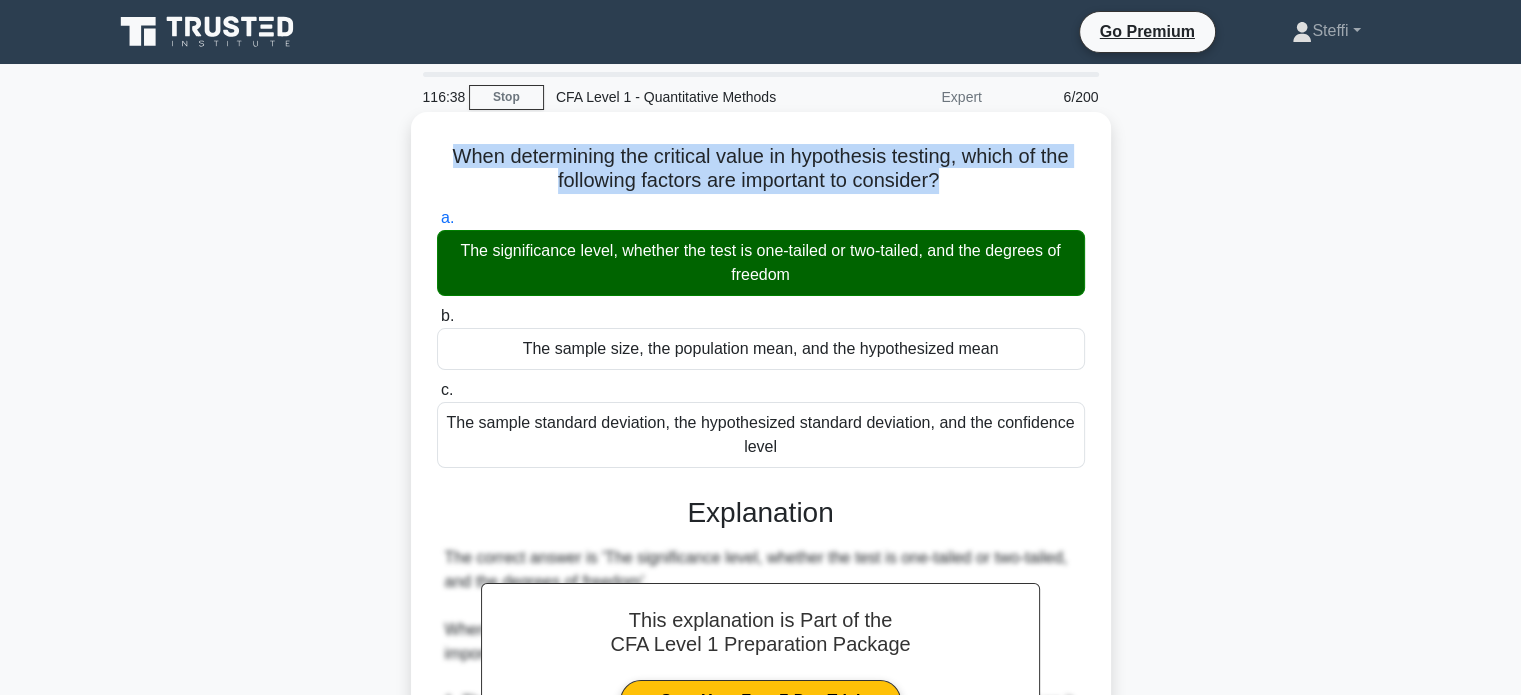 click on "When determining the critical value in hypothesis testing, which of the following factors are important to consider?
.spinner_0XTQ{transform-origin:center;animation:spinner_y6GP .75s linear infinite}@keyframes spinner_y6GP{100%{transform:rotate(360deg)}}" at bounding box center (761, 169) 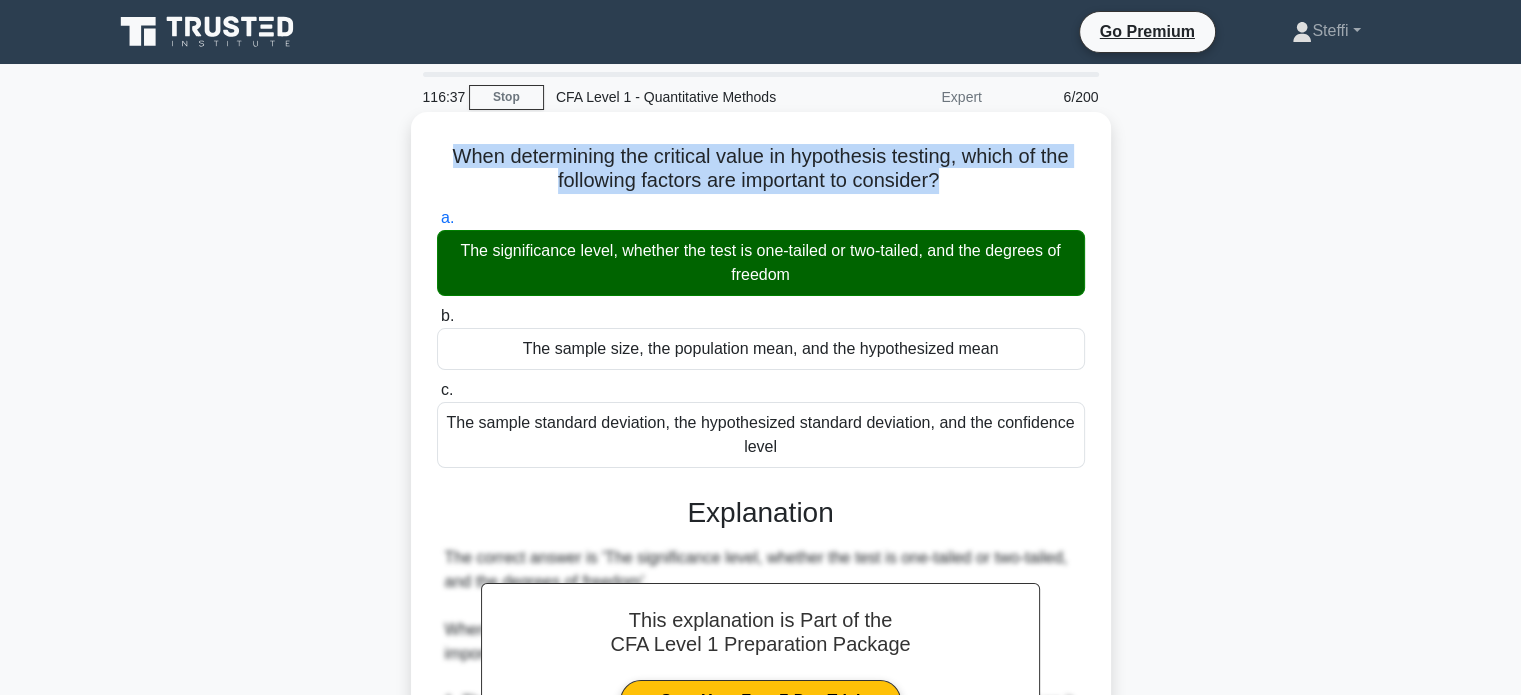 copy on "When determining the critical value in hypothesis testing, which of the following factors are important to consider?
.spinner_0XTQ{transform-origin:center;animation:spinner_y6GP .75s linear infinite}@keyframes spinner_y6GP{100%{transform:rotate(360deg)}}" 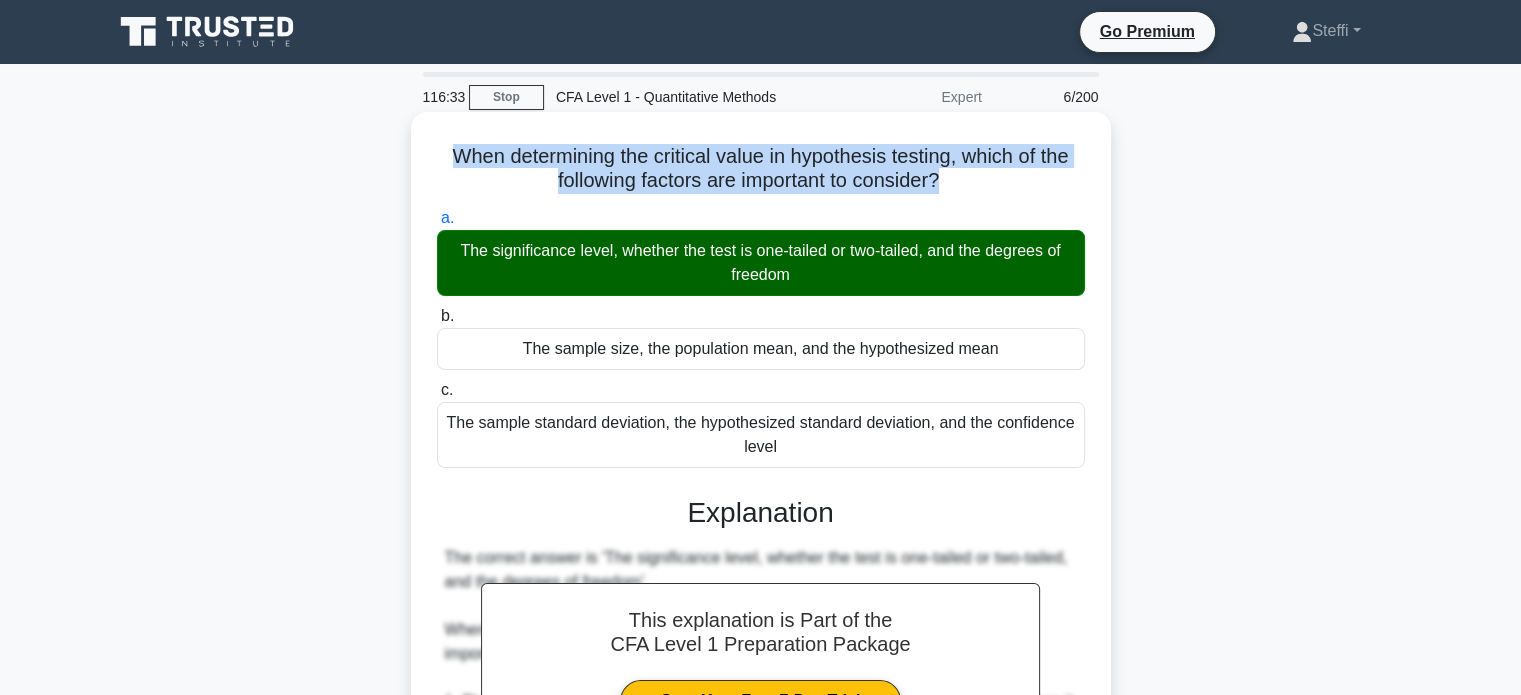 scroll, scrollTop: 559, scrollLeft: 0, axis: vertical 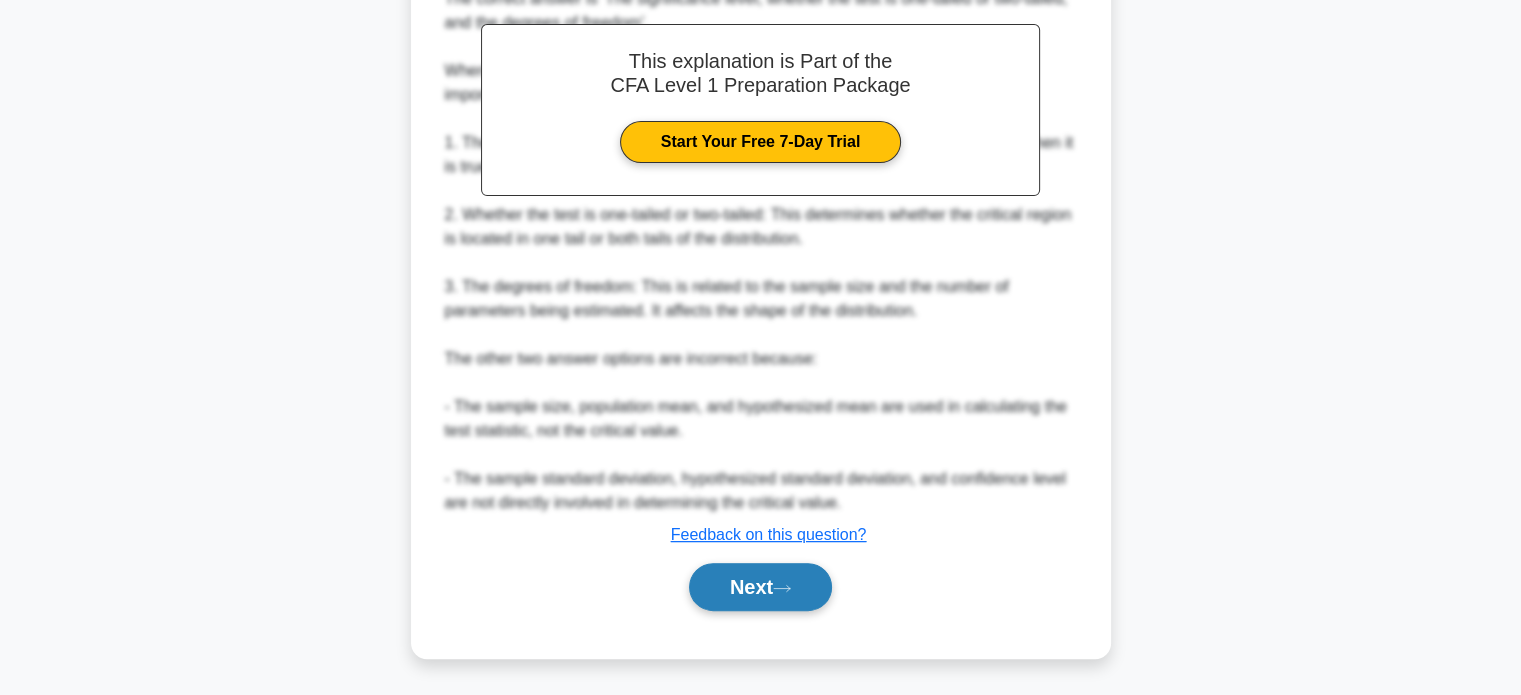 drag, startPoint x: 742, startPoint y: 624, endPoint x: 772, endPoint y: 593, distance: 43.13931 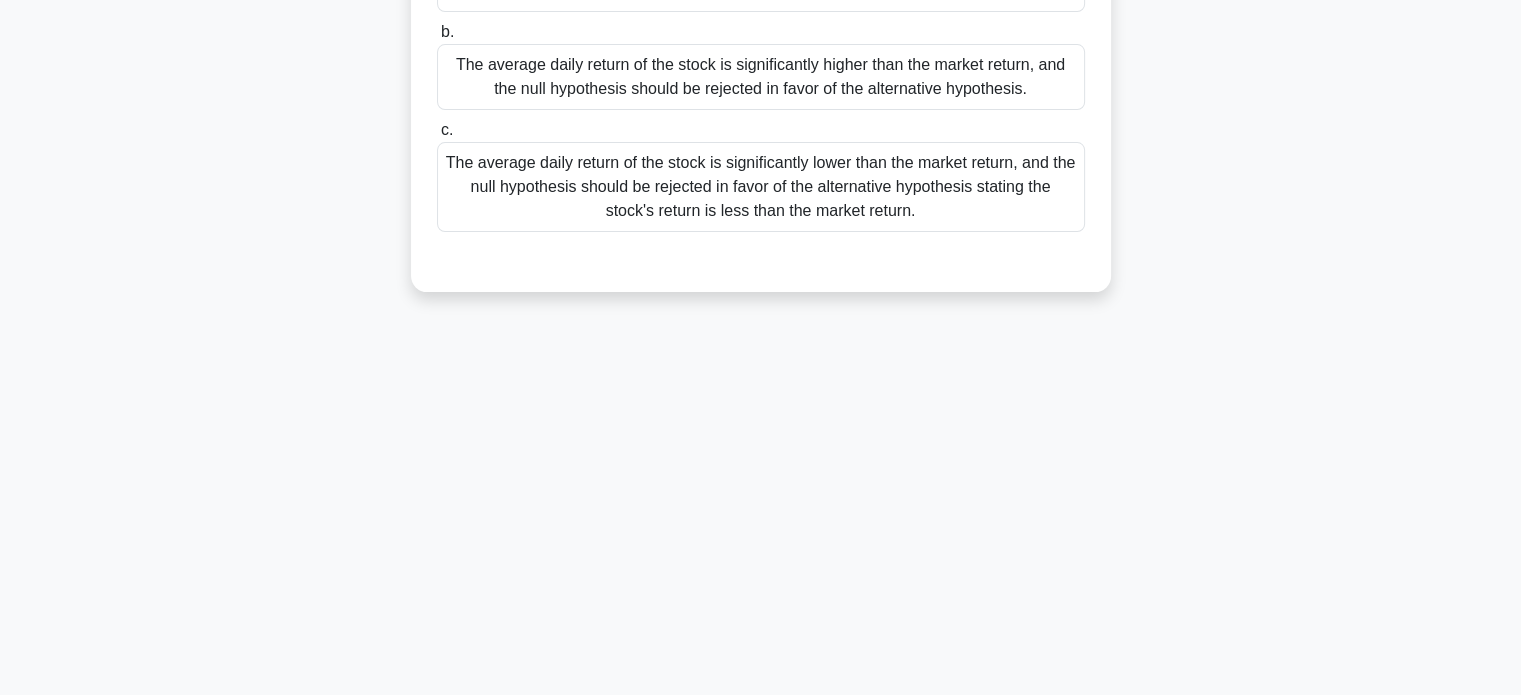 scroll, scrollTop: 0, scrollLeft: 0, axis: both 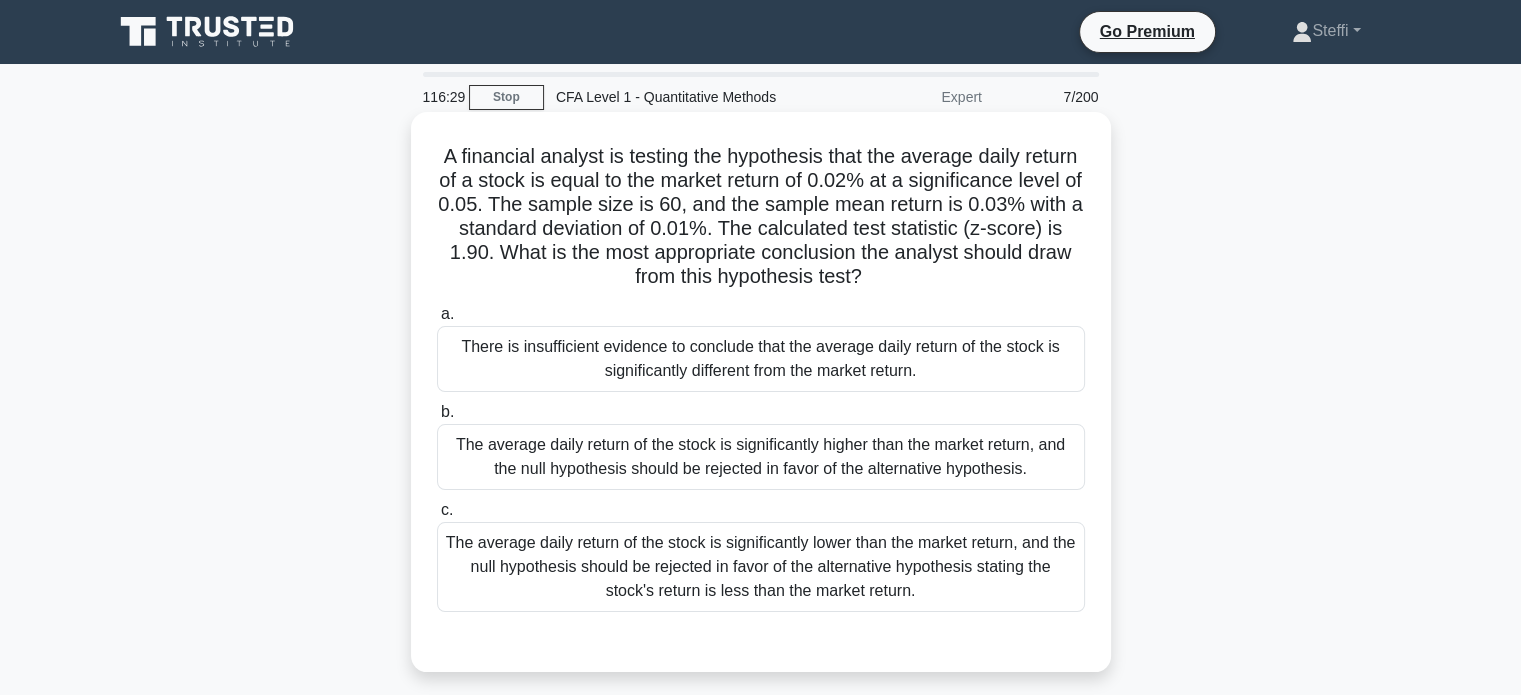 click on "There is insufficient evidence to conclude that the average daily return of the stock is significantly different from the market return." at bounding box center (761, 359) 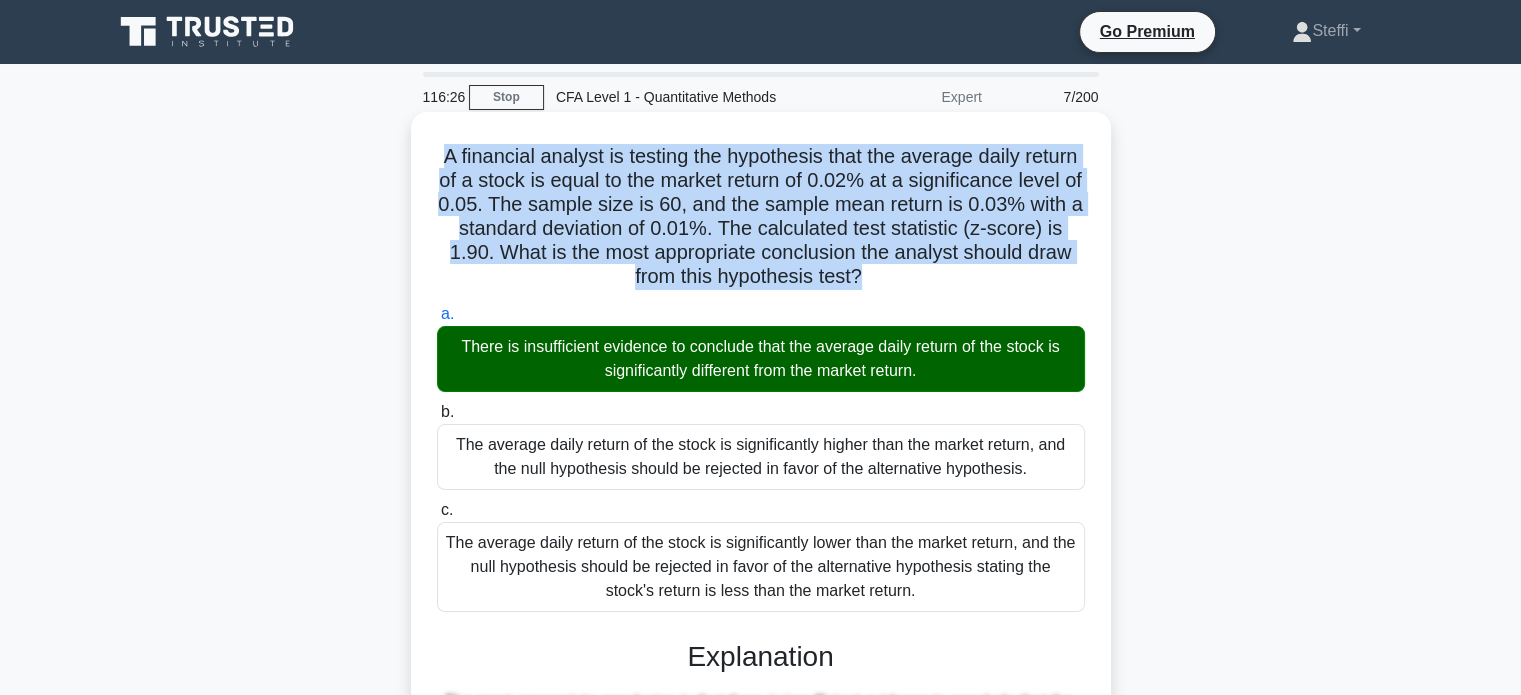 drag, startPoint x: 468, startPoint y: 155, endPoint x: 920, endPoint y: 283, distance: 469.7744 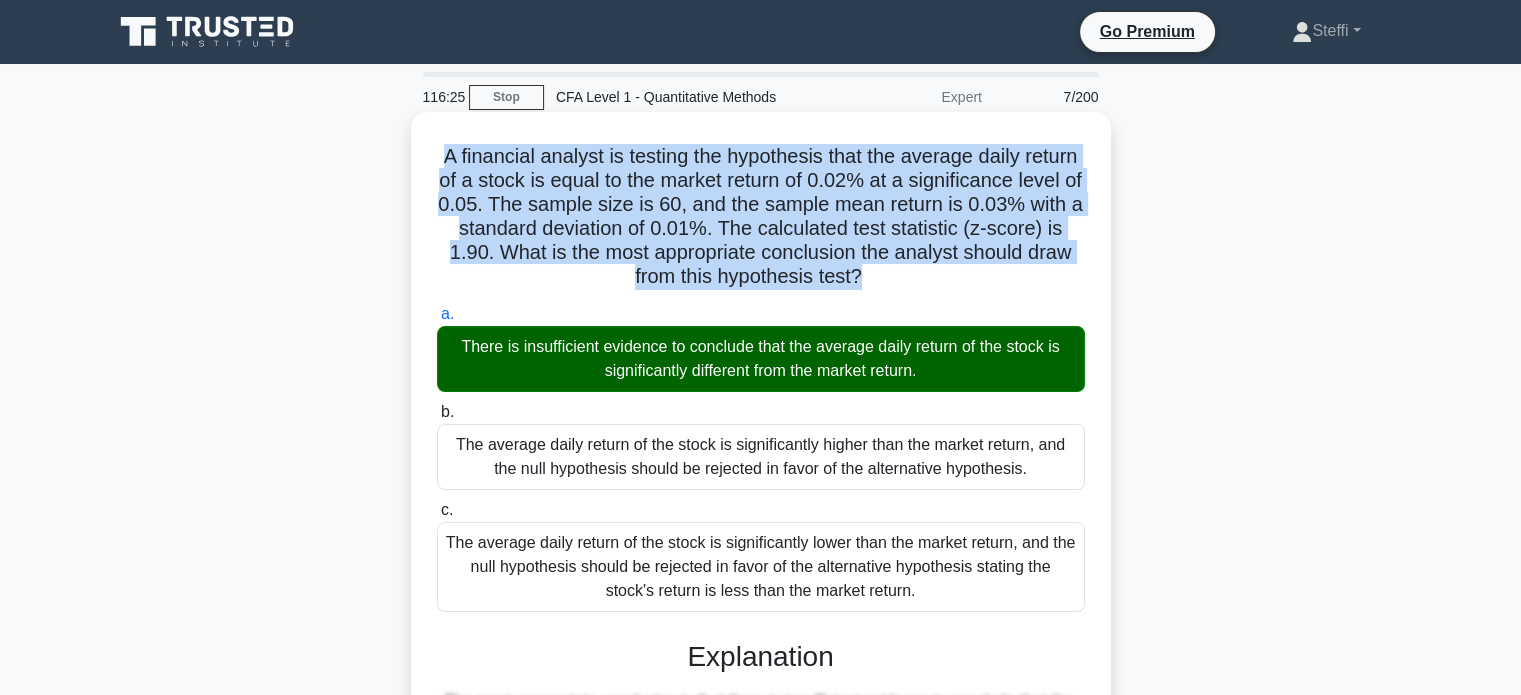 copy on "A financial analyst is testing the hypothesis that the average daily return of a stock is equal to the market return of 0.02% at a significance level of 0.05. The sample size is 60, and the sample mean return is 0.03% with a standard deviation of 0.01%. The calculated test statistic (z-score) is 1.90. What is the most appropriate conclusion the analyst should draw from this hypothesis test?" 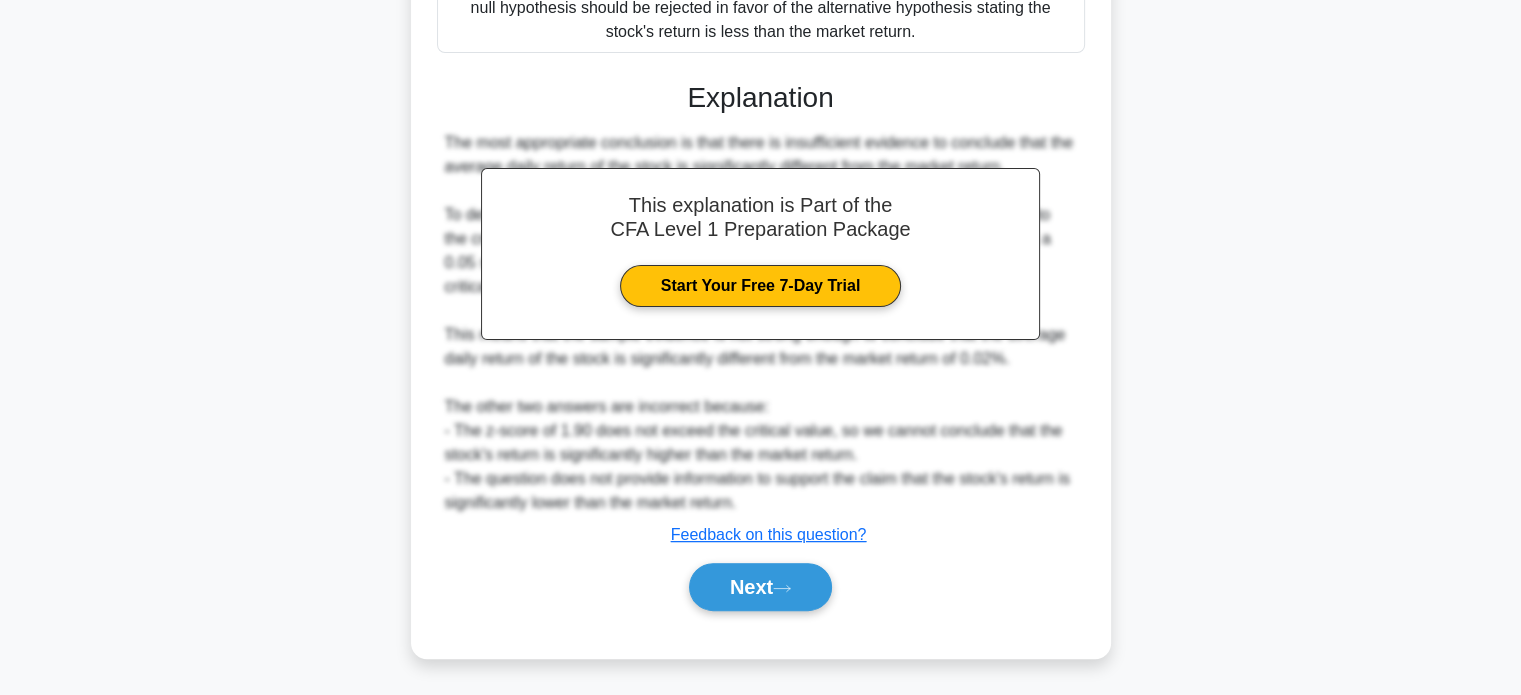 scroll, scrollTop: 558, scrollLeft: 0, axis: vertical 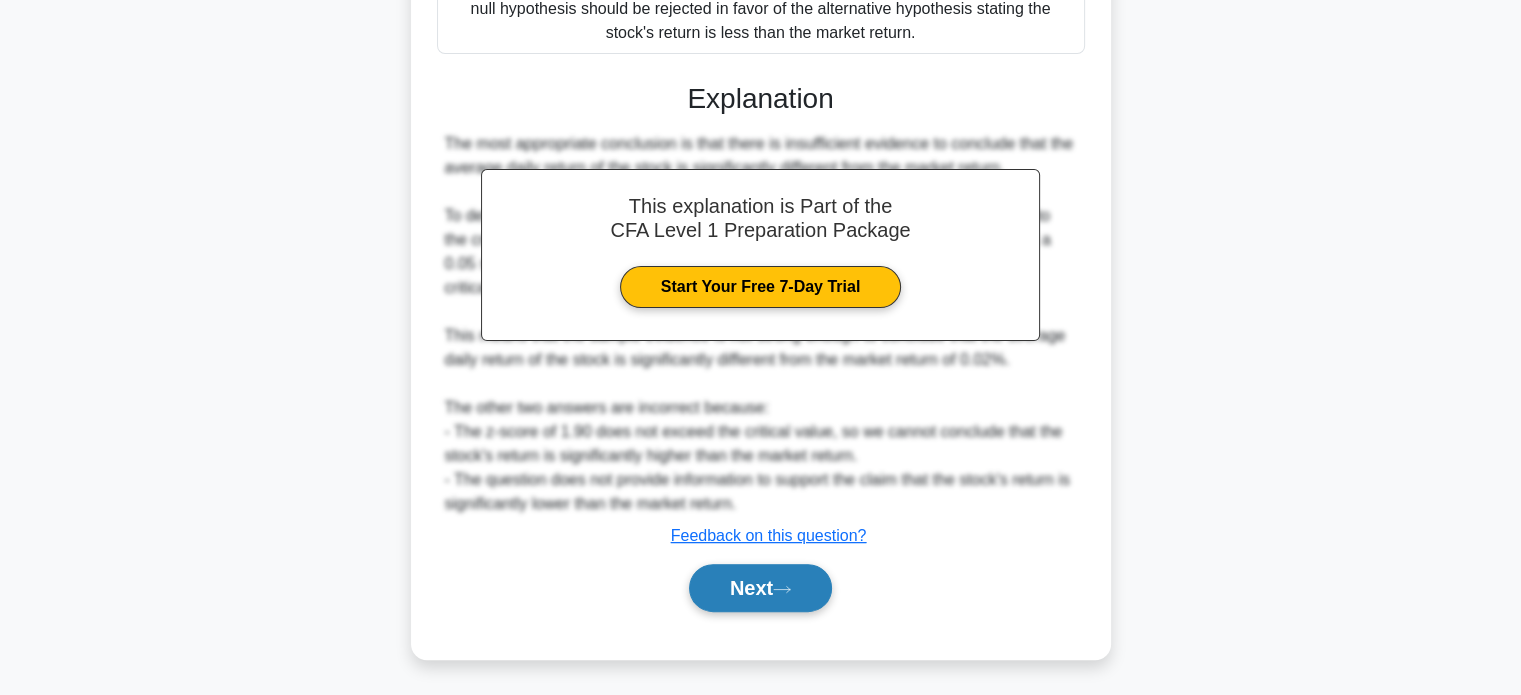 click on "Next" at bounding box center (760, 588) 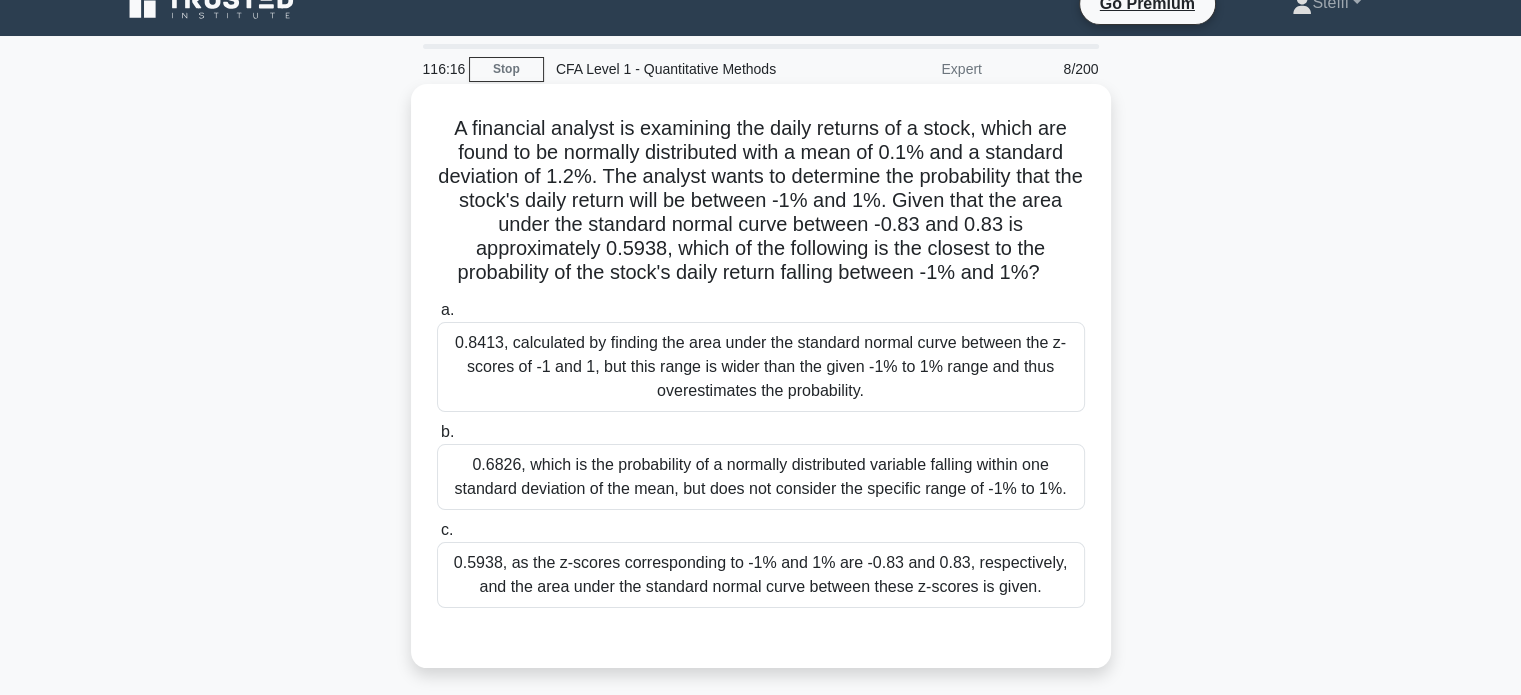 scroll, scrollTop: 27, scrollLeft: 0, axis: vertical 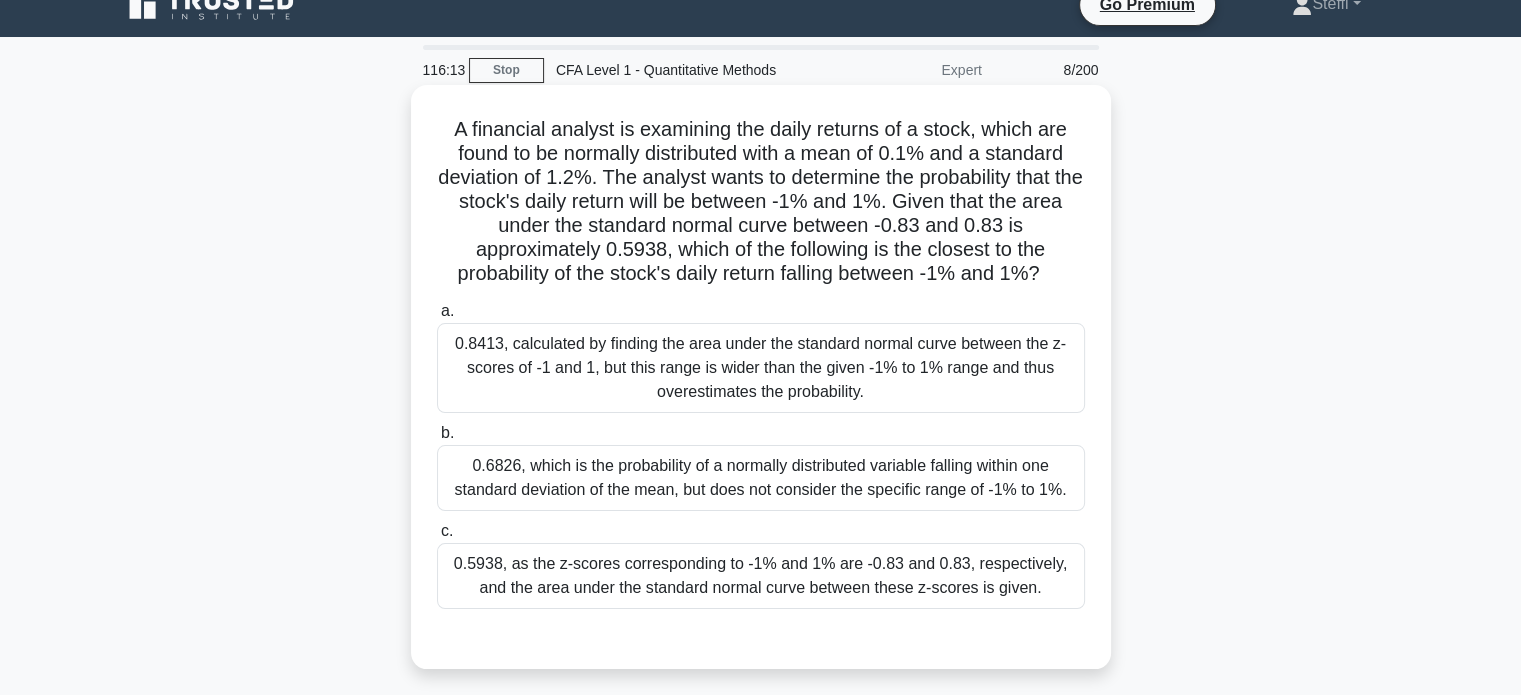 drag, startPoint x: 451, startPoint y: 132, endPoint x: 1109, endPoint y: 276, distance: 673.5726 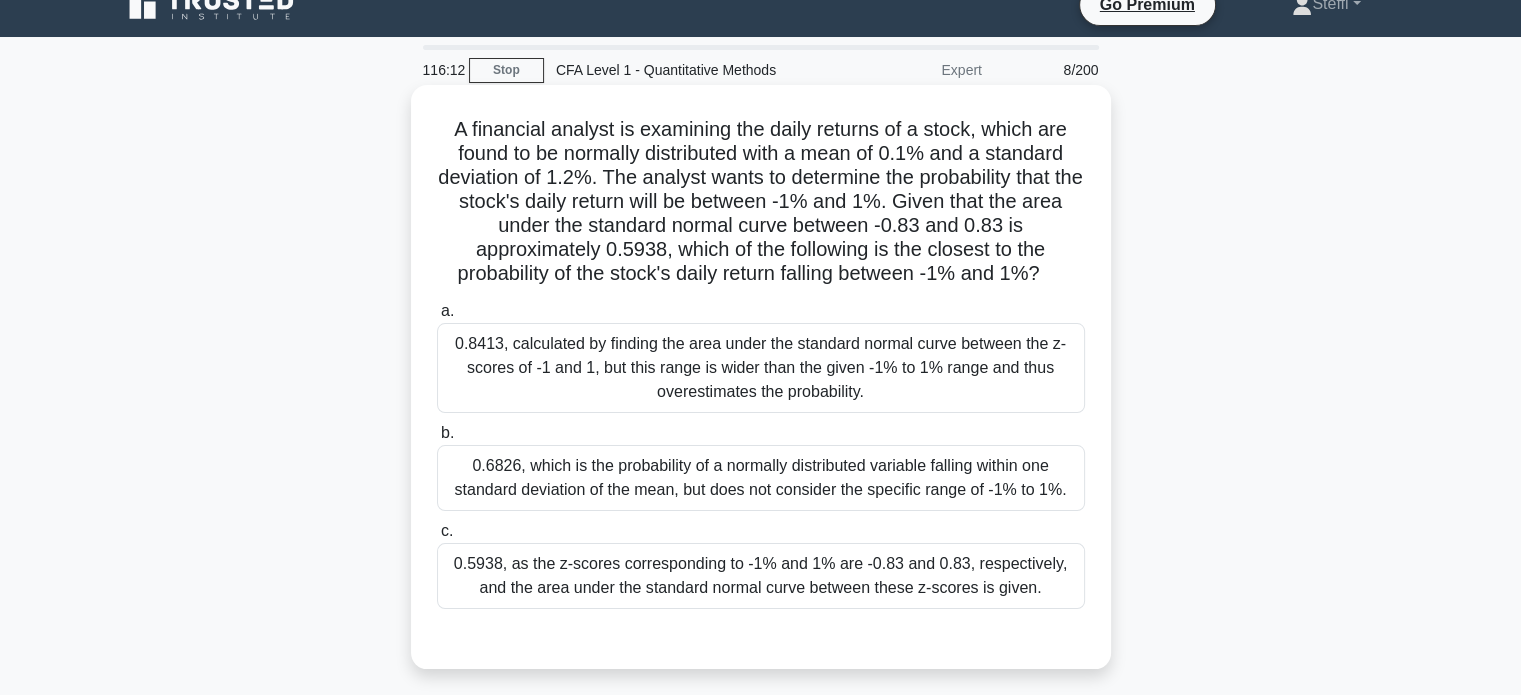 copy on "A financial analyst is examining the daily returns of a stock, which are found to be normally distributed with a mean of 0.1% and a standard deviation of 1.2%. The analyst wants to determine the probability that the stock's daily return will be between -1% and 1%. Given that the area under the standard normal curve between -0.83 and 0.83 is approximately 0.5938, which of the following is the closest to the probability of the stock's daily return falling between -1% and 1%?" 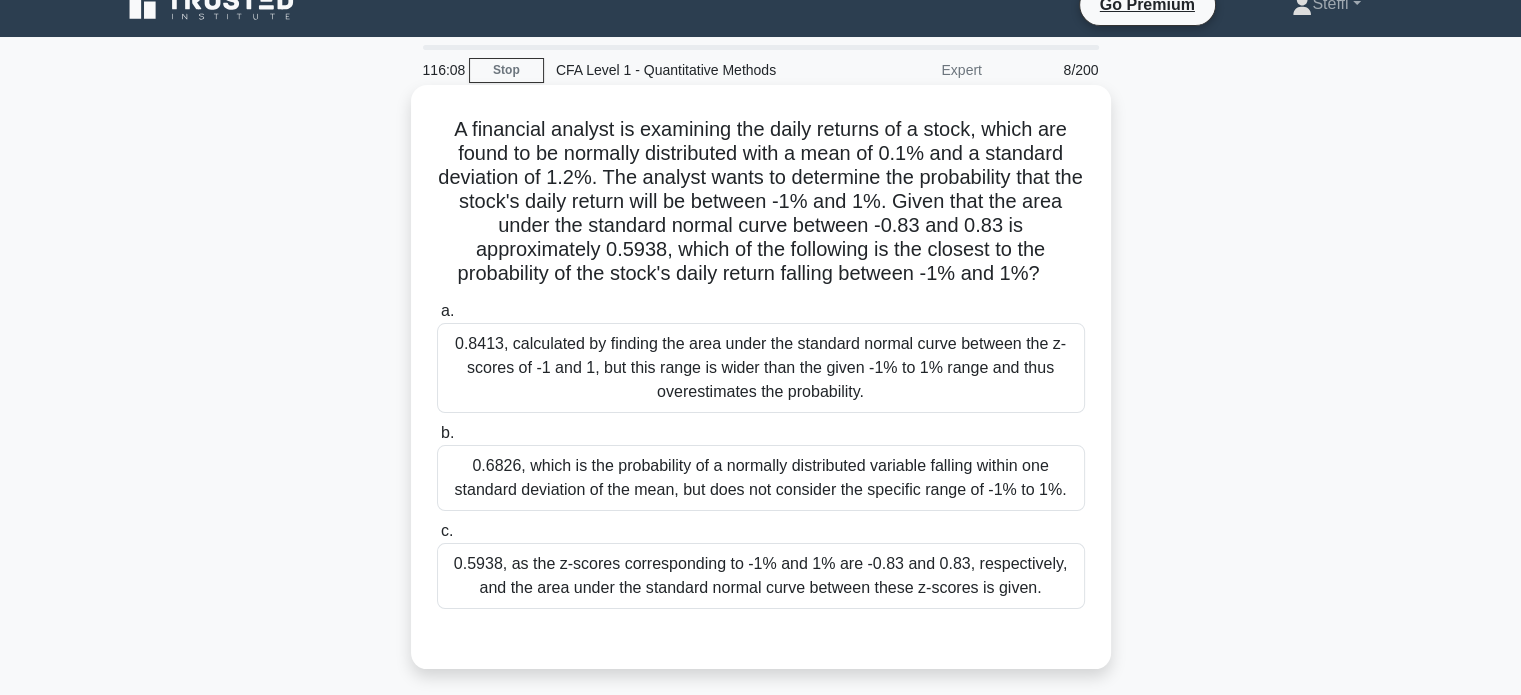 click on "A financial analyst is examining the daily returns of a stock, which are found to be normally distributed with a mean of 0.1% and a standard deviation of 1.2%. The analyst wants to determine the probability that the stock's daily return will be between -1% and 1%. Given that the area under the standard normal curve between -0.83 and 0.83 is approximately 0.5938, which of the following is the closest to the probability of the stock's daily return falling between -1% and 1%?
.spinner_0XTQ{transform-origin:center;animation:spinner_y6GP .75s linear infinite}@keyframes spinner_y6GP{100%{transform:rotate(360deg)}}
a. b. c." at bounding box center (761, 377) 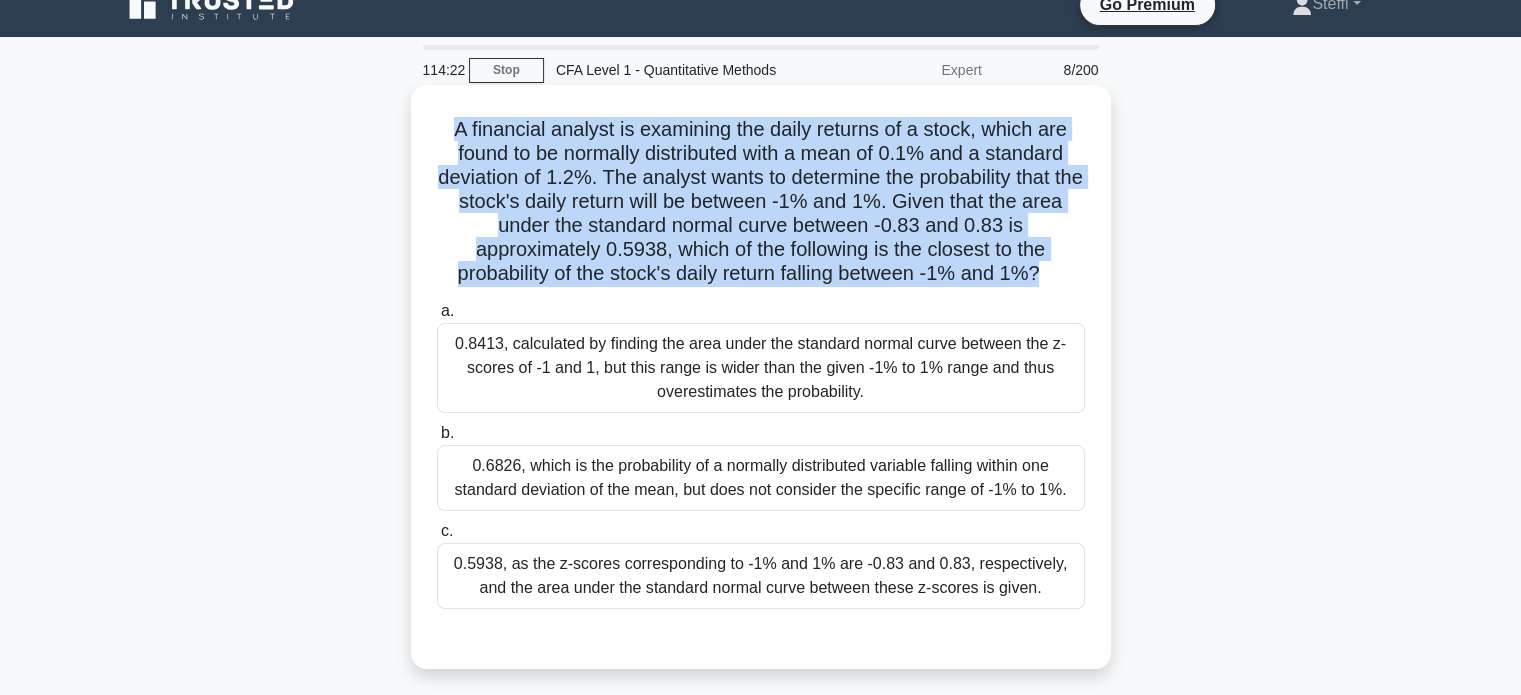 drag, startPoint x: 451, startPoint y: 119, endPoint x: 1043, endPoint y: 278, distance: 612.9804 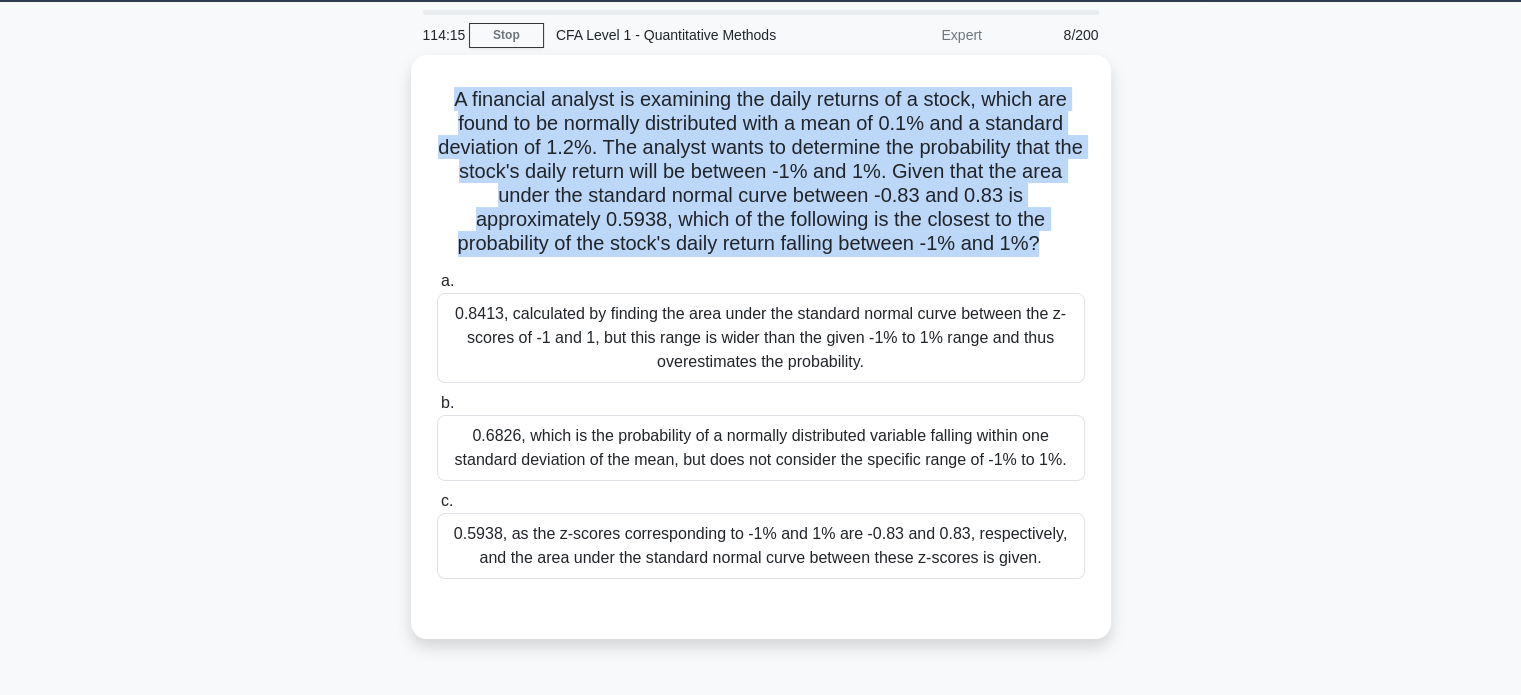 scroll, scrollTop: 56, scrollLeft: 0, axis: vertical 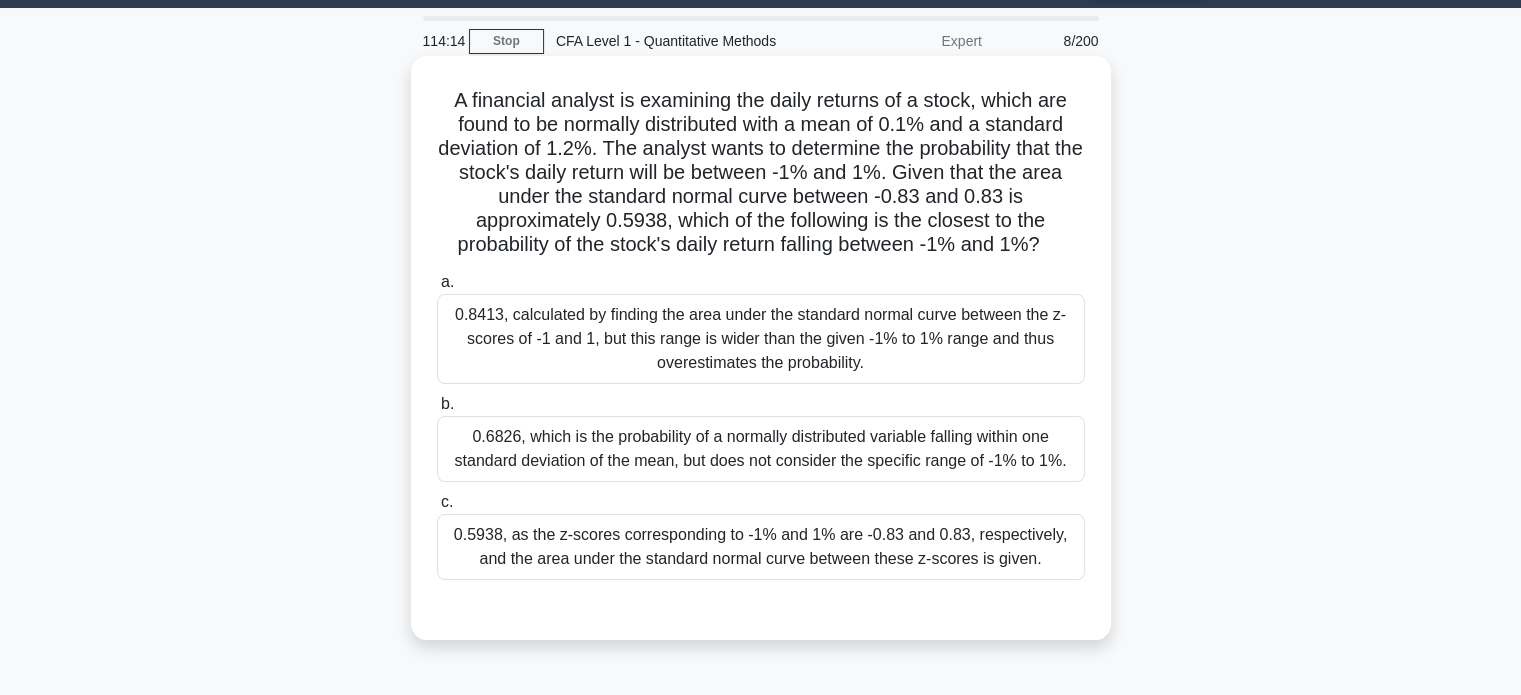 click on "0.8413, calculated by finding the area under the standard normal curve between the z-scores of -1 and 1, but this range is wider than the given -1% to 1% range and thus overestimates the probability." at bounding box center [761, 339] 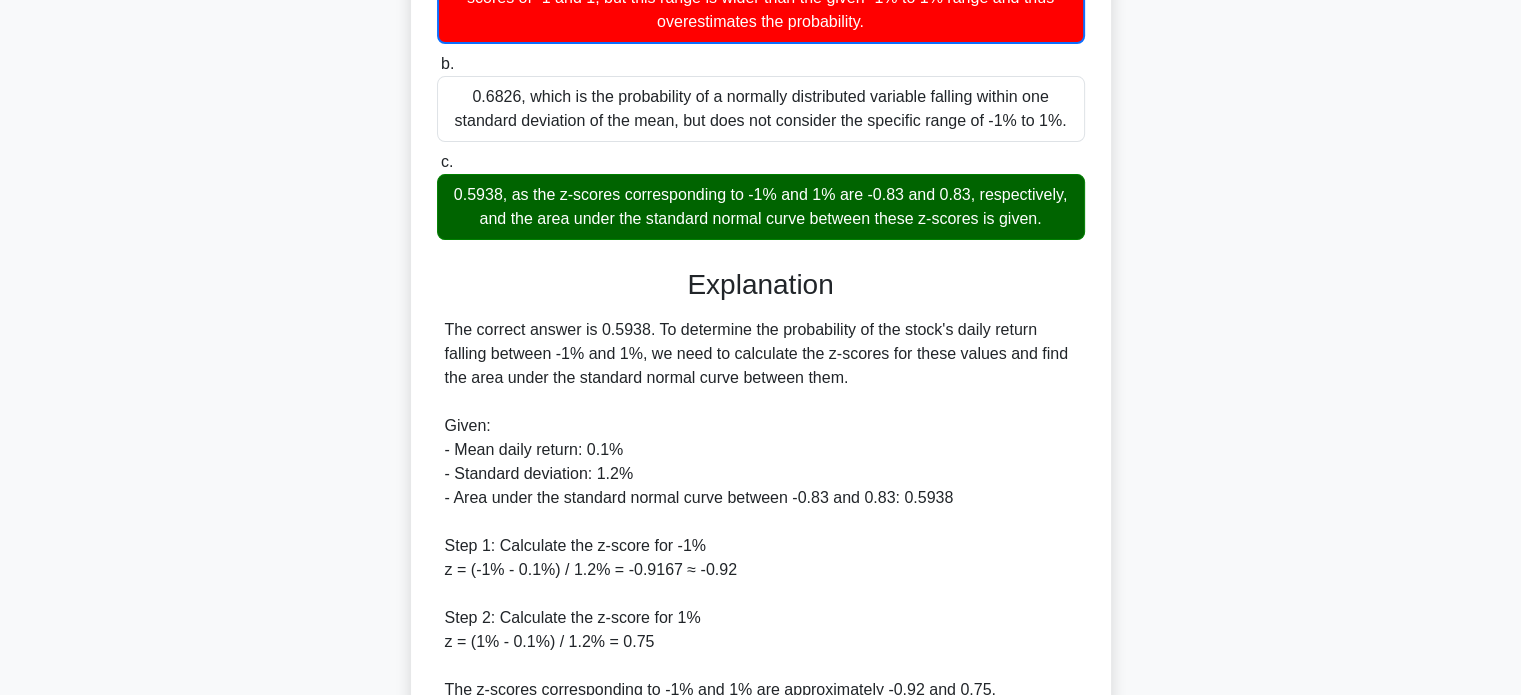 scroll, scrollTop: 728, scrollLeft: 0, axis: vertical 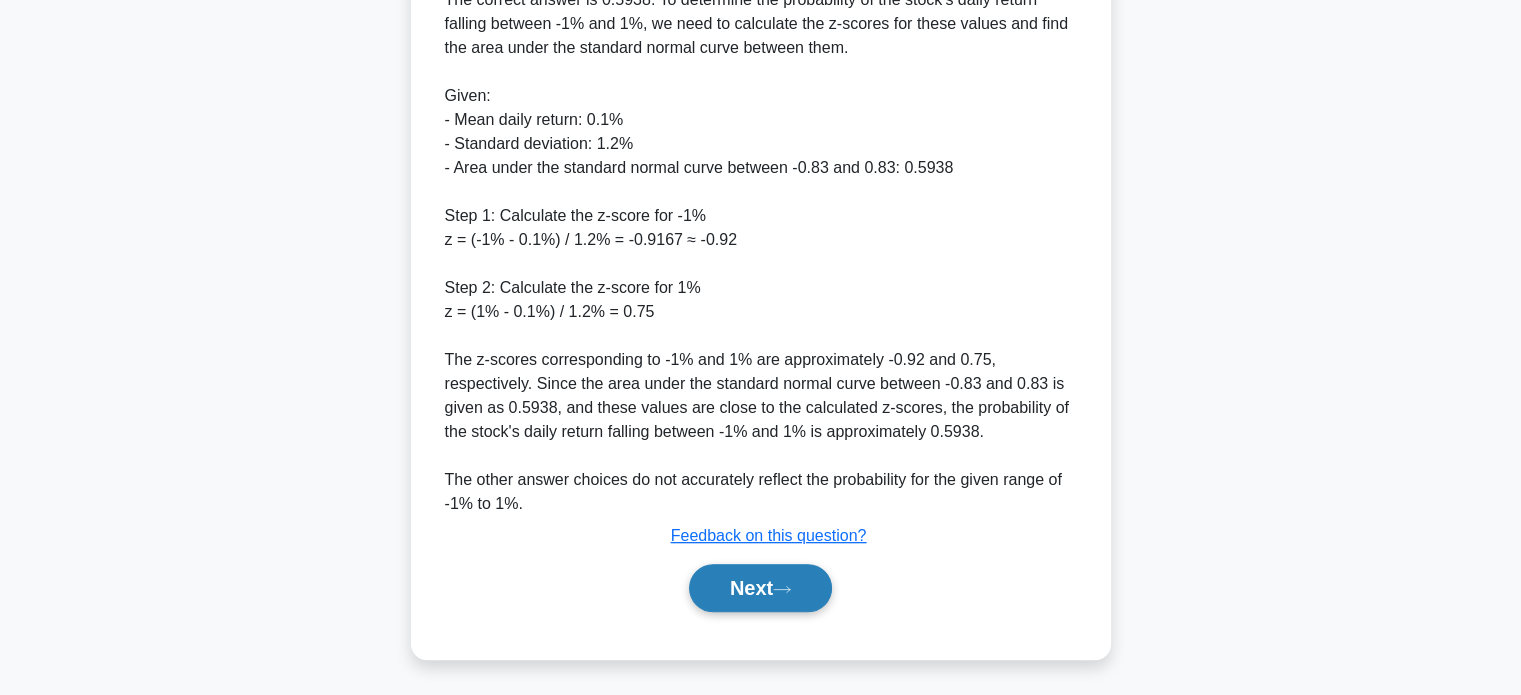 click on "Next" at bounding box center [760, 588] 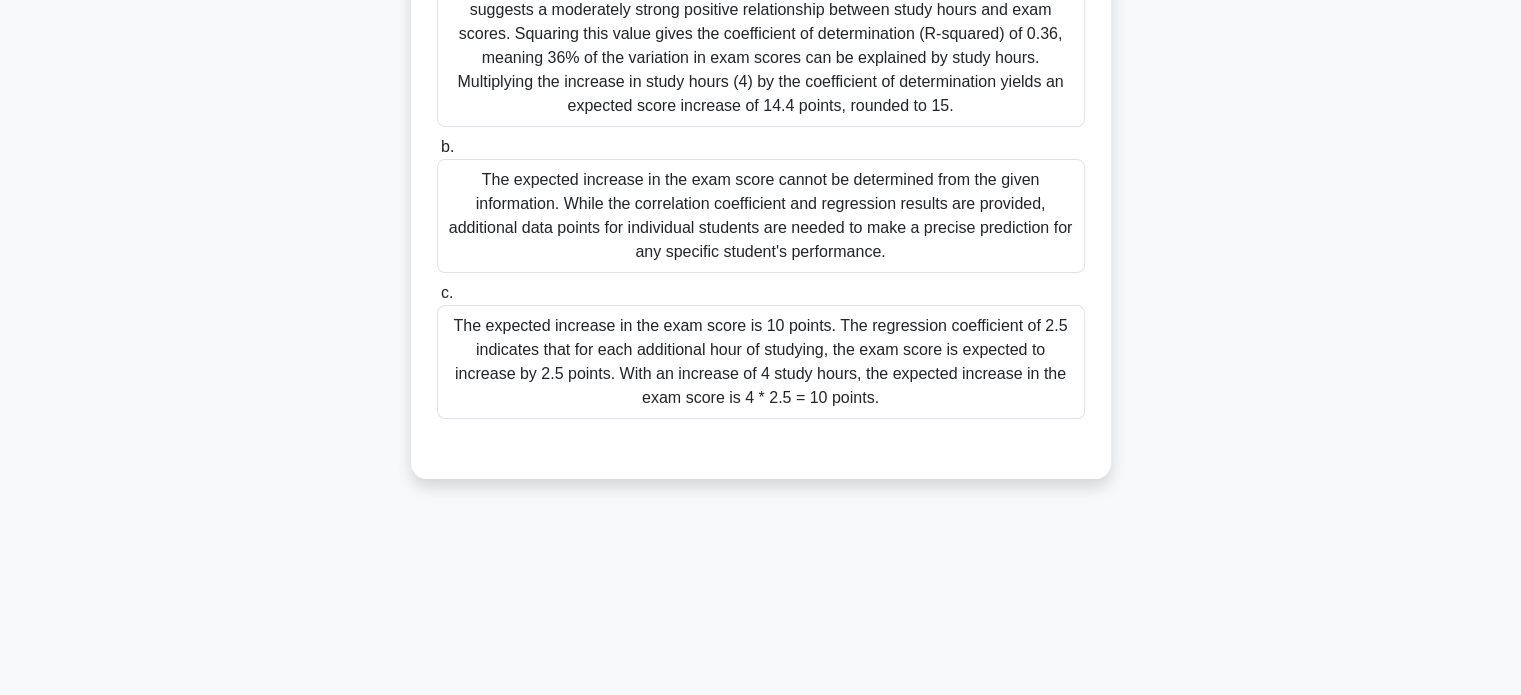 scroll, scrollTop: 0, scrollLeft: 0, axis: both 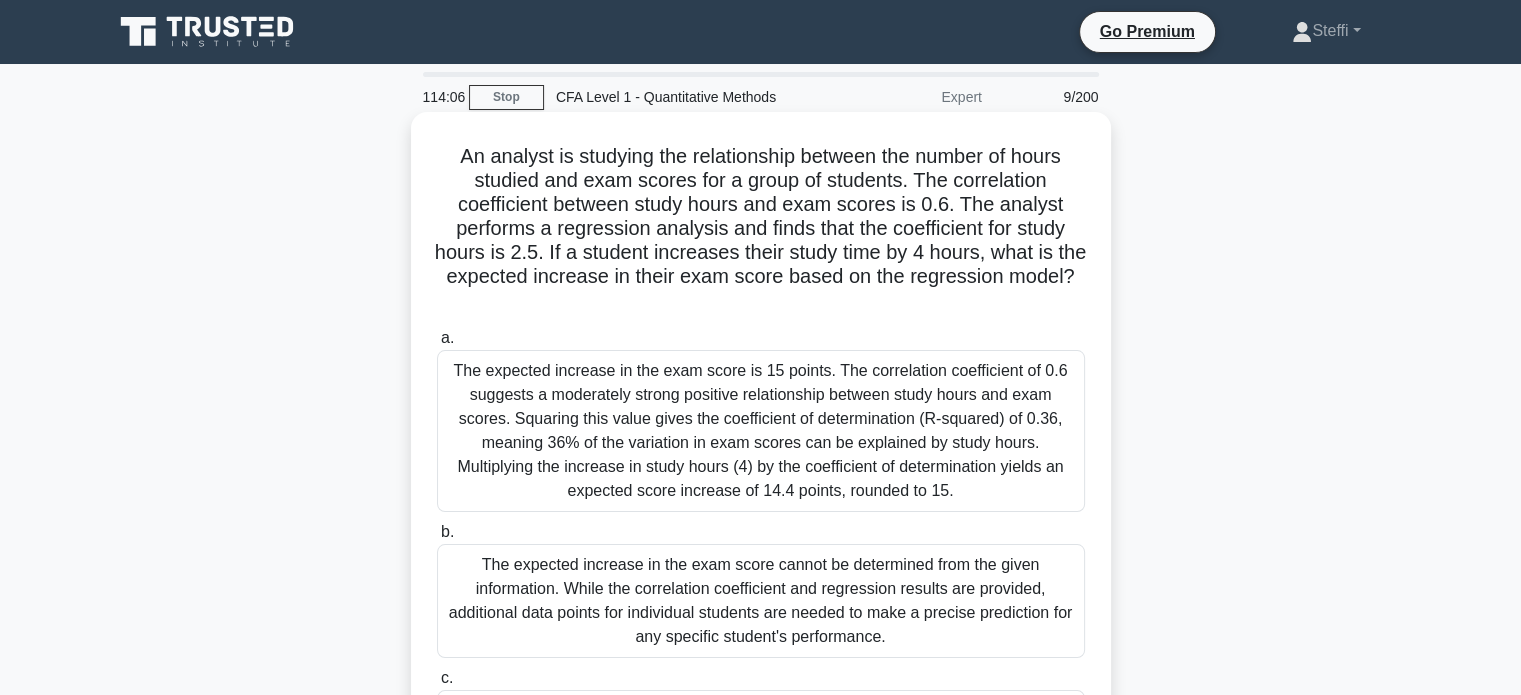 drag, startPoint x: 456, startPoint y: 157, endPoint x: 797, endPoint y: 299, distance: 369.3846 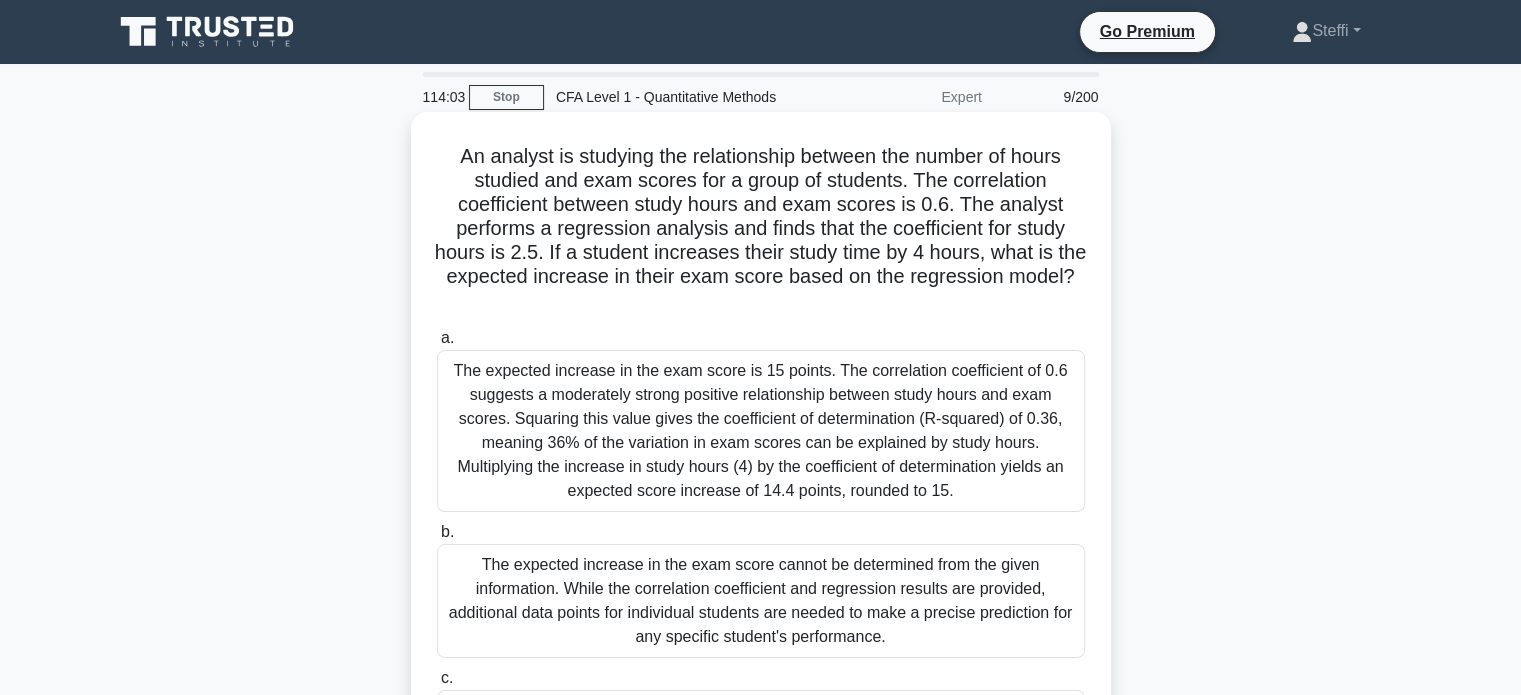 click on "An analyst is studying the relationship between the number of hours studied and exam scores for a group of students. The correlation coefficient between study hours and exam scores is 0.6. The analyst performs a regression analysis and finds that the coefficient for study hours is 2.5. If a student increases their study time by 4 hours, what is the expected increase in their exam score based on the regression model?
.spinner_0XTQ{transform-origin:center;animation:spinner_y6GP .75s linear infinite}@keyframes spinner_y6GP{100%{transform:rotate(360deg)}}" at bounding box center (761, 229) 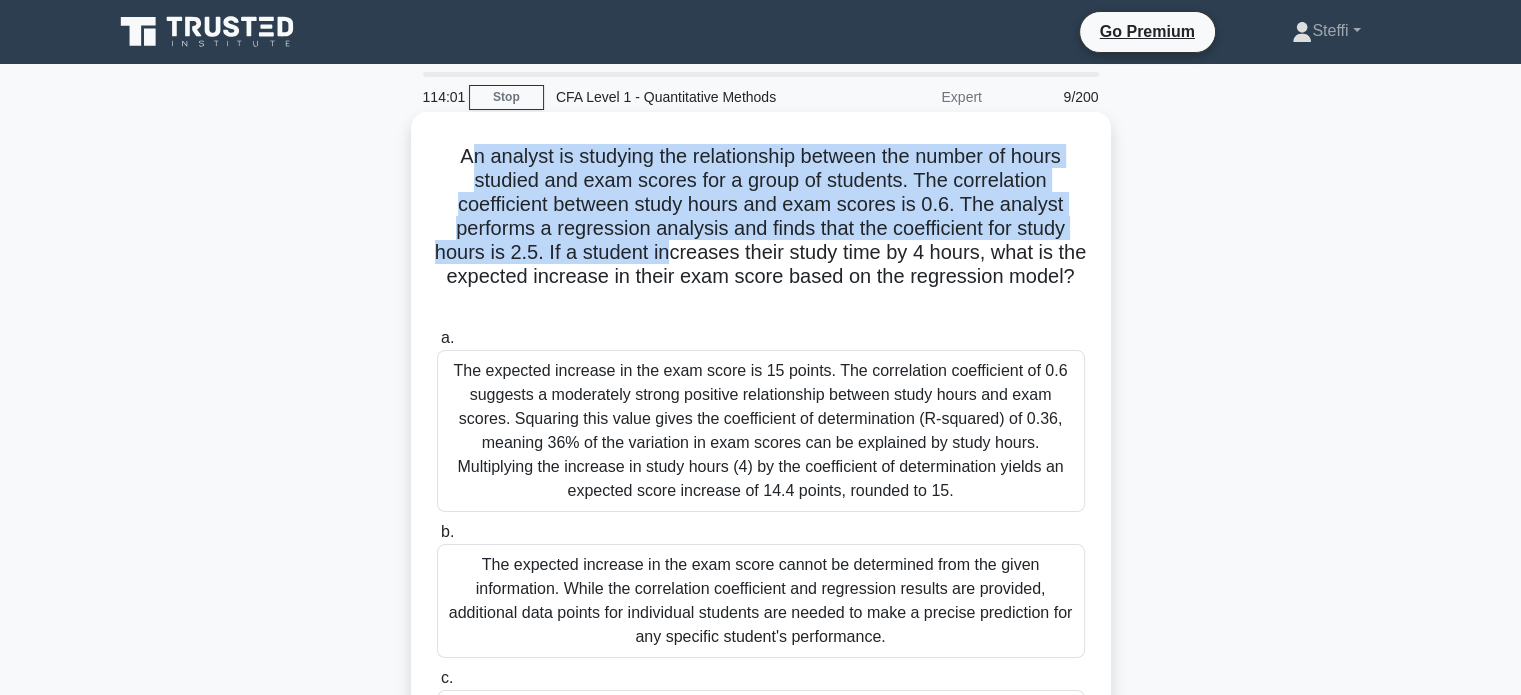 drag, startPoint x: 457, startPoint y: 155, endPoint x: 682, endPoint y: 247, distance: 243.08229 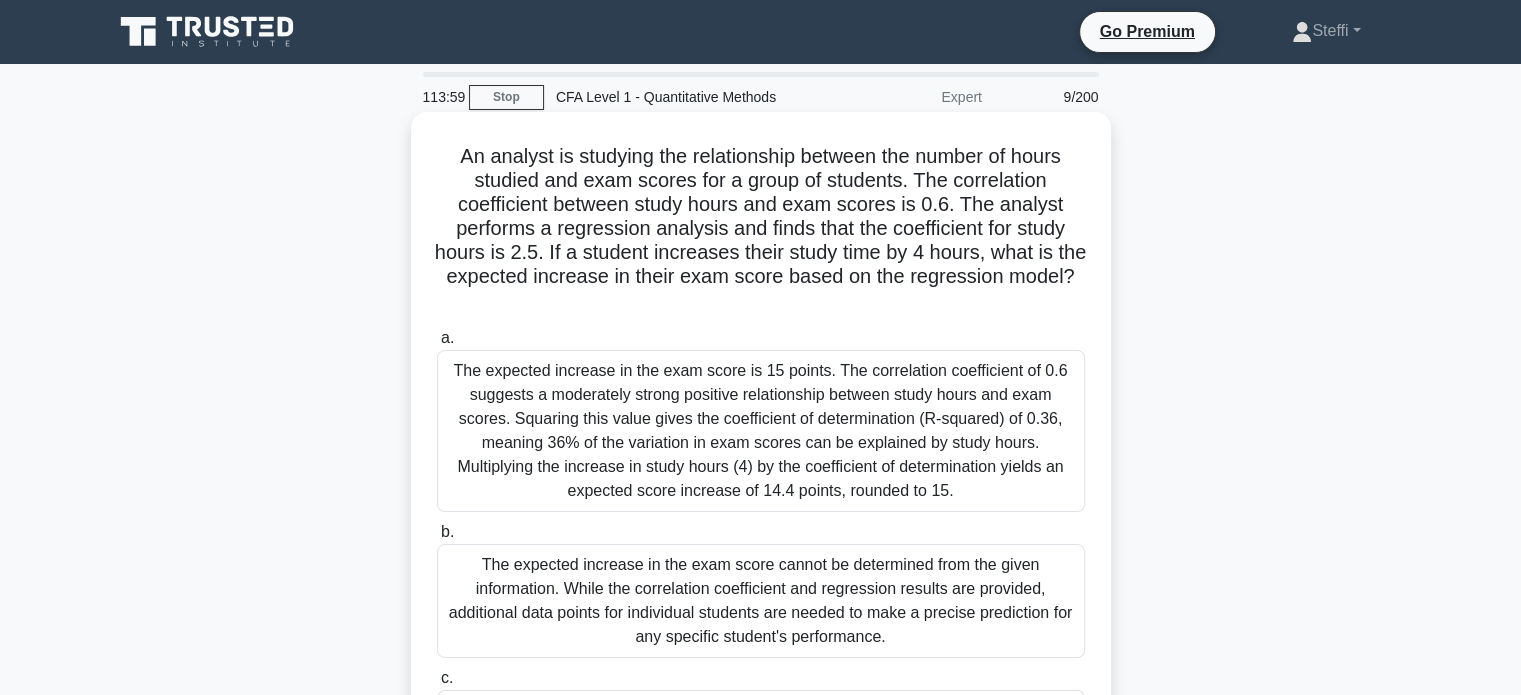 click on "An analyst is studying the relationship between the number of hours studied and exam scores for a group of students. The correlation coefficient between study hours and exam scores is 0.6. The analyst performs a regression analysis and finds that the coefficient for study hours is 2.5. If a student increases their study time by 4 hours, what is the expected increase in their exam score based on the regression model?
.spinner_0XTQ{transform-origin:center;animation:spinner_y6GP .75s linear infinite}@keyframes spinner_y6GP{100%{transform:rotate(360deg)}}" at bounding box center (761, 229) 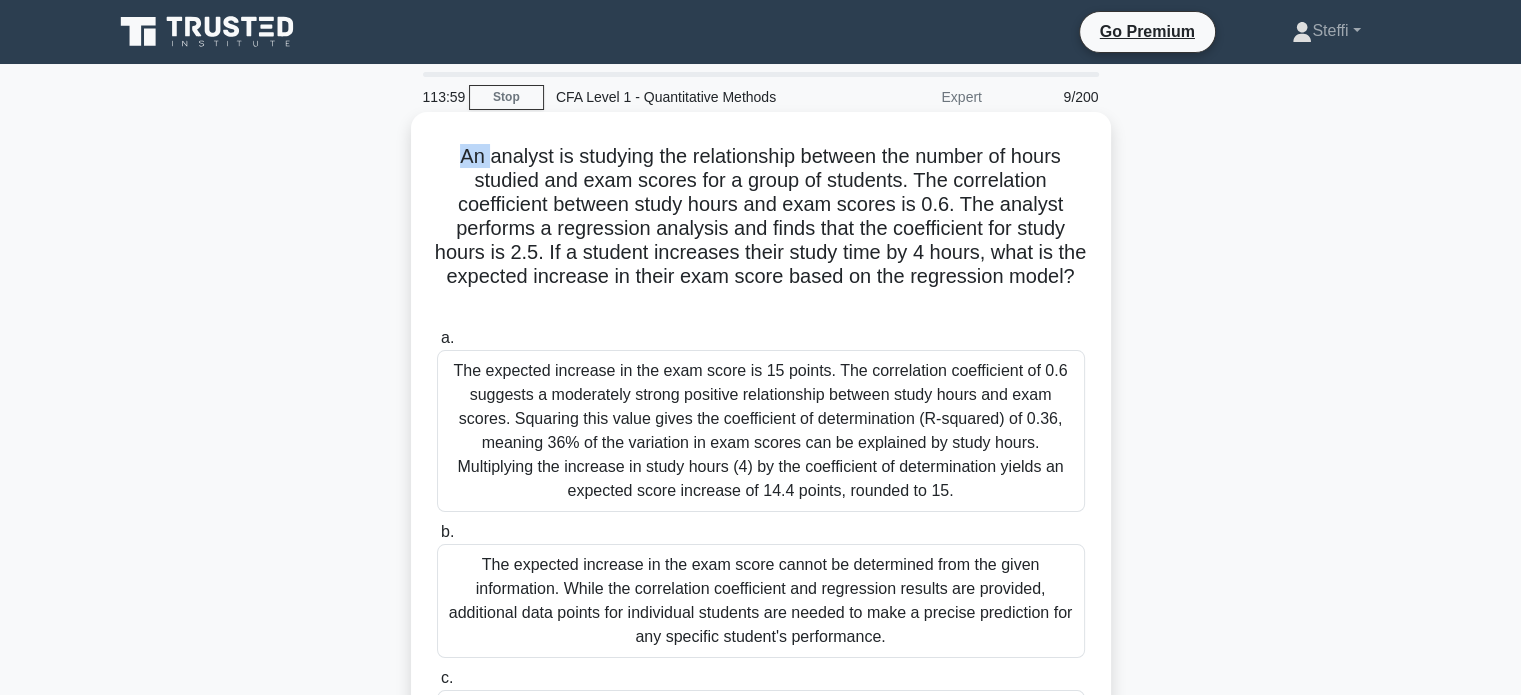 click on "An analyst is studying the relationship between the number of hours studied and exam scores for a group of students. The correlation coefficient between study hours and exam scores is 0.6. The analyst performs a regression analysis and finds that the coefficient for study hours is 2.5. If a student increases their study time by 4 hours, what is the expected increase in their exam score based on the regression model?
.spinner_0XTQ{transform-origin:center;animation:spinner_y6GP .75s linear infinite}@keyframes spinner_y6GP{100%{transform:rotate(360deg)}}" at bounding box center (761, 229) 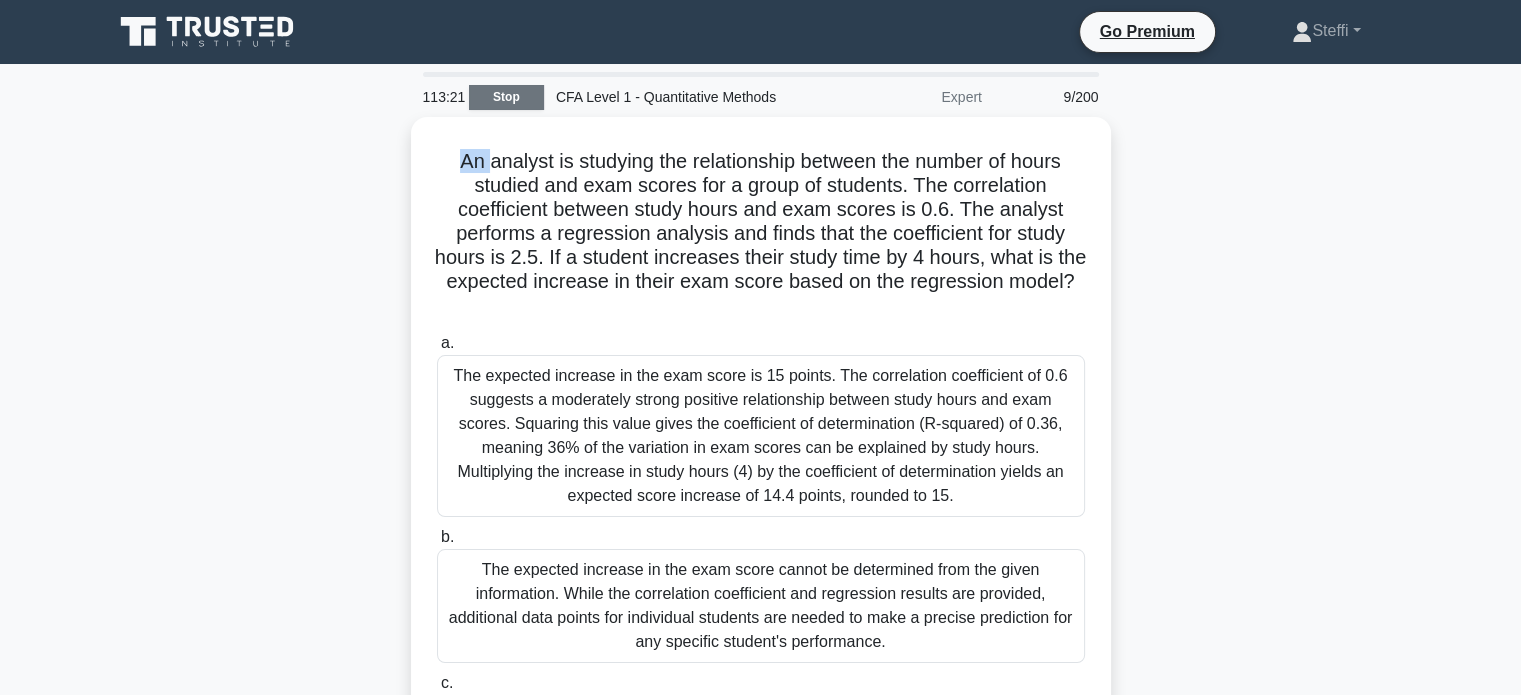 click on "Stop" at bounding box center [506, 97] 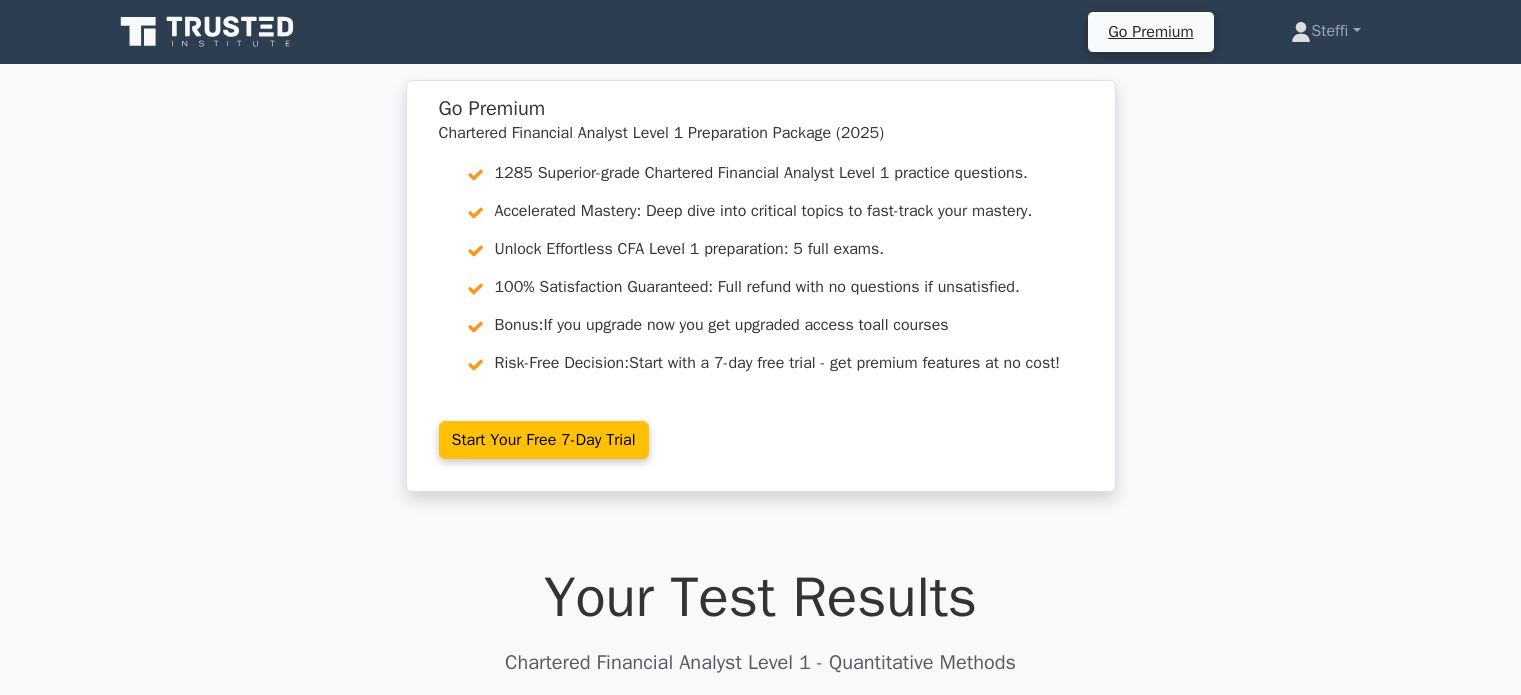 scroll, scrollTop: 0, scrollLeft: 0, axis: both 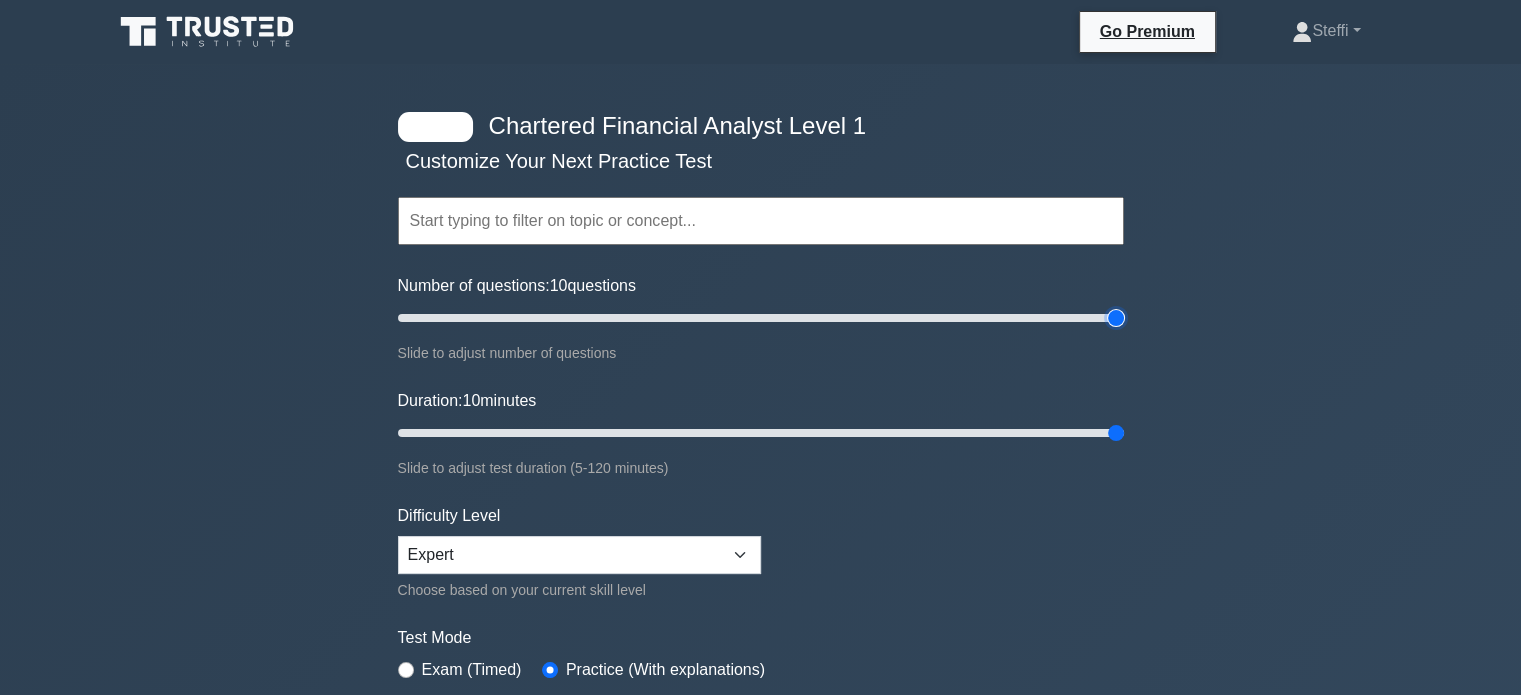 click on "Number of questions:  10  questions" at bounding box center [761, 318] 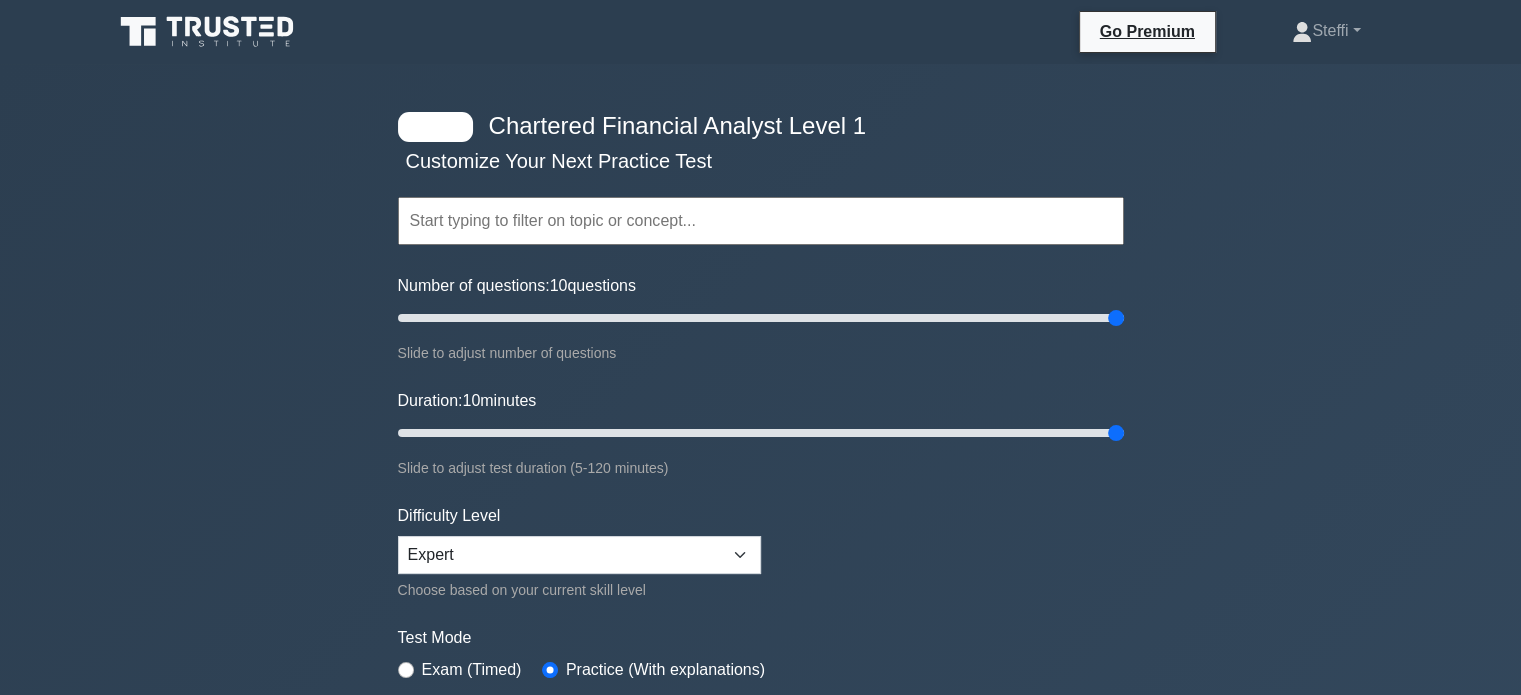 click on "Chartered Financial Analyst Level 1
Customize Your Next Practice Test
Topics
Quantitative Methods
Economics
Financial Reporting and Analysis
Corporate Finance
Portfolio Management
Equity Investments
Fixed Income
Derivatives" at bounding box center (761, 433) 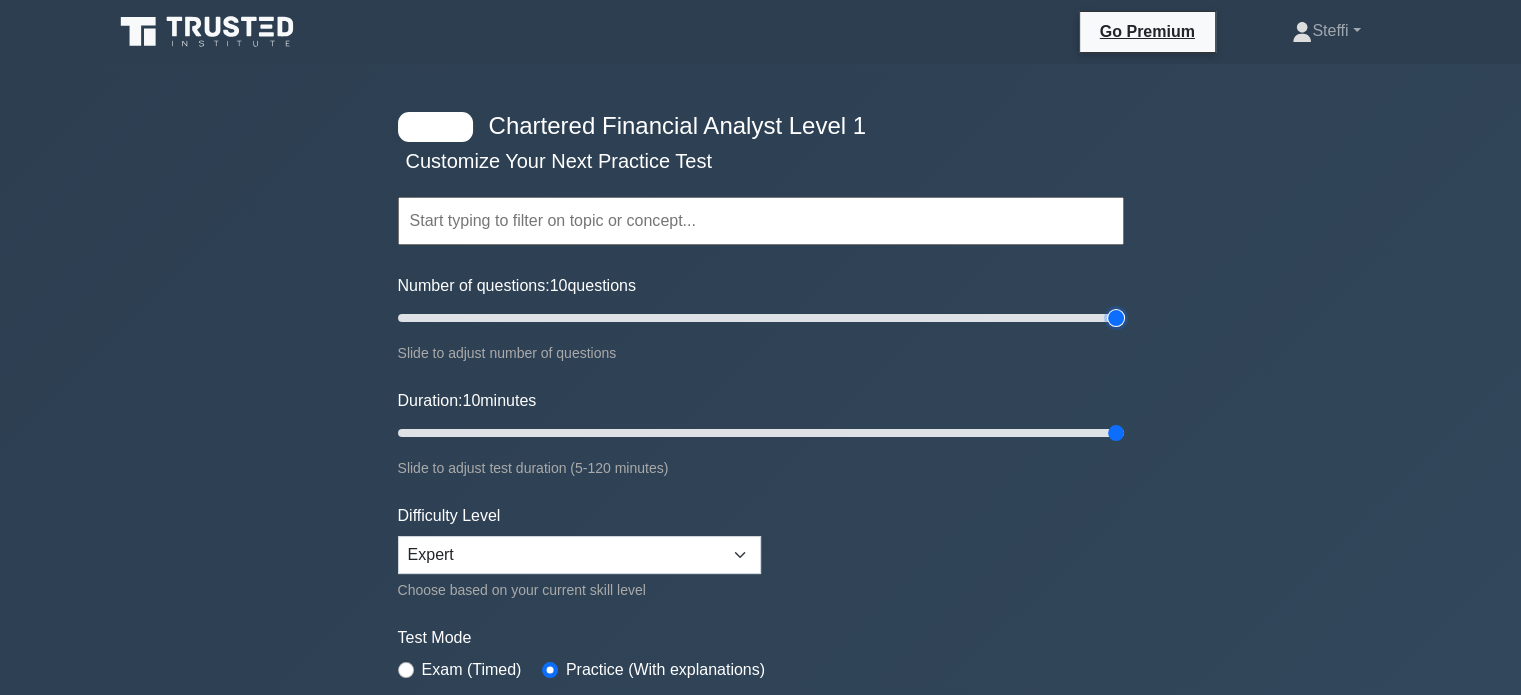 click on "Number of questions:  10  questions" at bounding box center (761, 318) 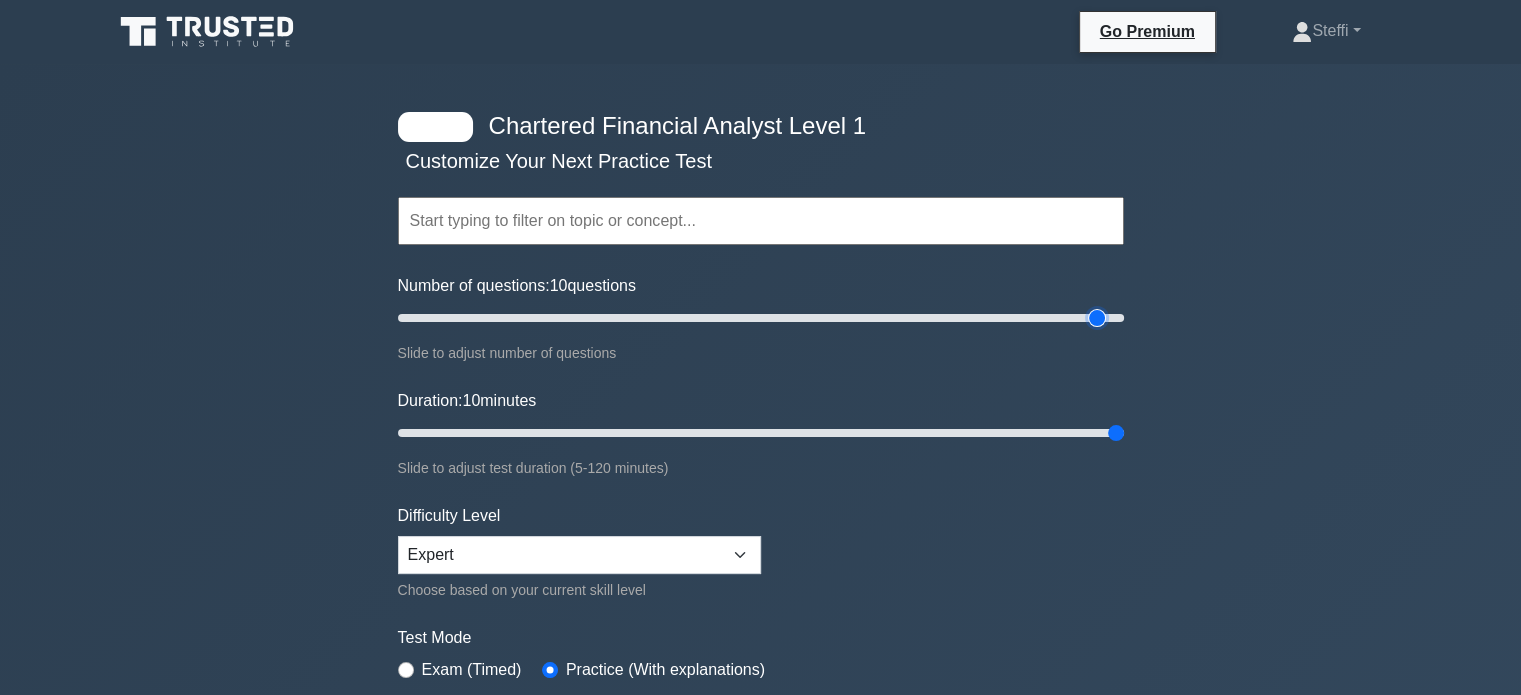 click on "Number of questions:  10  questions" at bounding box center (761, 318) 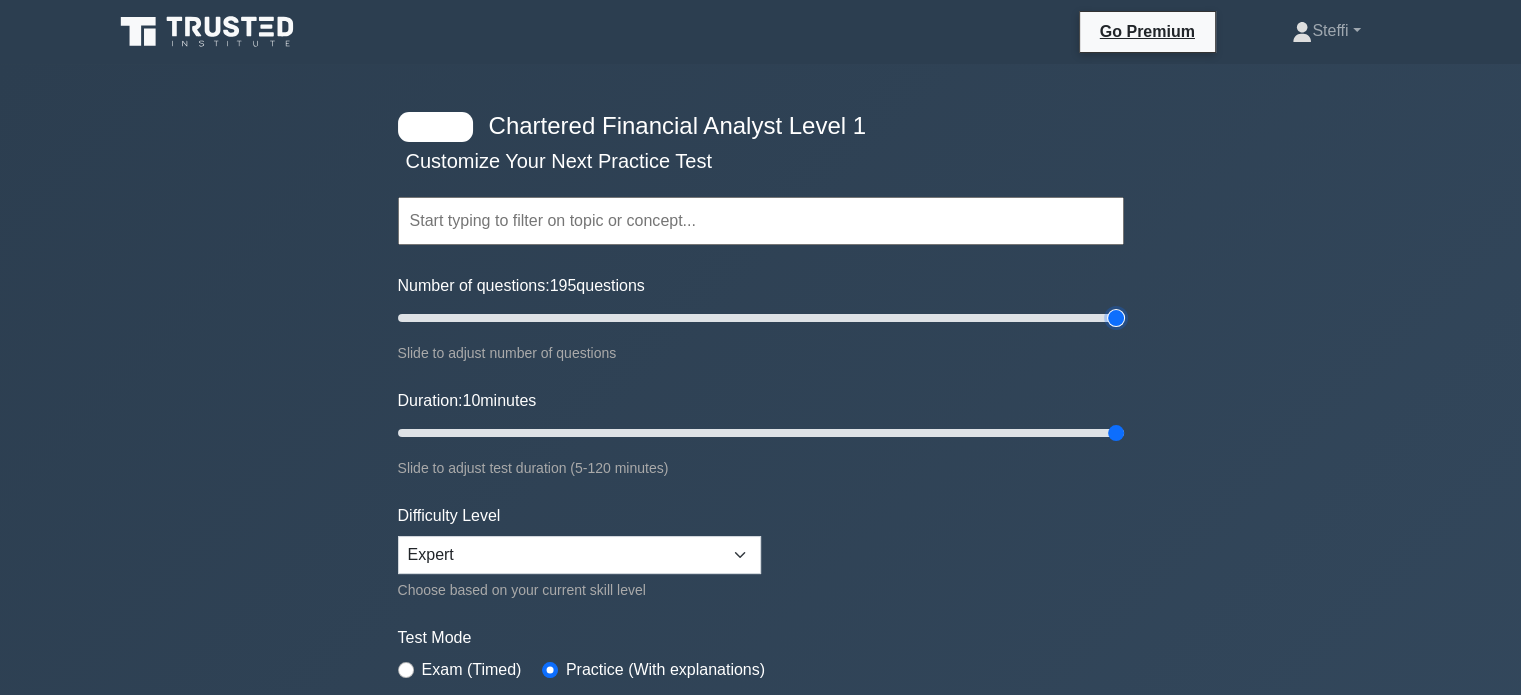 drag, startPoint x: 1096, startPoint y: 315, endPoint x: 1148, endPoint y: 319, distance: 52.153618 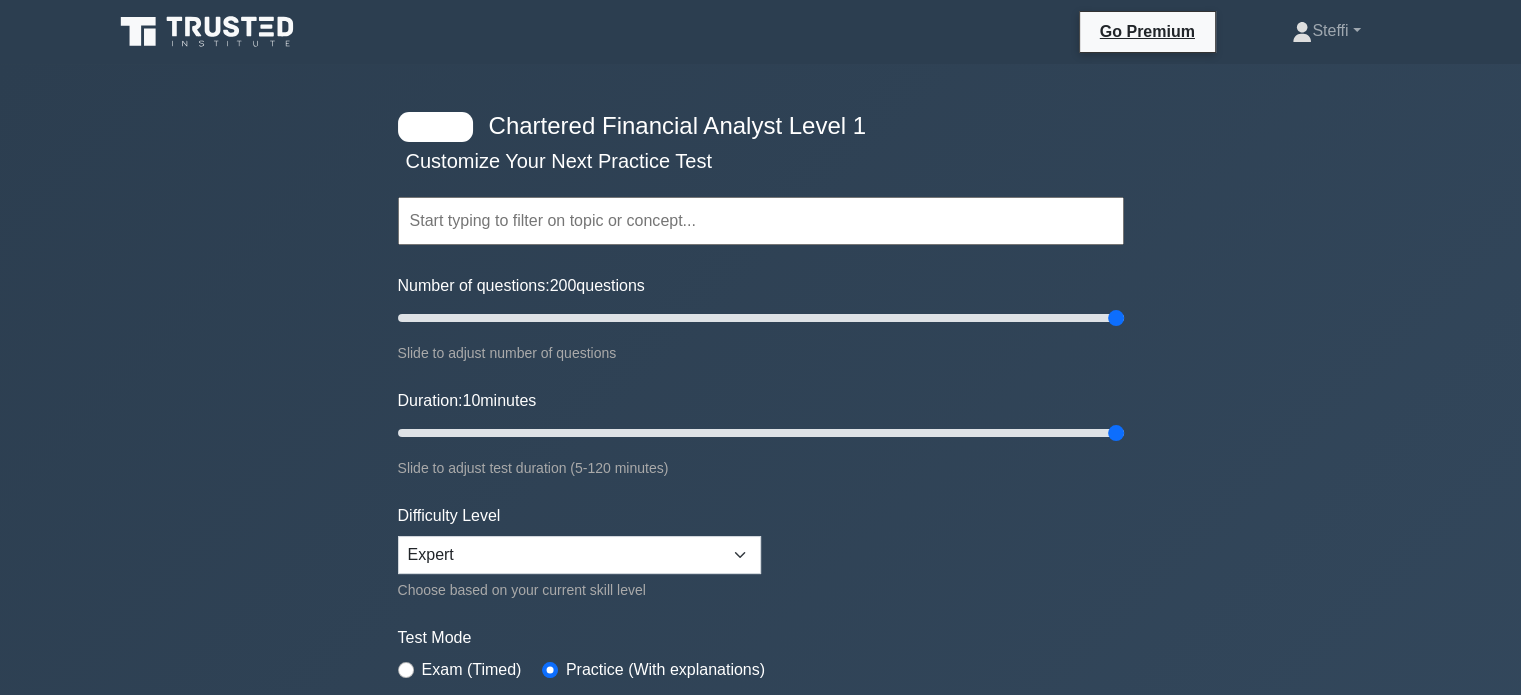 click at bounding box center [209, 32] 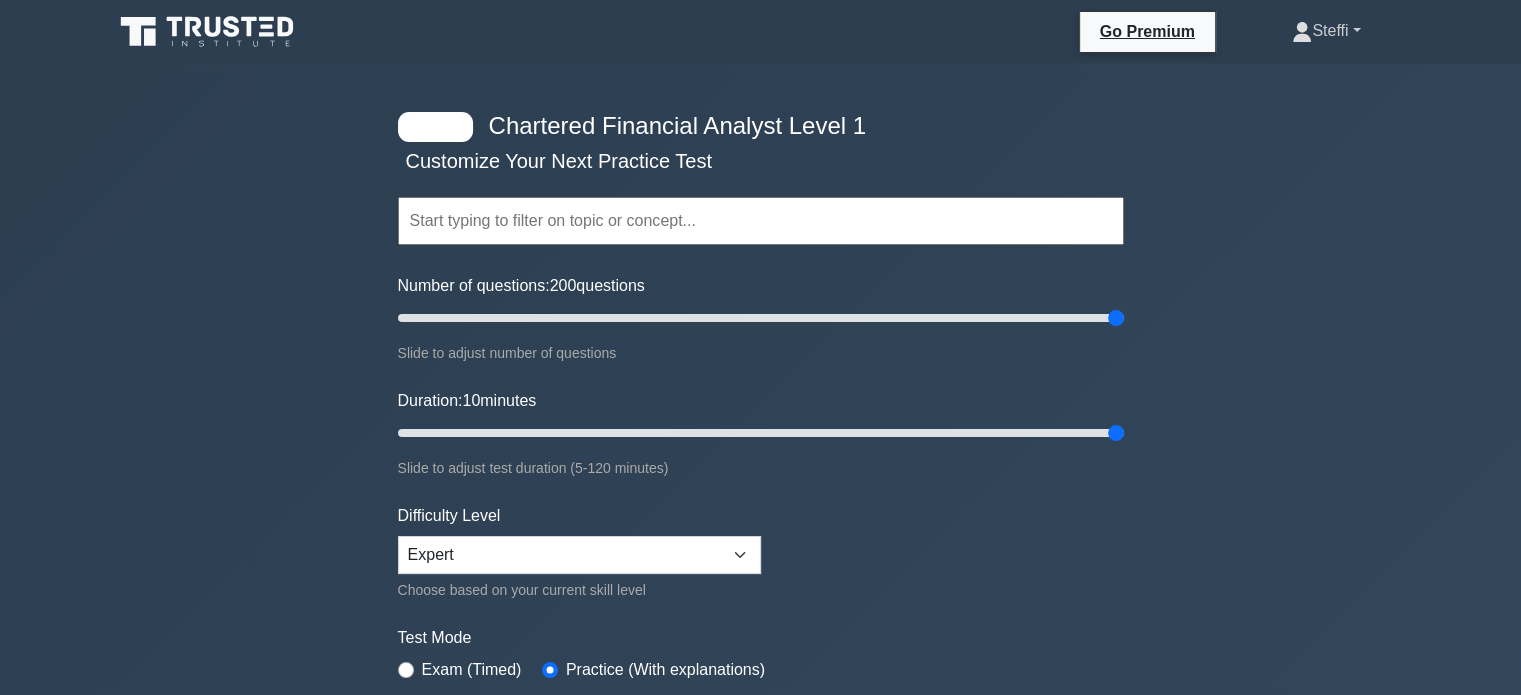 click on "Steffi" at bounding box center (1326, 31) 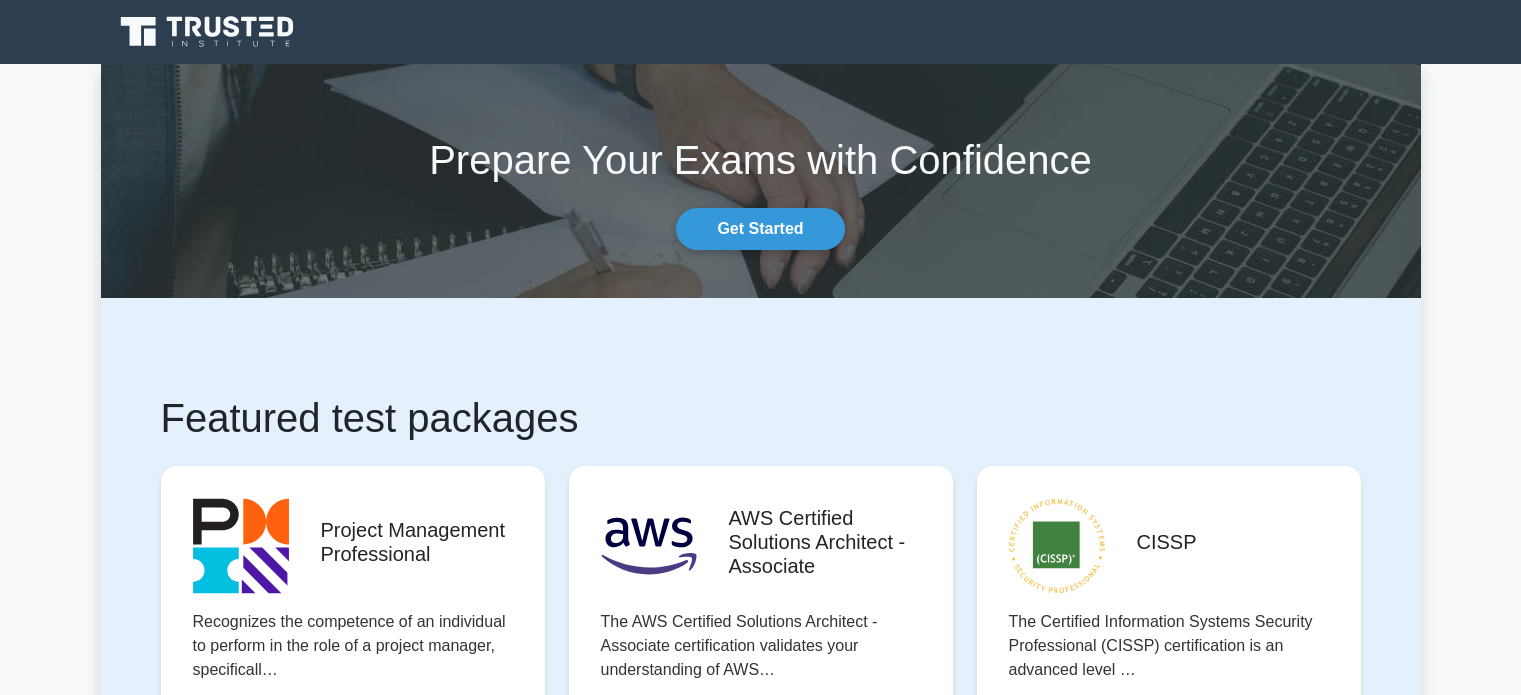 scroll, scrollTop: 0, scrollLeft: 0, axis: both 